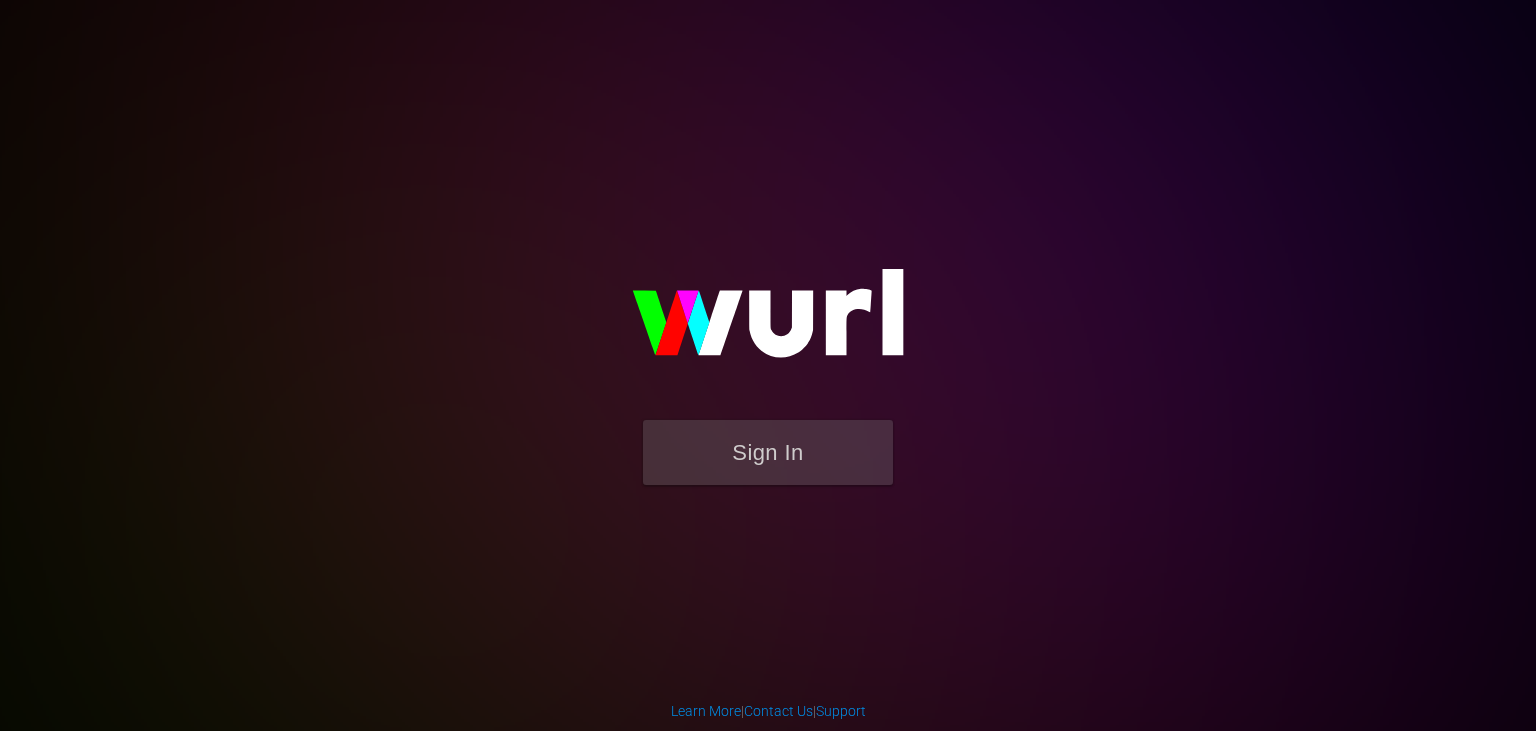 scroll, scrollTop: 0, scrollLeft: 0, axis: both 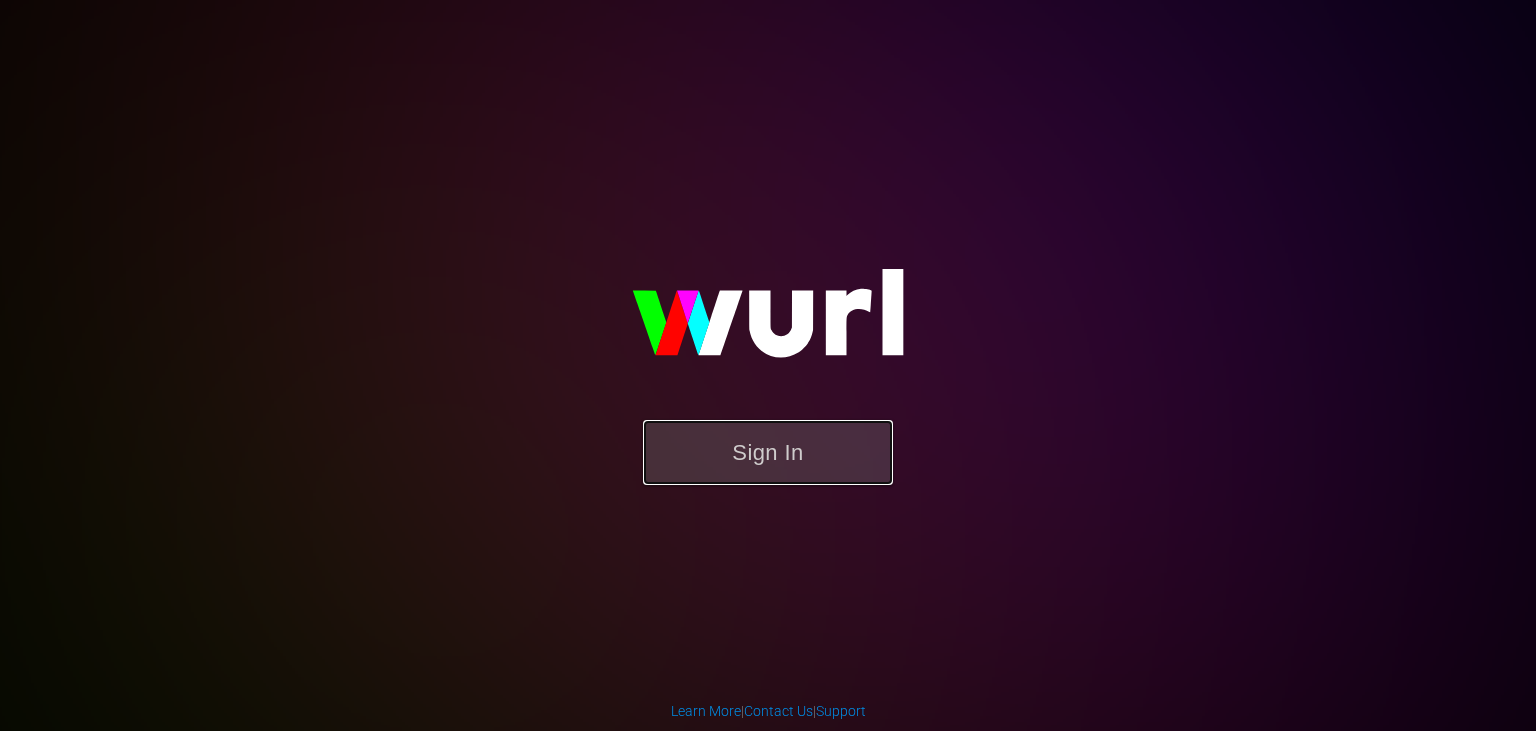 click on "Sign In" at bounding box center [768, 452] 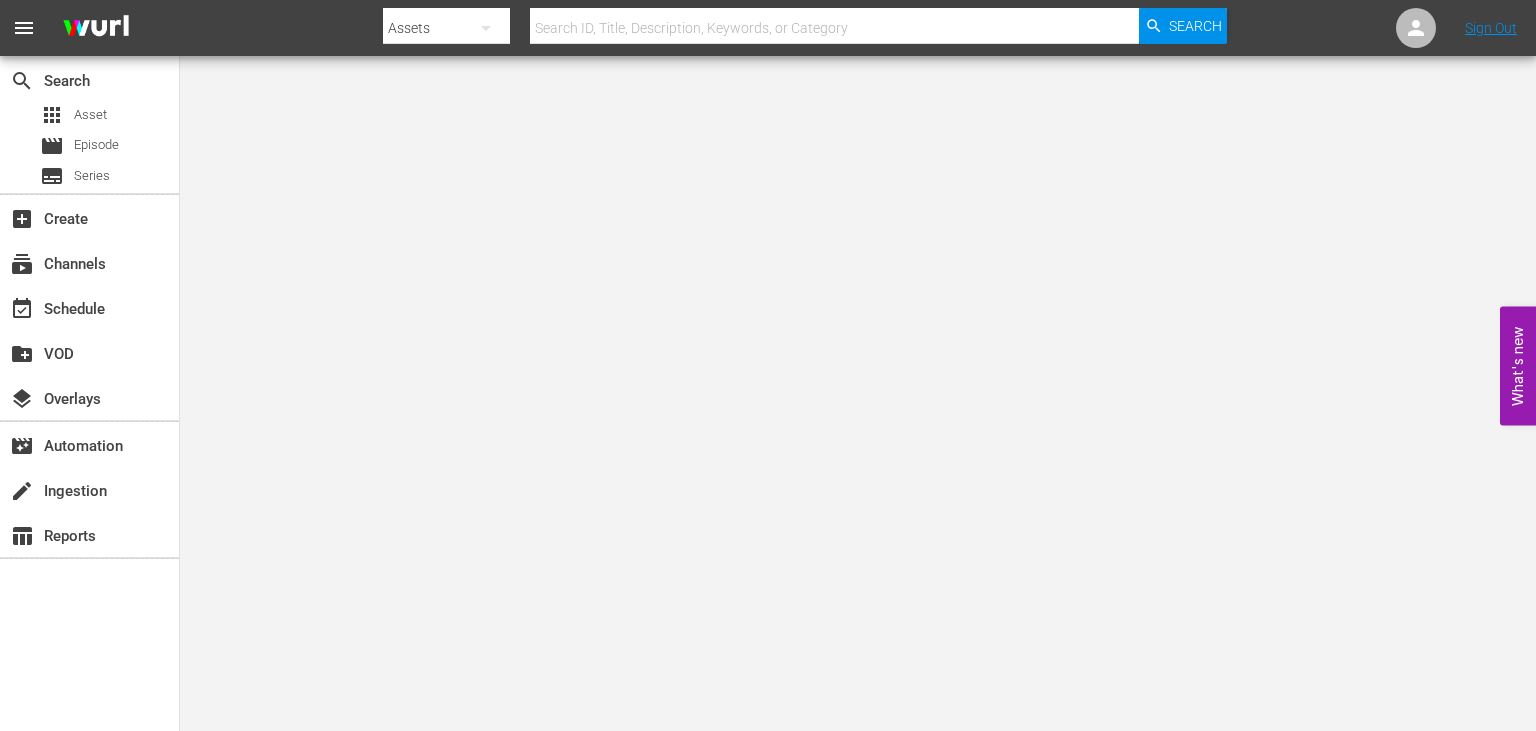 scroll, scrollTop: 0, scrollLeft: 0, axis: both 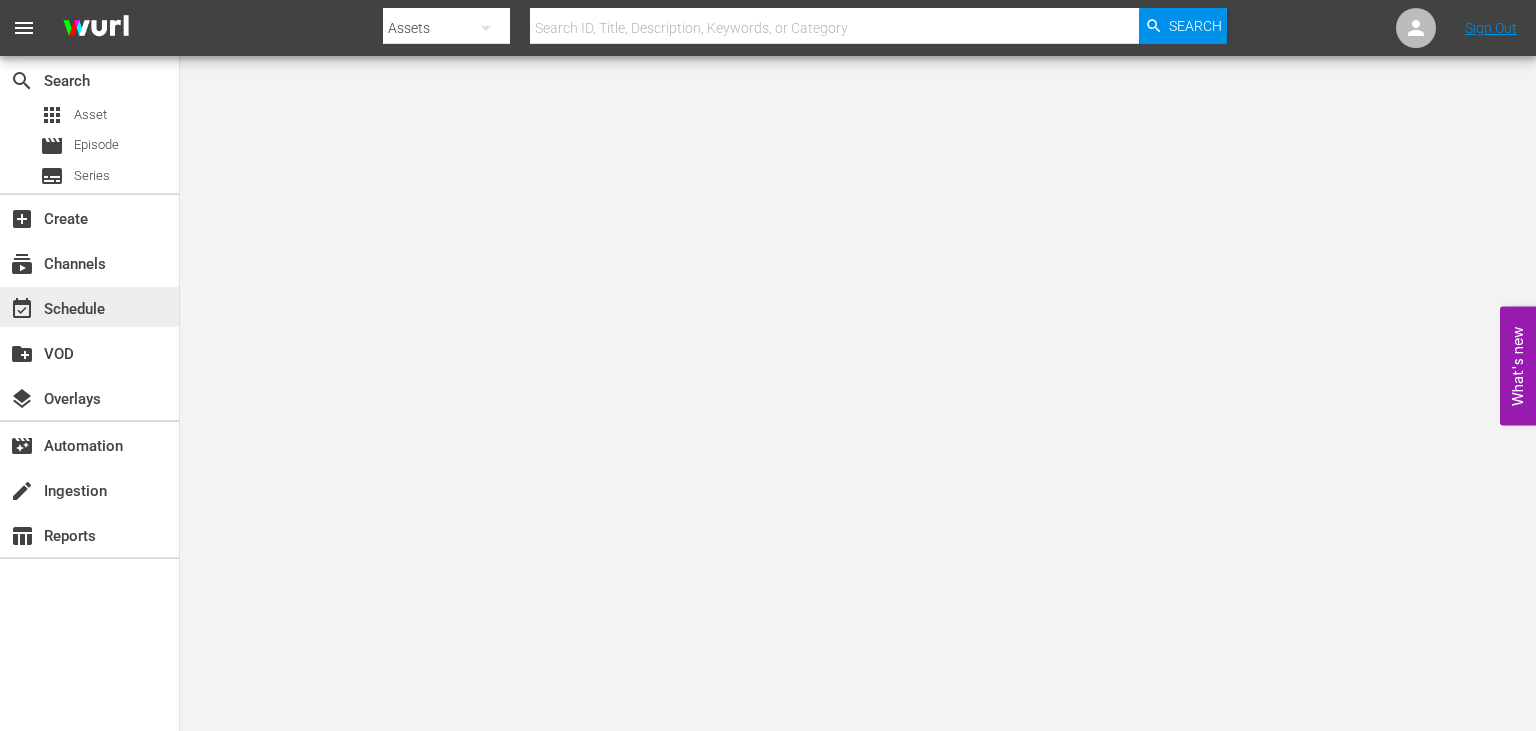 click on "event_available   Schedule" at bounding box center [56, 306] 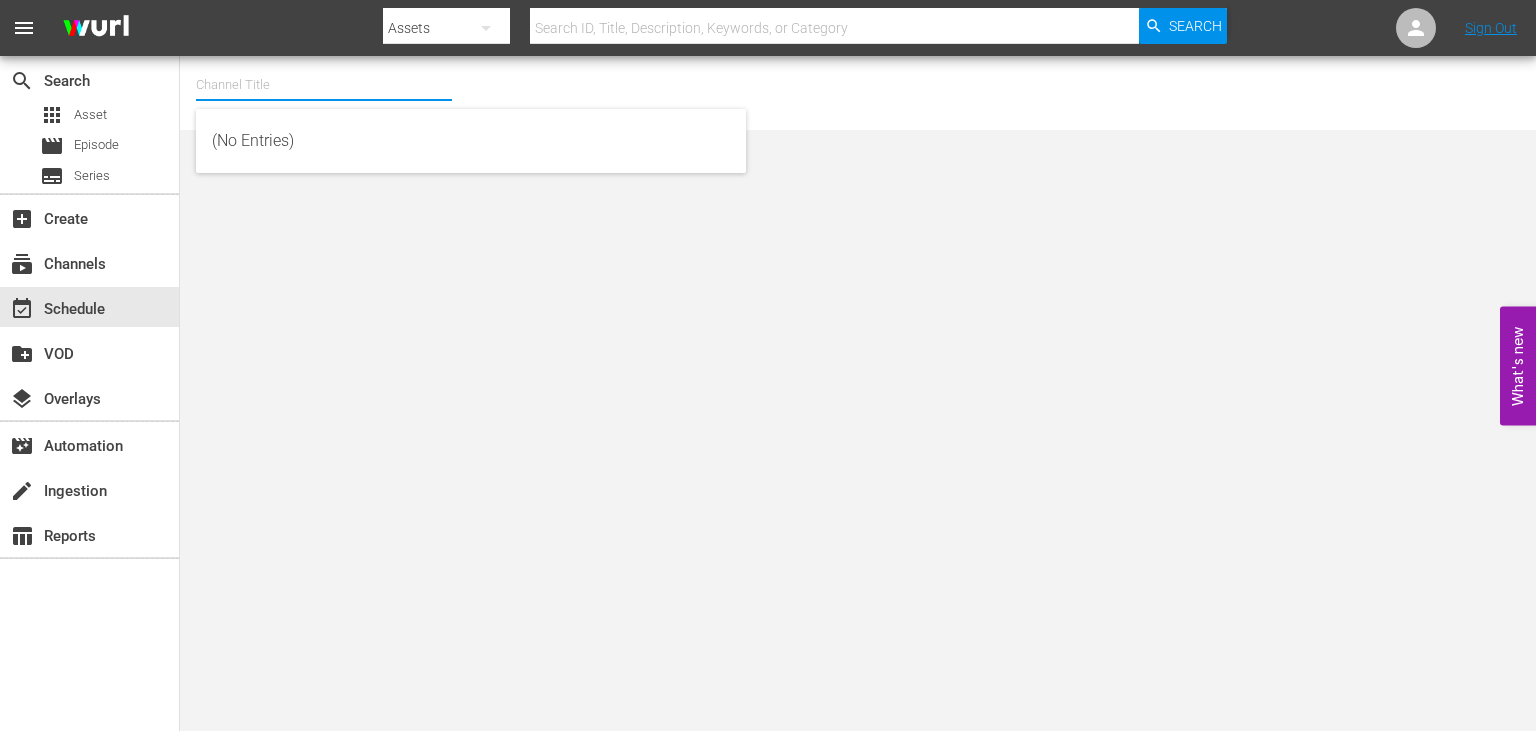 click at bounding box center [324, 85] 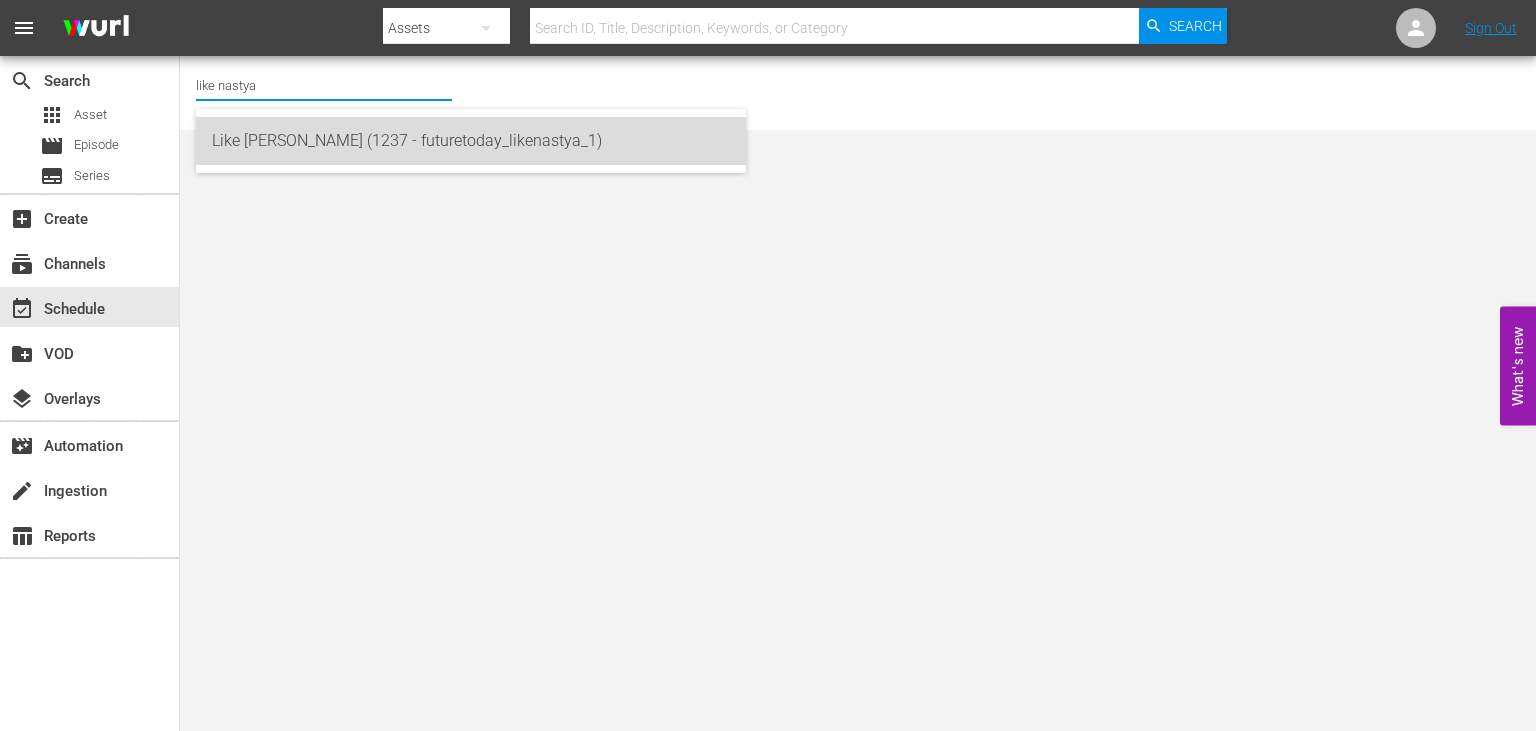 click on "Like [PERSON_NAME] (1237 - futuretoday_likenastya_1)" at bounding box center (471, 141) 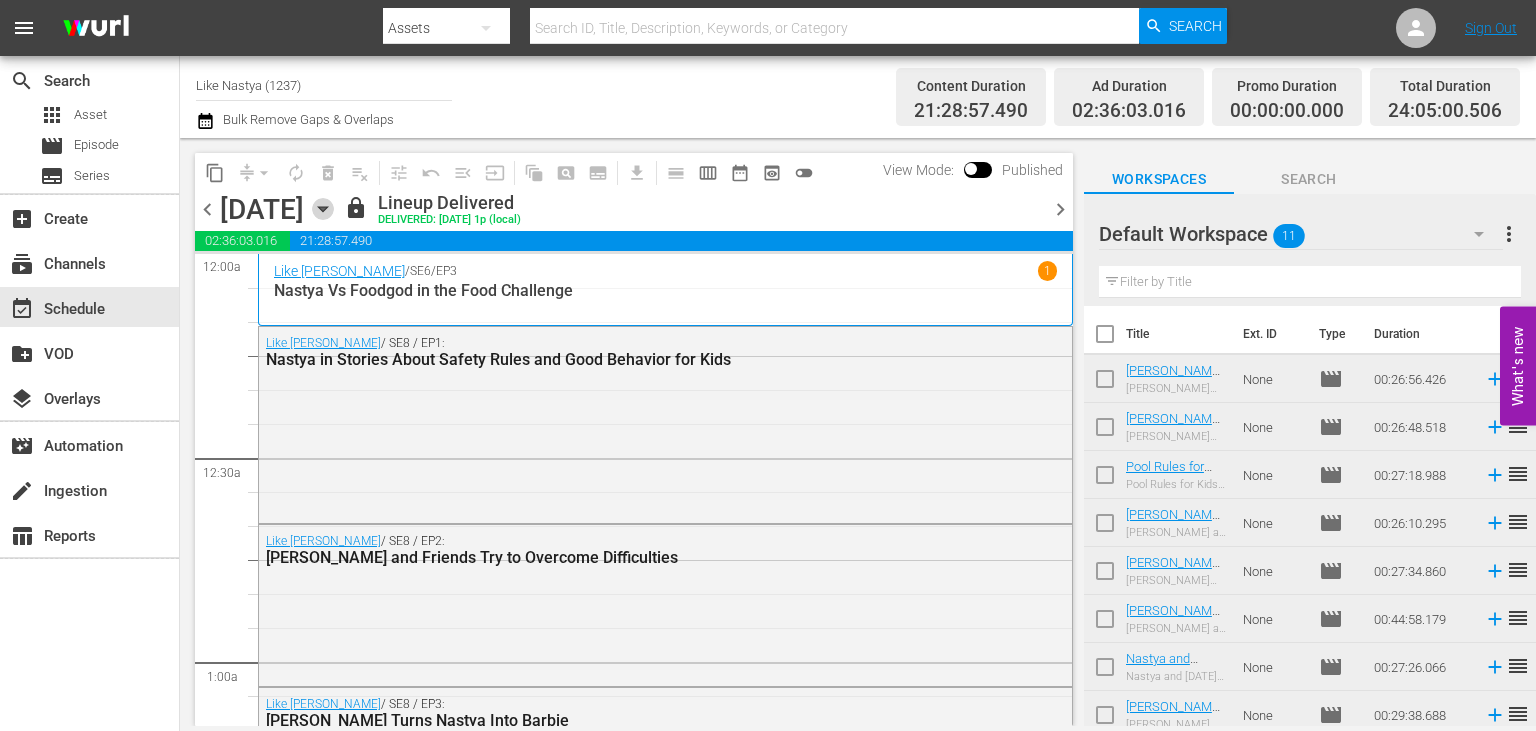 click 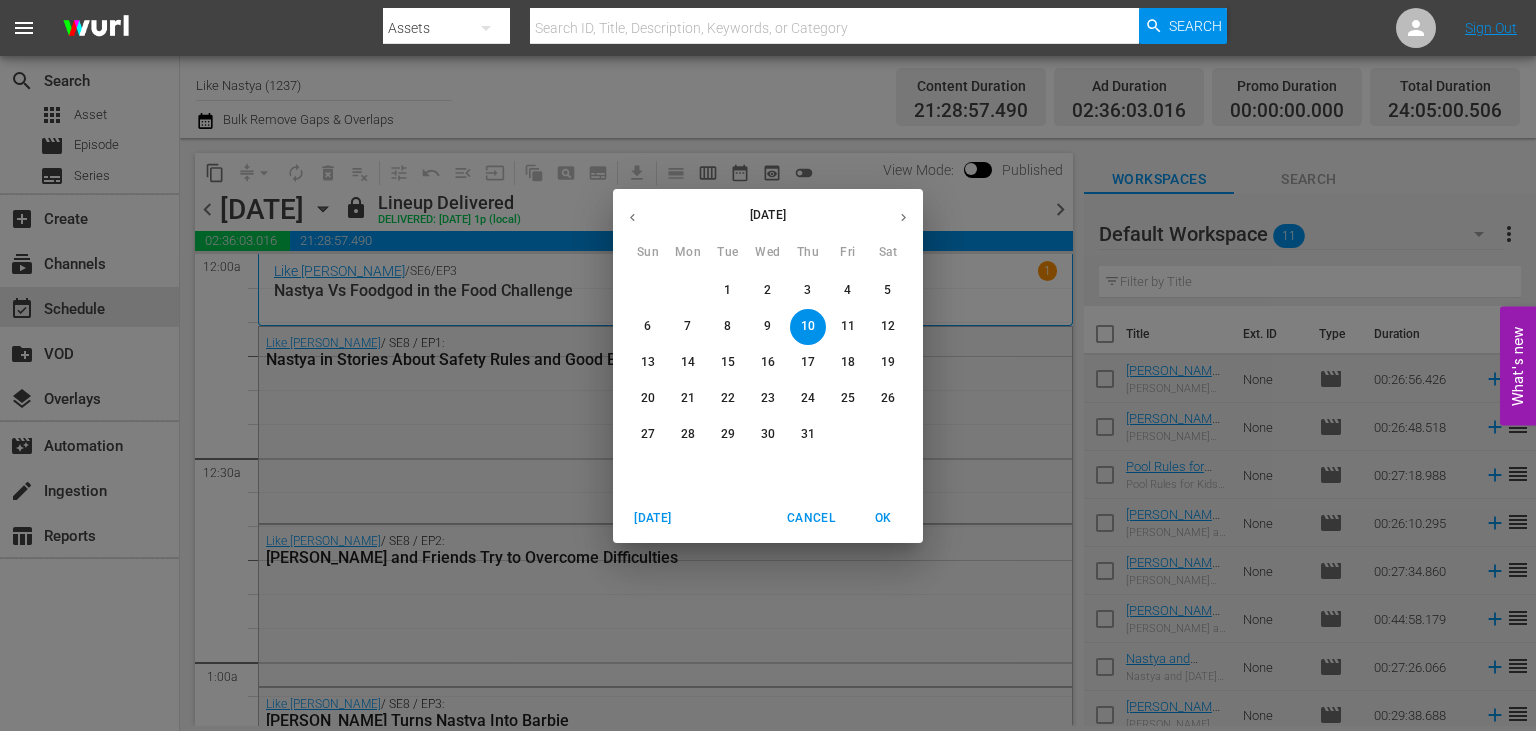 click on "[DATE] Sun Mon Tue Wed Thu Fri Sat 29 30 1 2 3 4 5 6 7 8 9 10 11 12 13 14 15 16 17 18 19 20 21 22 23 24 25 26 27 28 29 30 31 1 2 [DATE] Cancel OK" at bounding box center [768, 365] 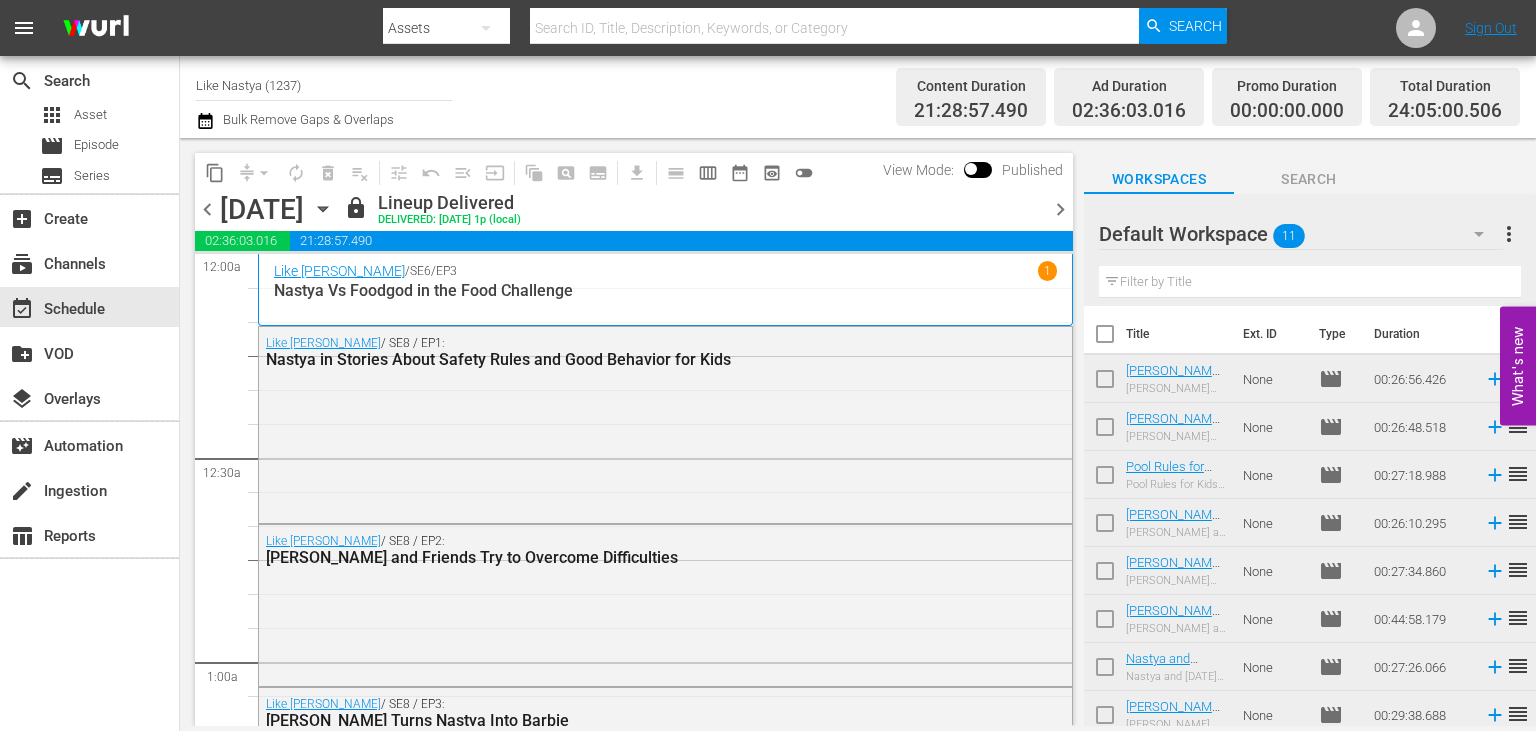 click 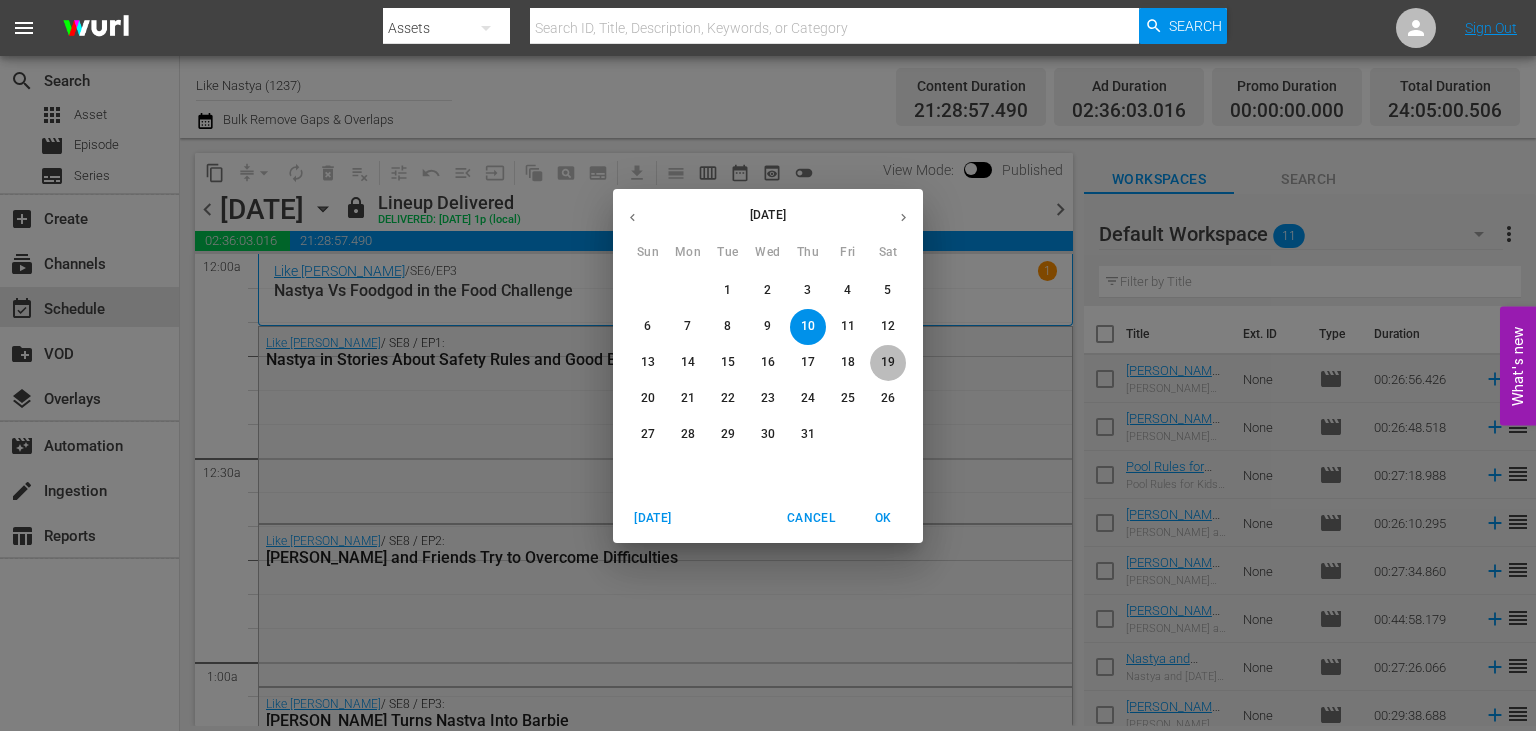 click on "19" at bounding box center (888, 362) 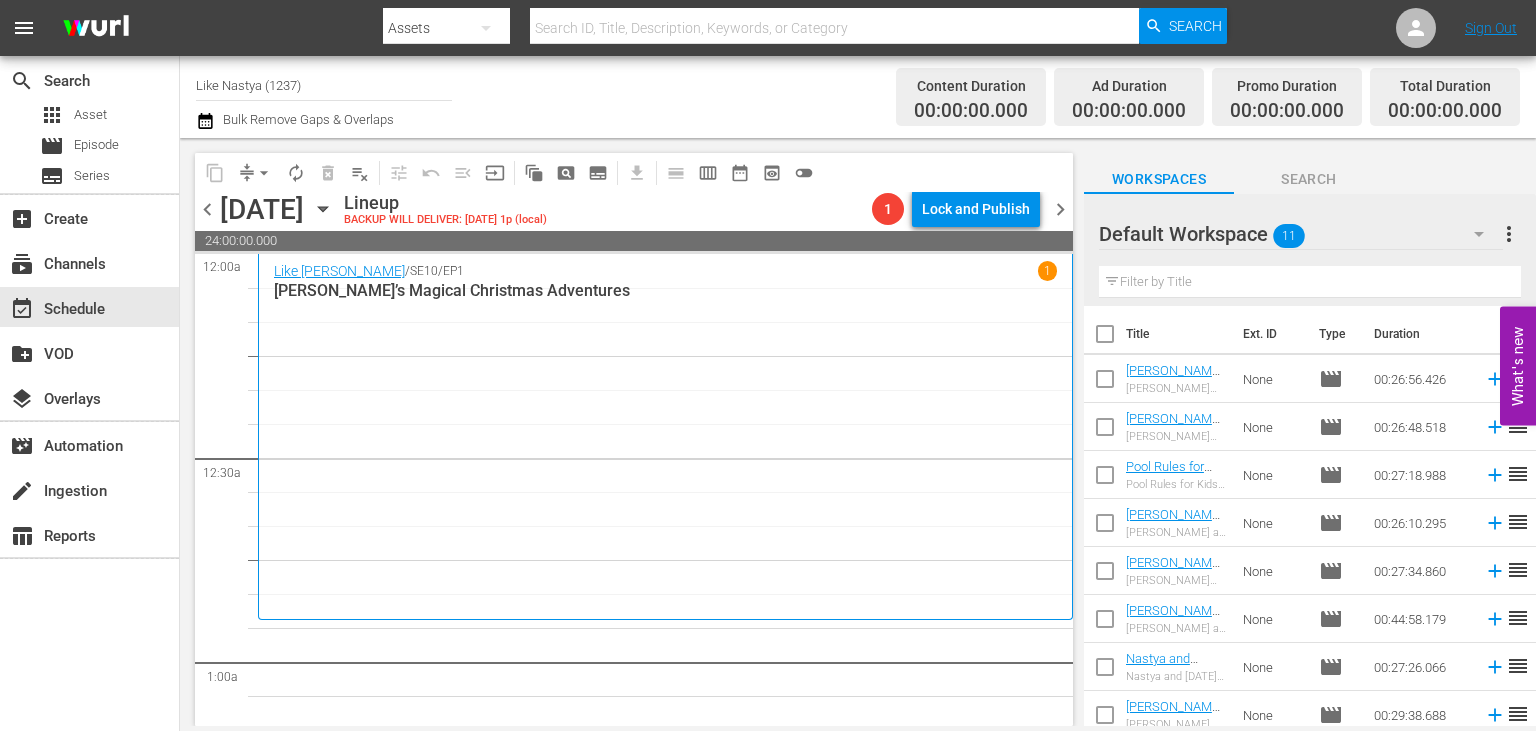 click 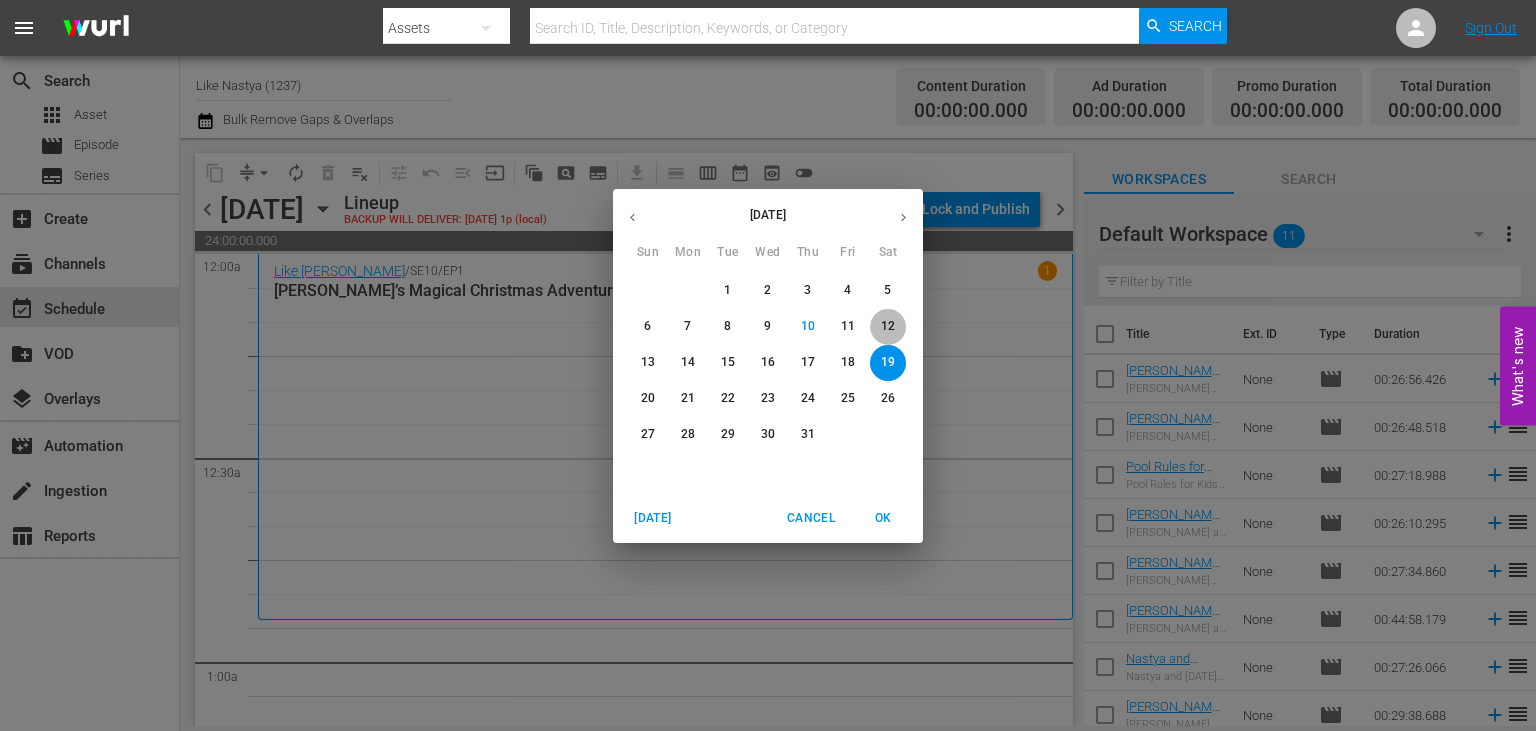 click on "12" at bounding box center (888, 326) 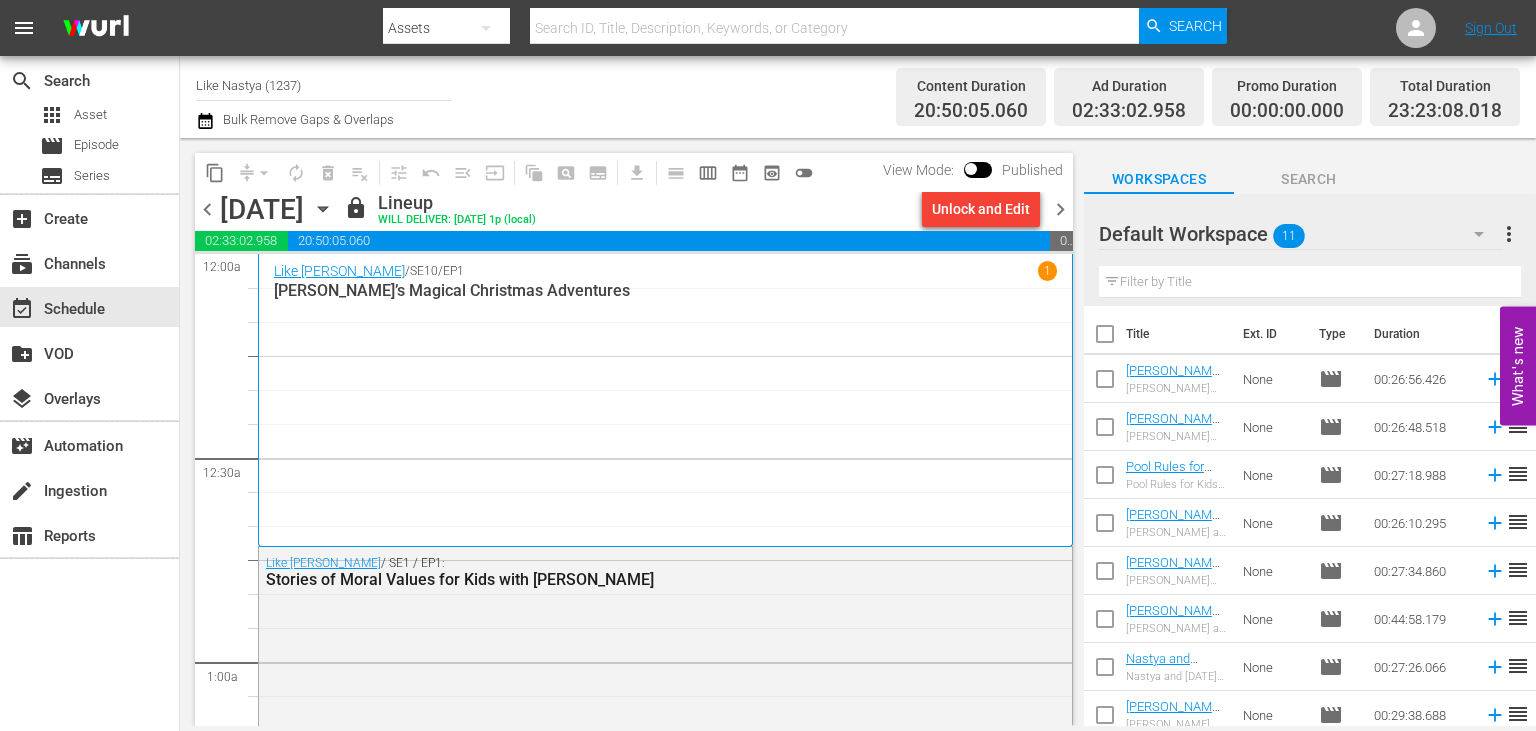 type 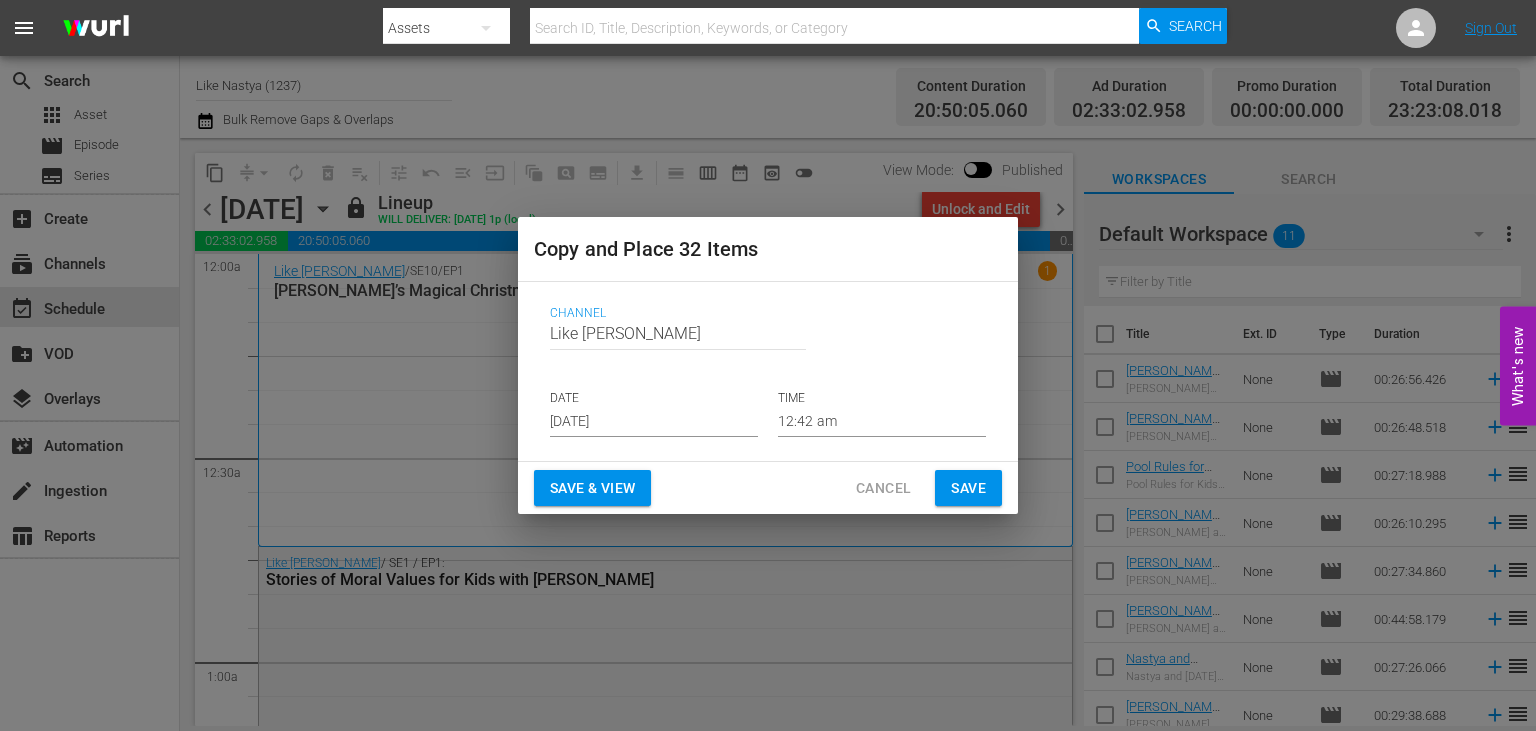 click on "[DATE]" at bounding box center (654, 422) 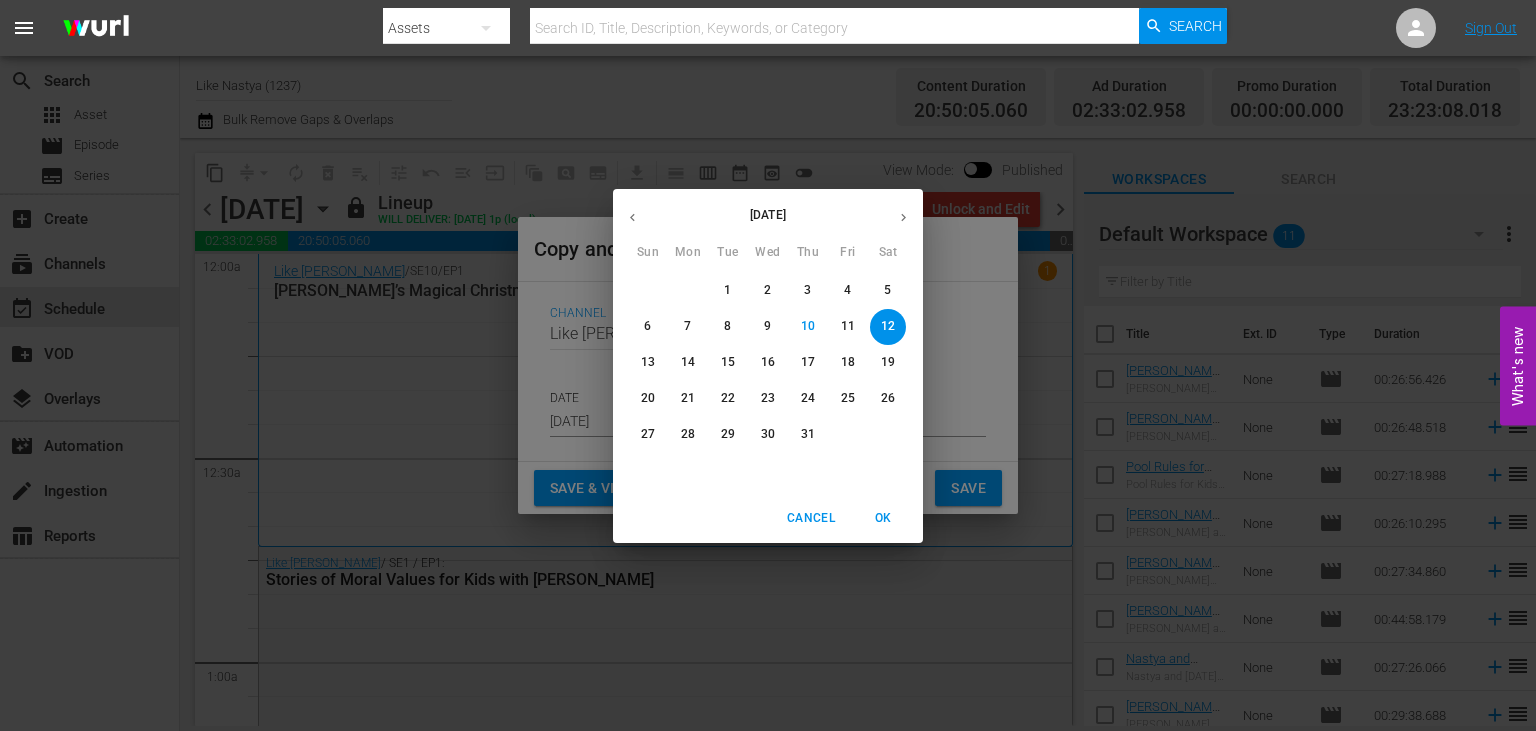 click on "19" at bounding box center (888, 362) 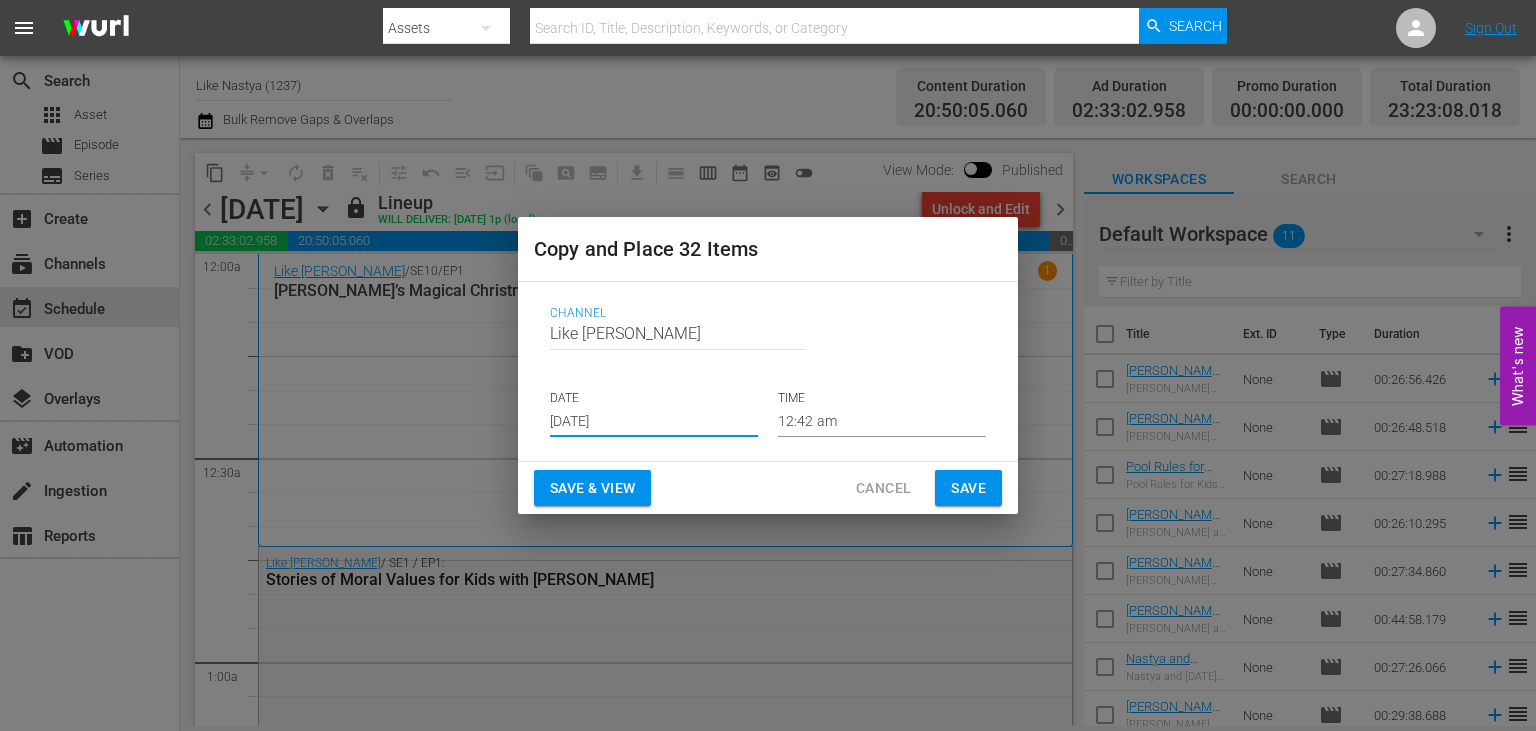 click on "Save & View" at bounding box center [592, 488] 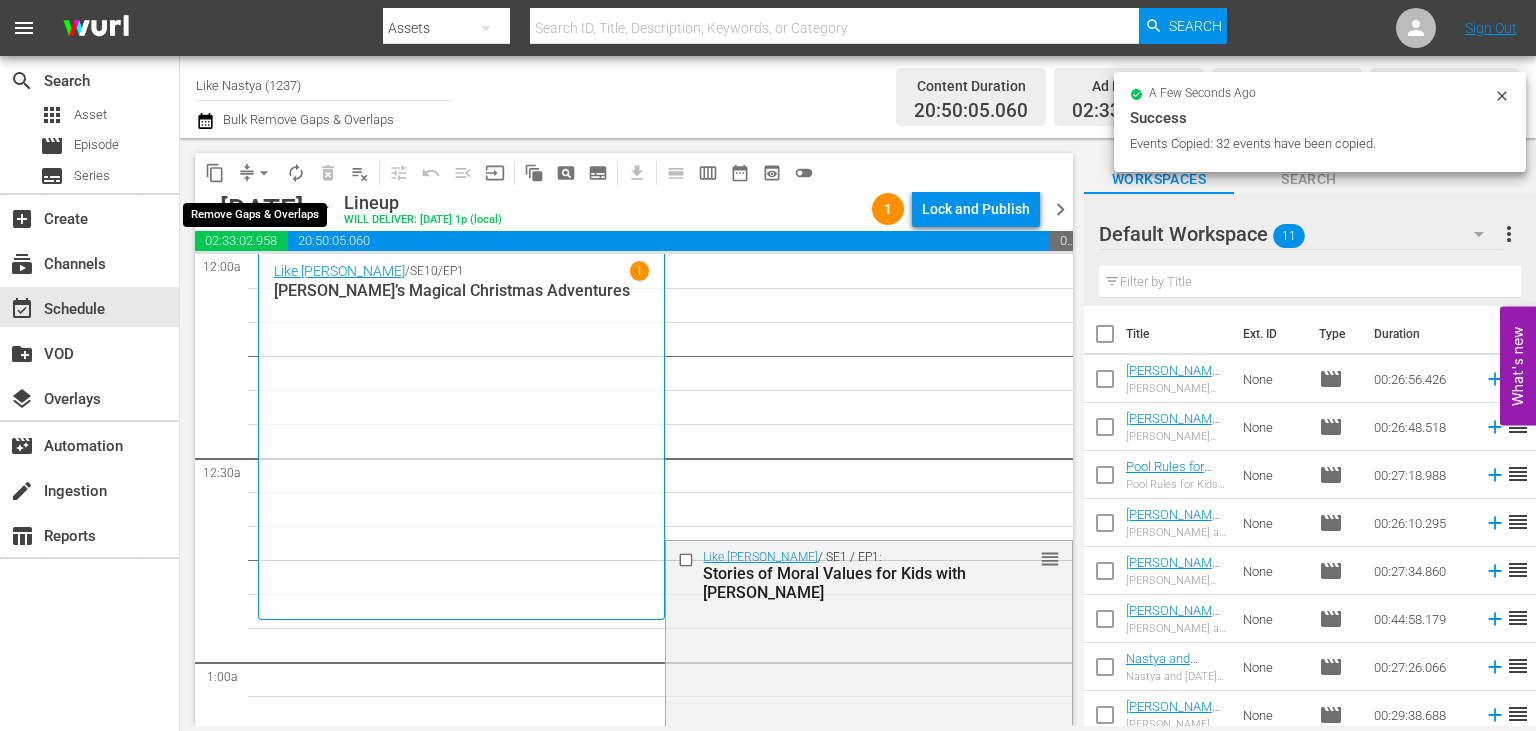 click on "arrow_drop_down" at bounding box center (264, 173) 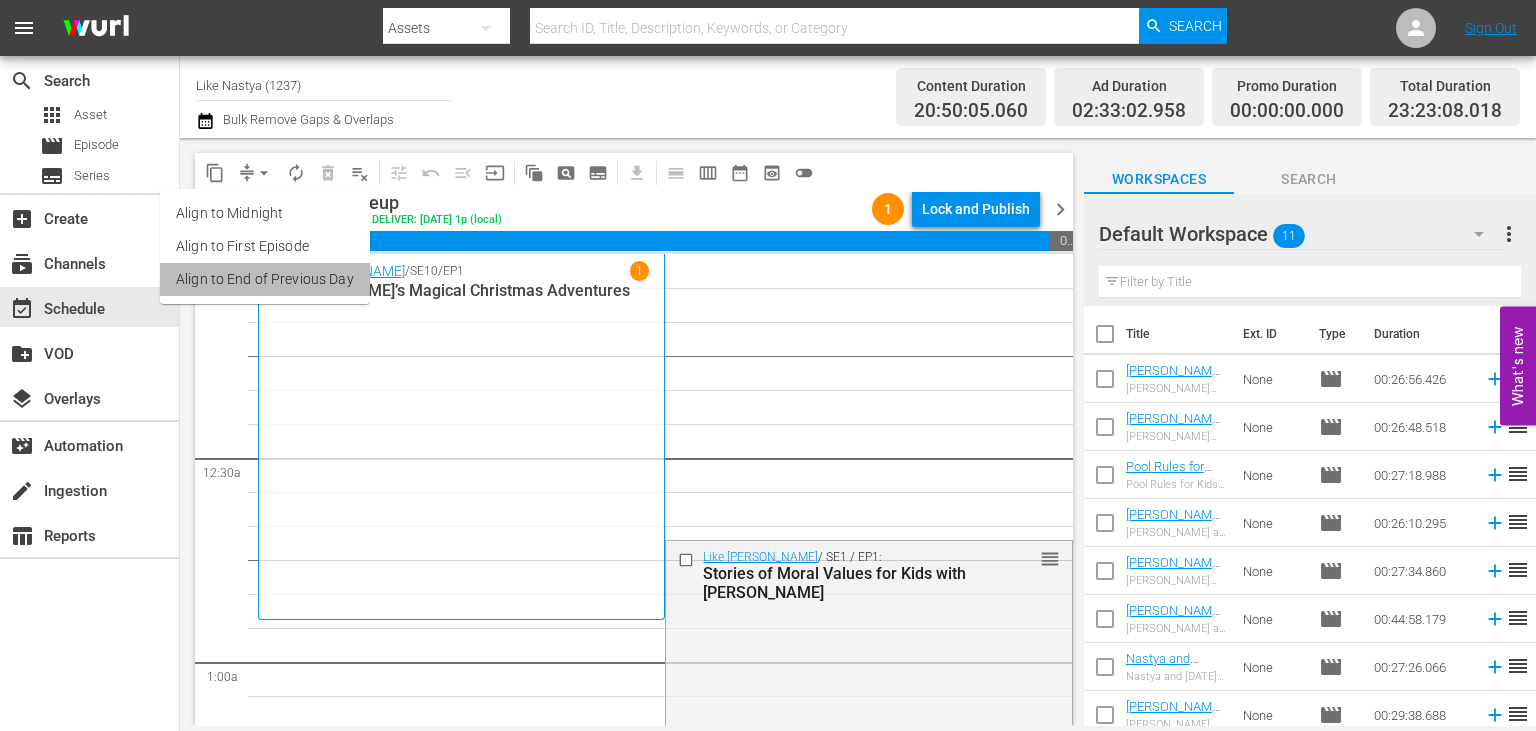 click on "Align to End of Previous Day" at bounding box center (265, 279) 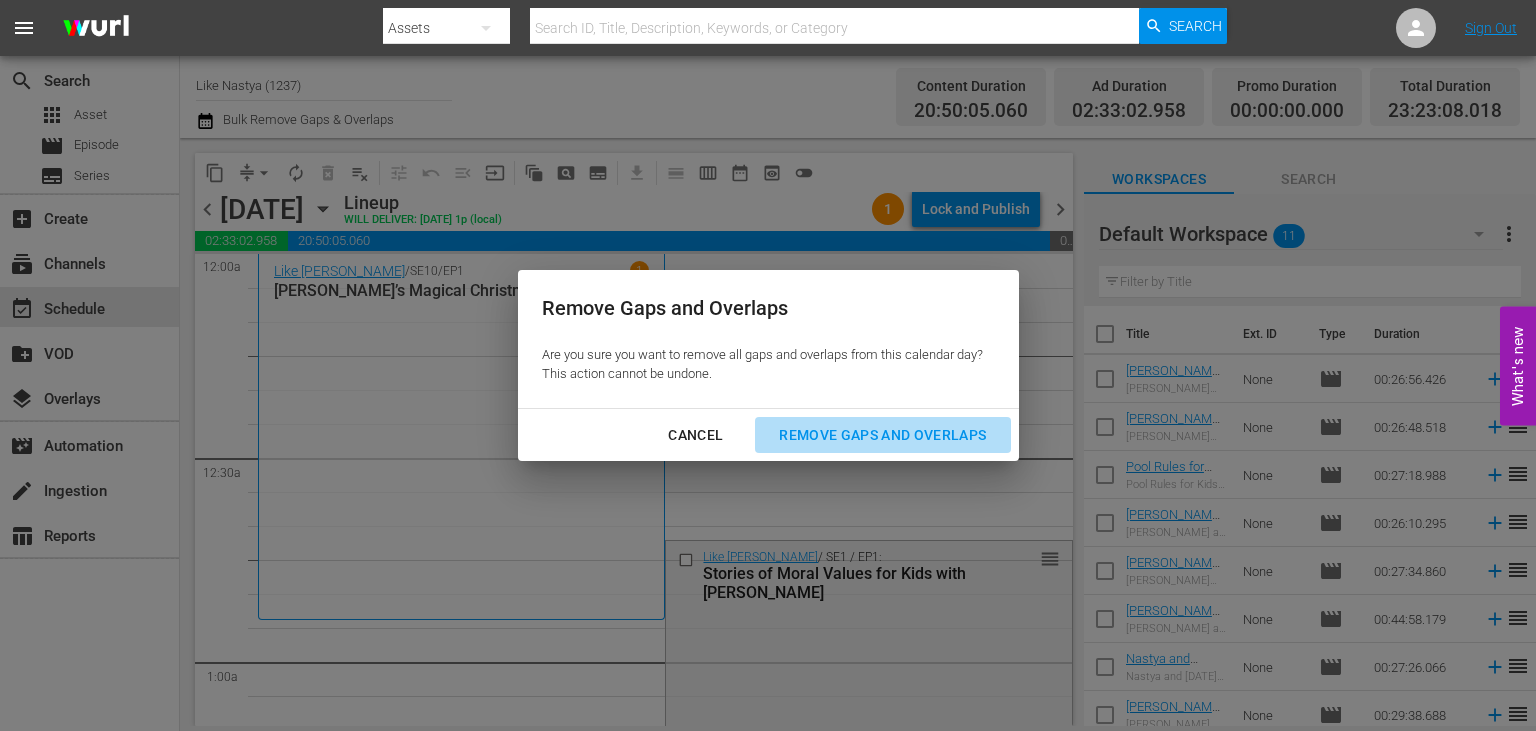 click on "Remove Gaps and Overlaps" at bounding box center [882, 435] 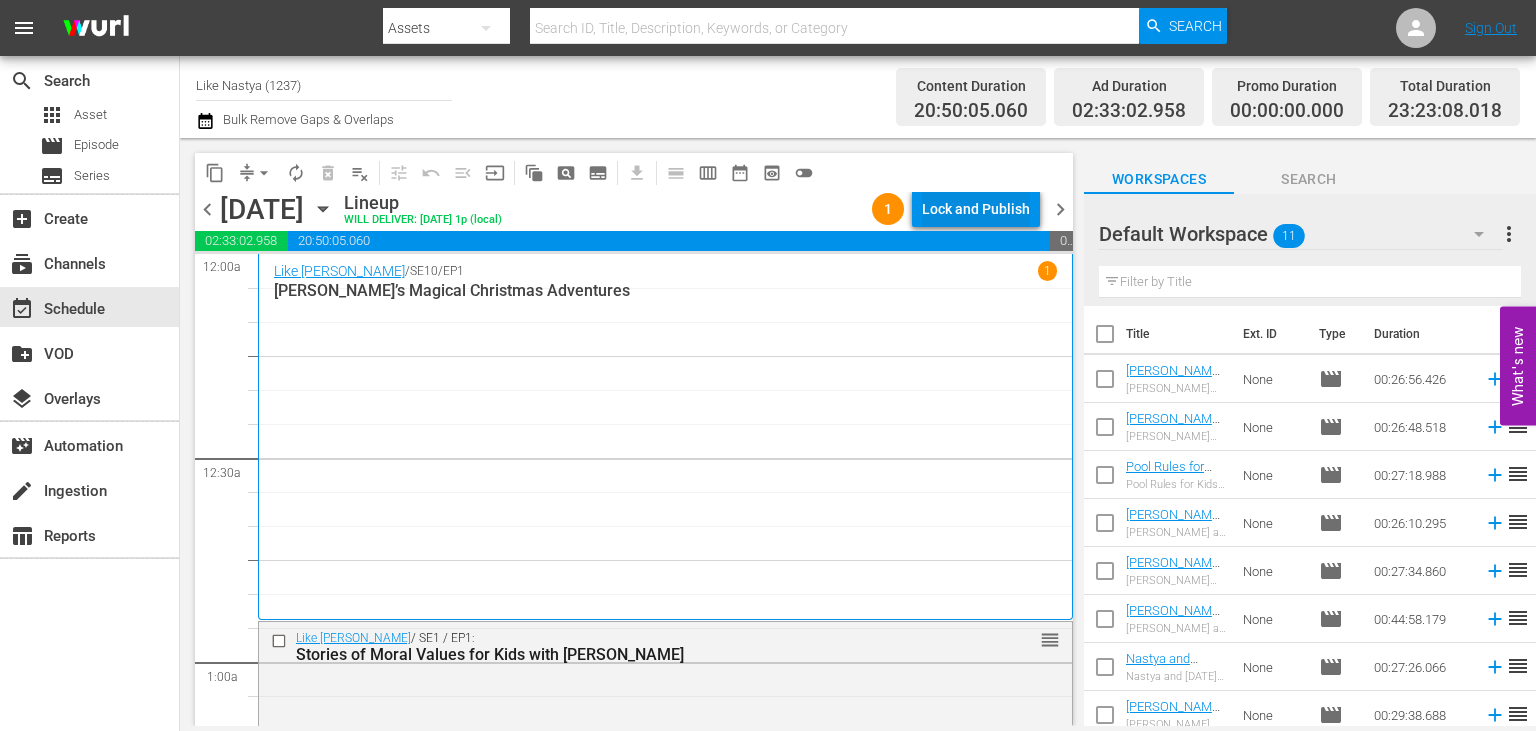click on "Lock and Publish" at bounding box center (976, 209) 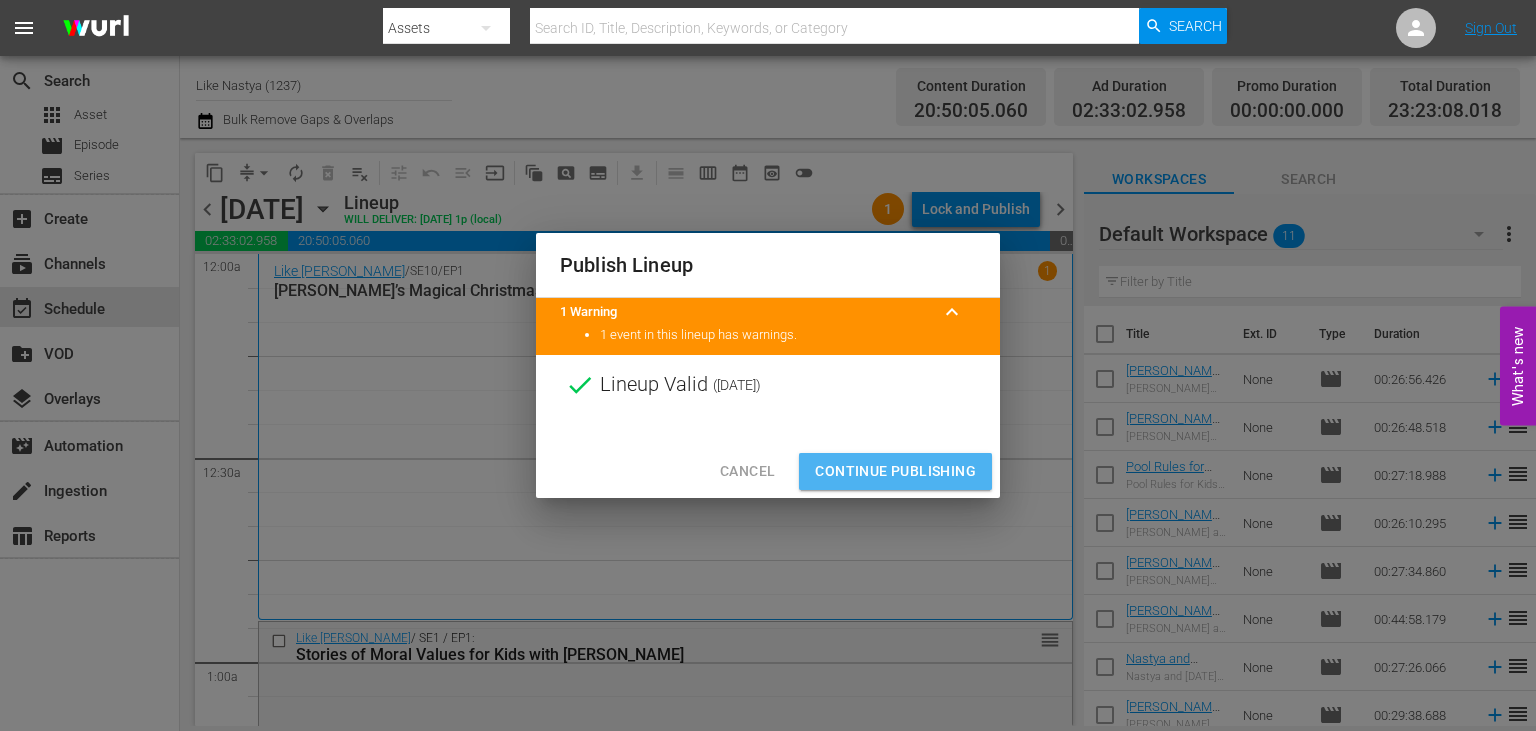click on "Continue Publishing" at bounding box center (895, 471) 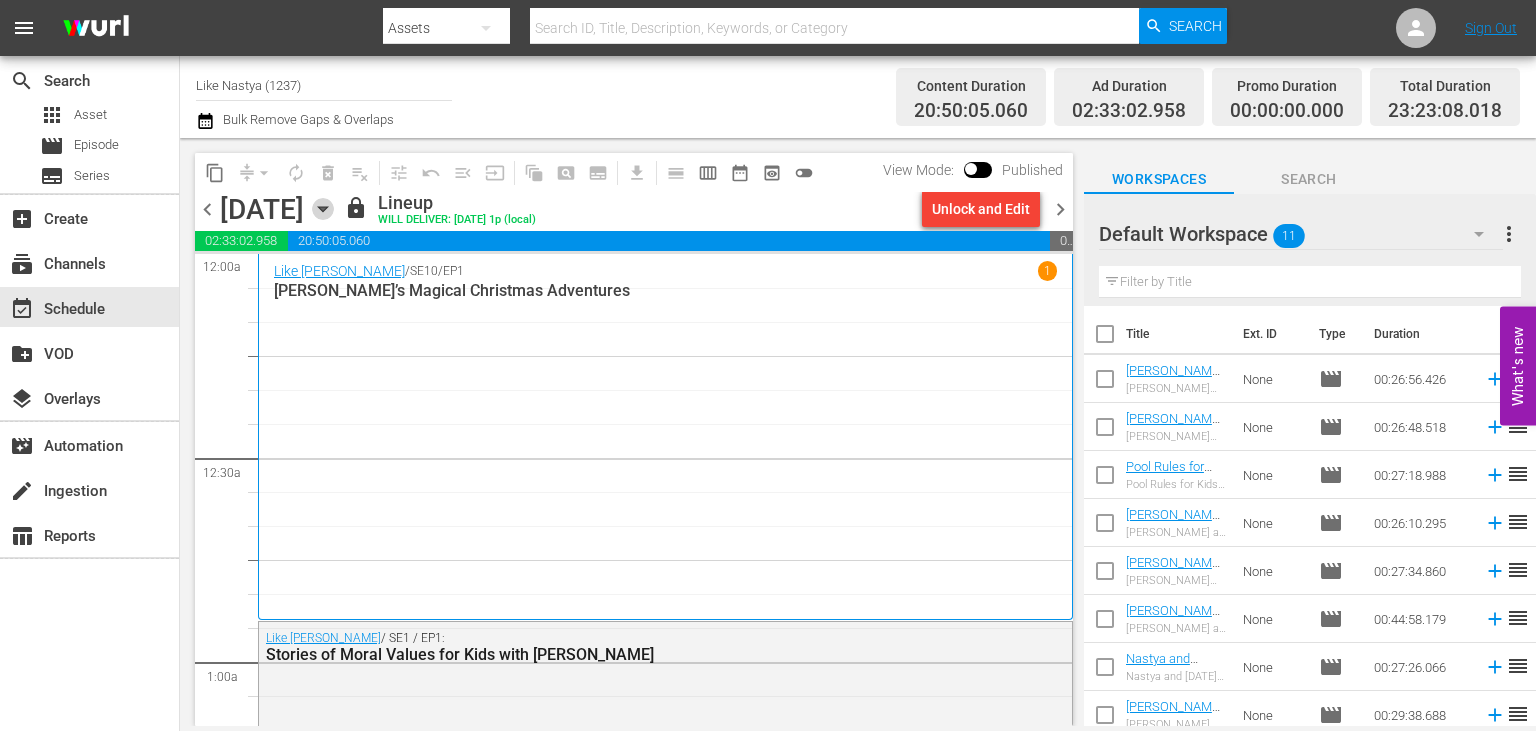 click 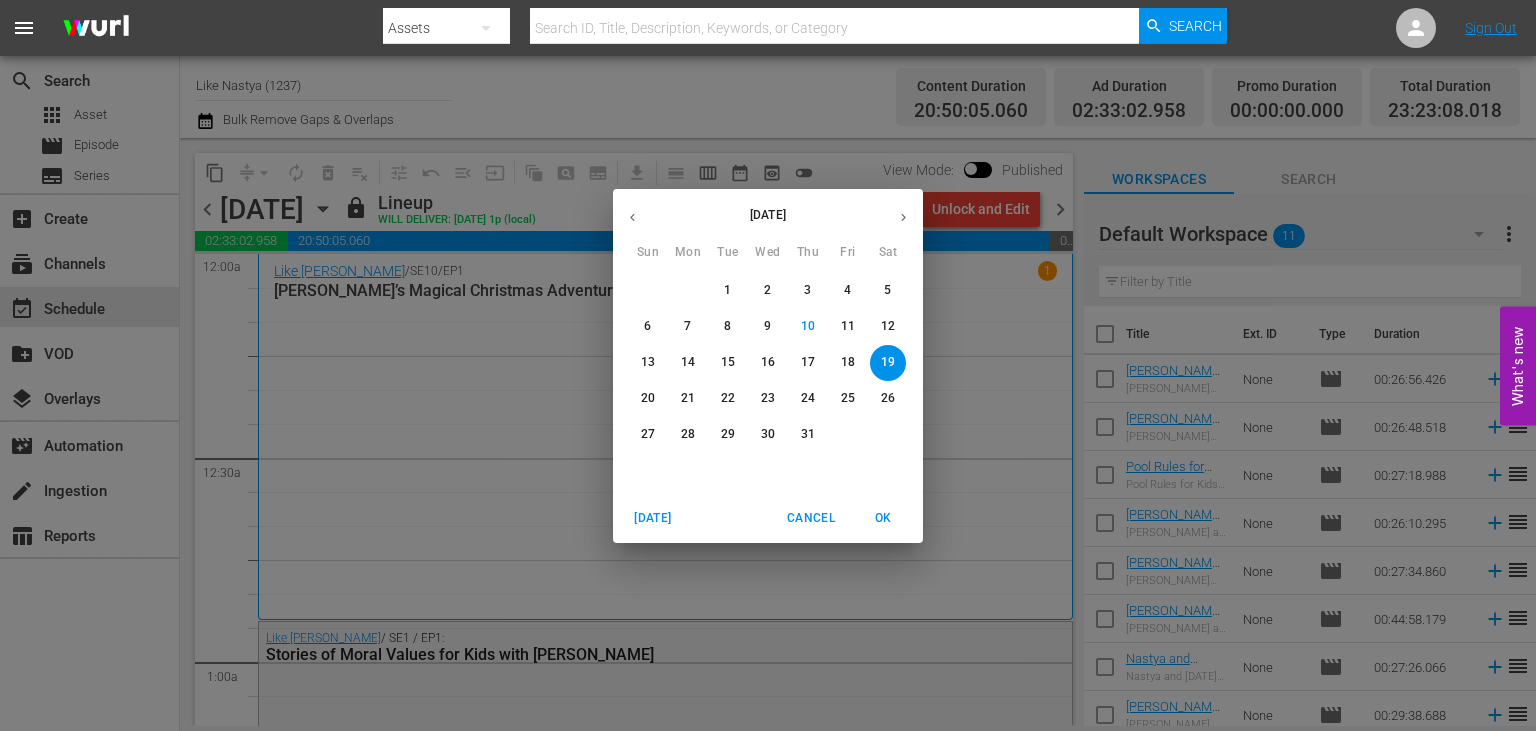 click on "13" at bounding box center [648, 362] 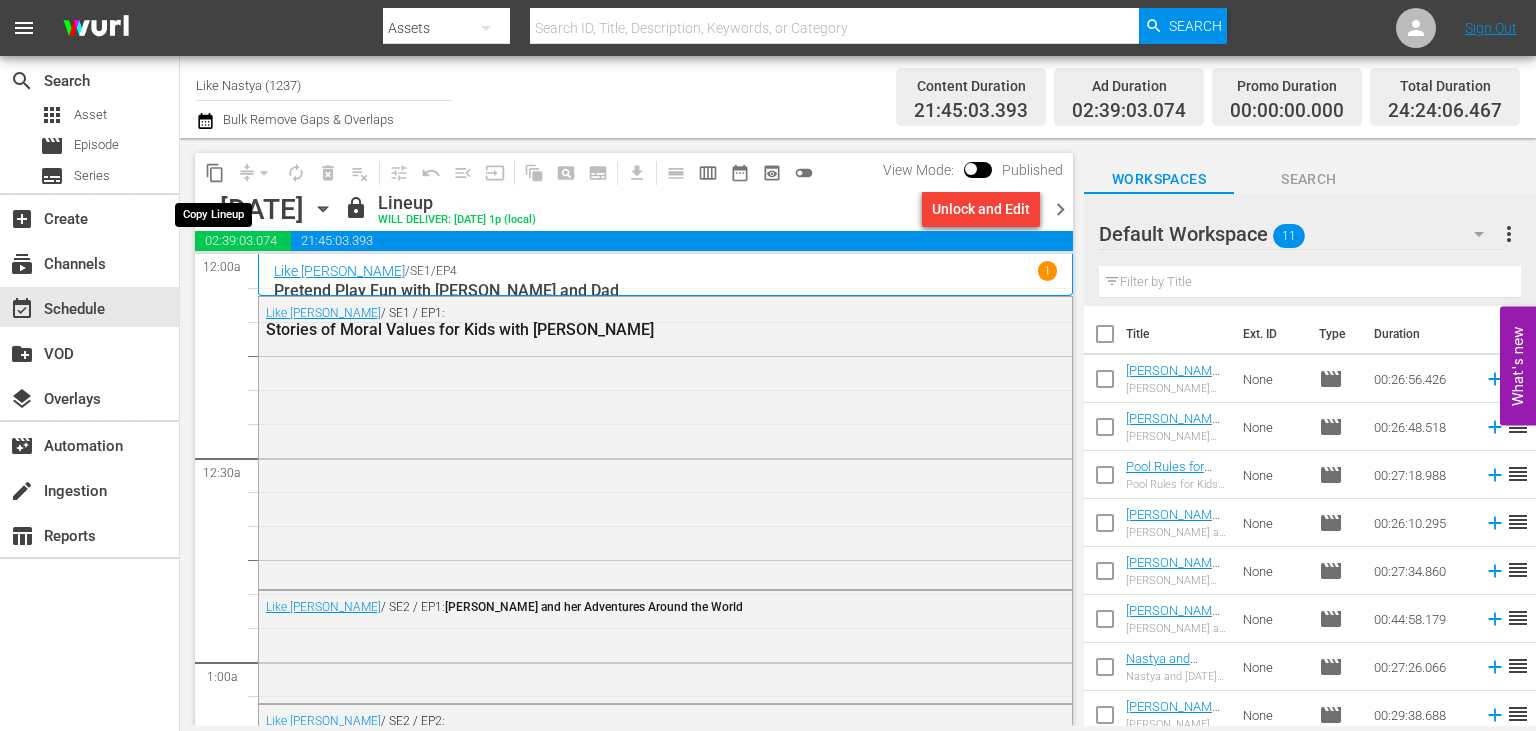 click on "content_copy" at bounding box center [215, 173] 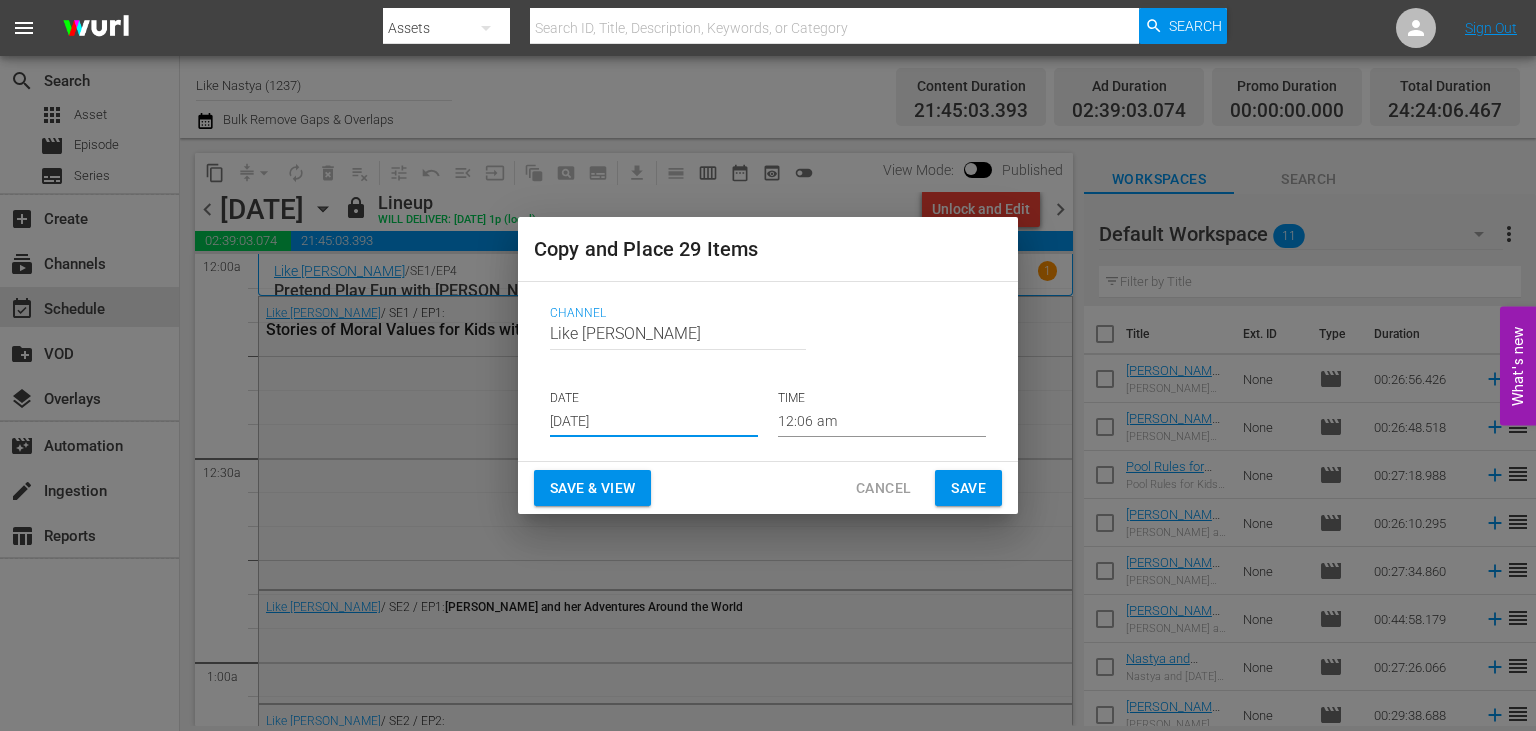 click on "[DATE]" at bounding box center [654, 422] 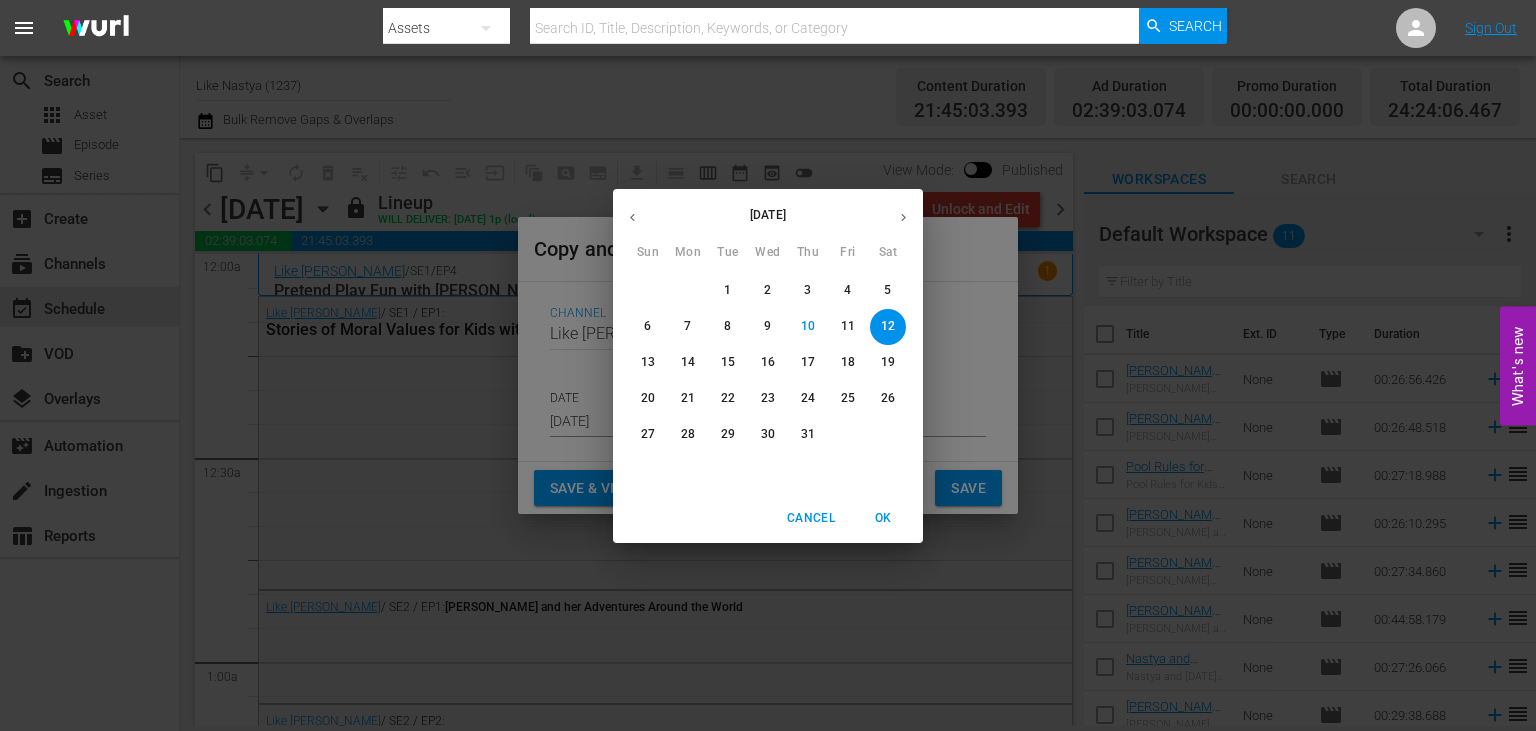 click on "20" at bounding box center (648, 398) 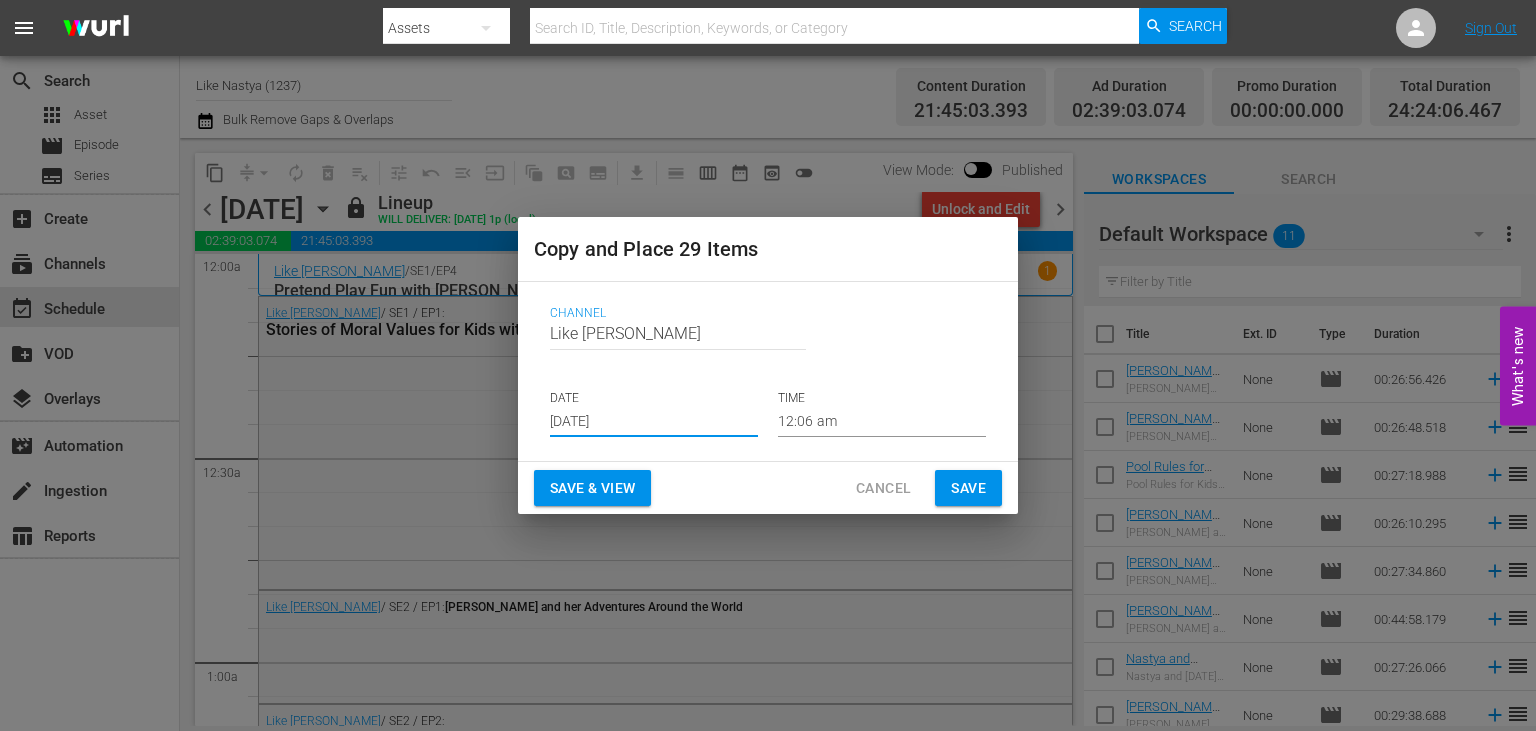 click on "Save & View" at bounding box center [592, 488] 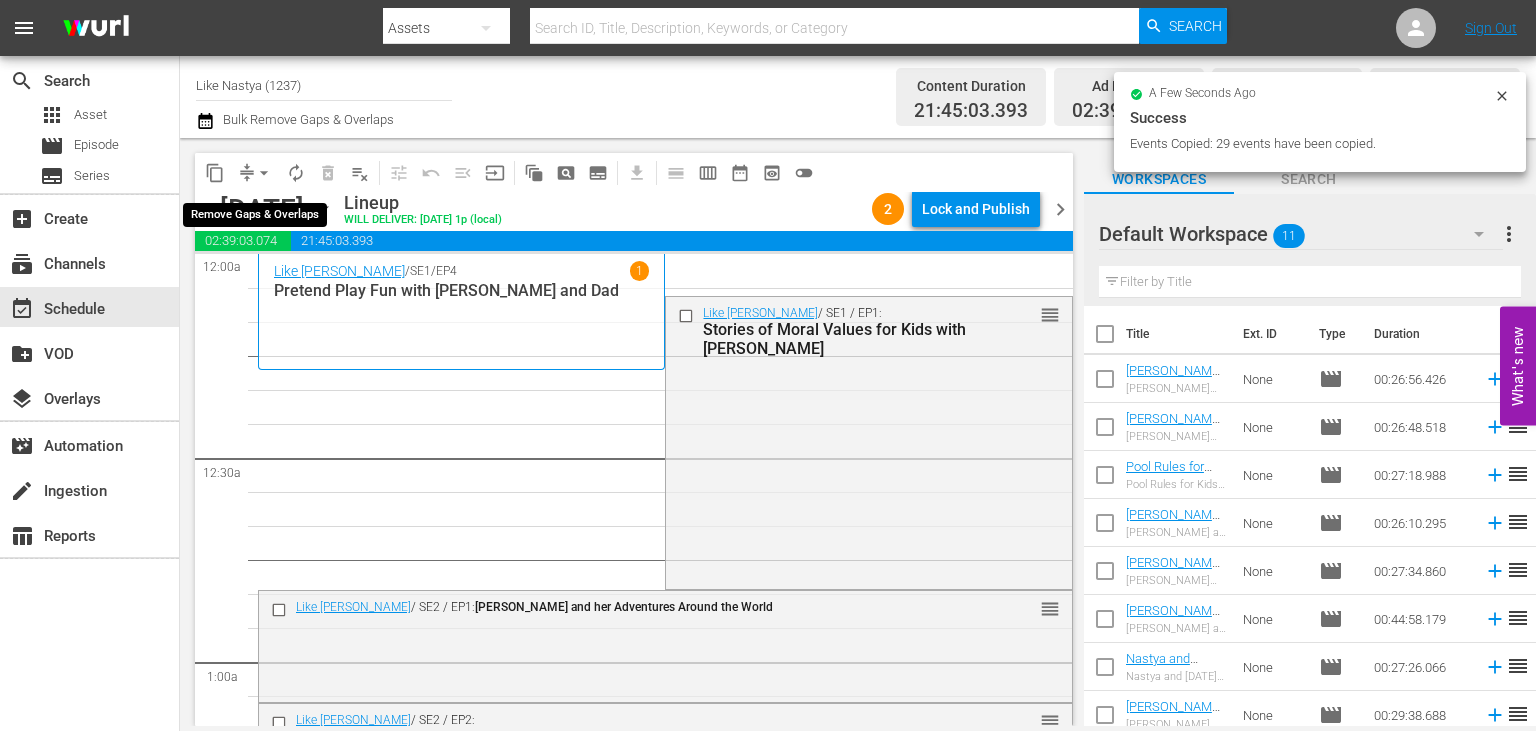 click on "arrow_drop_down" at bounding box center (264, 173) 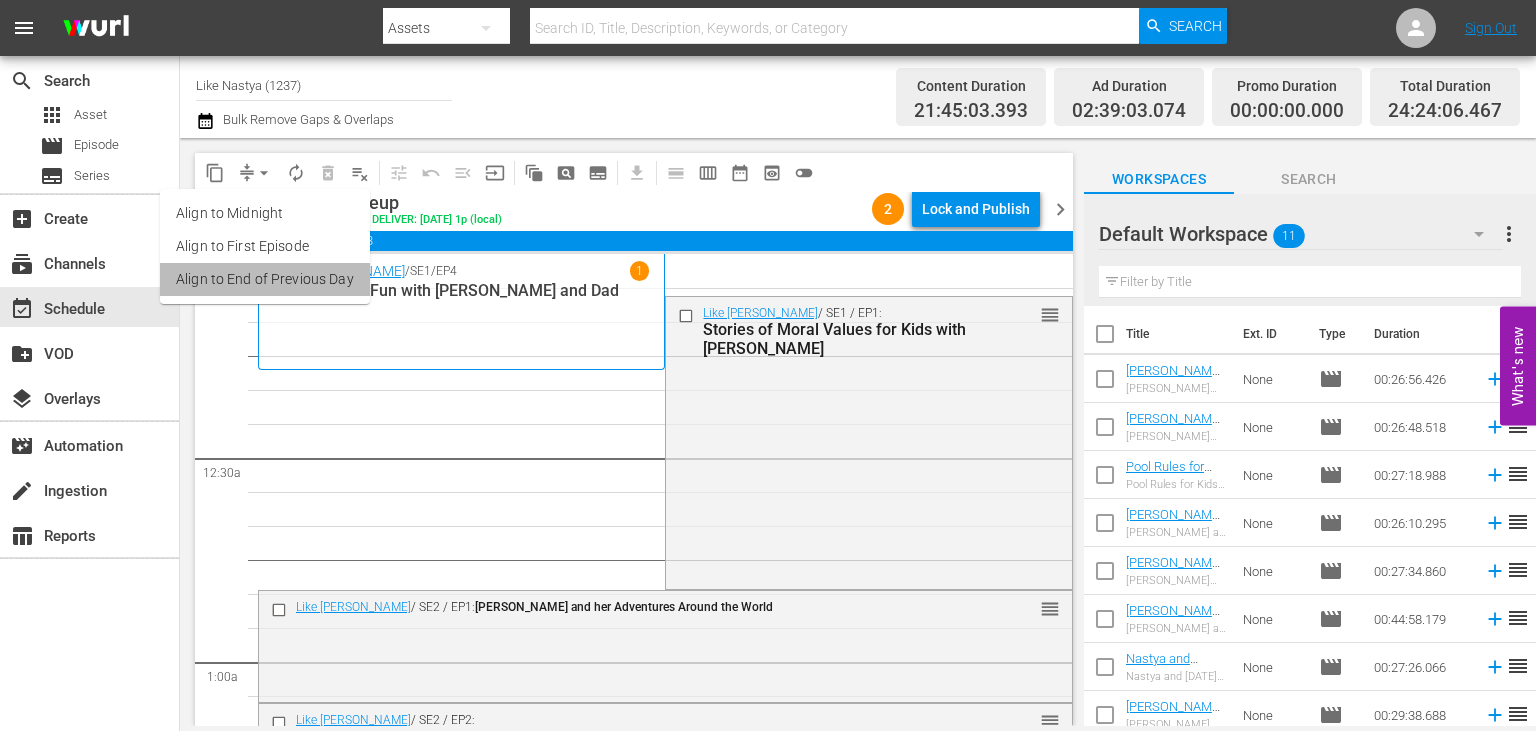 click on "Align to End of Previous Day" at bounding box center (265, 279) 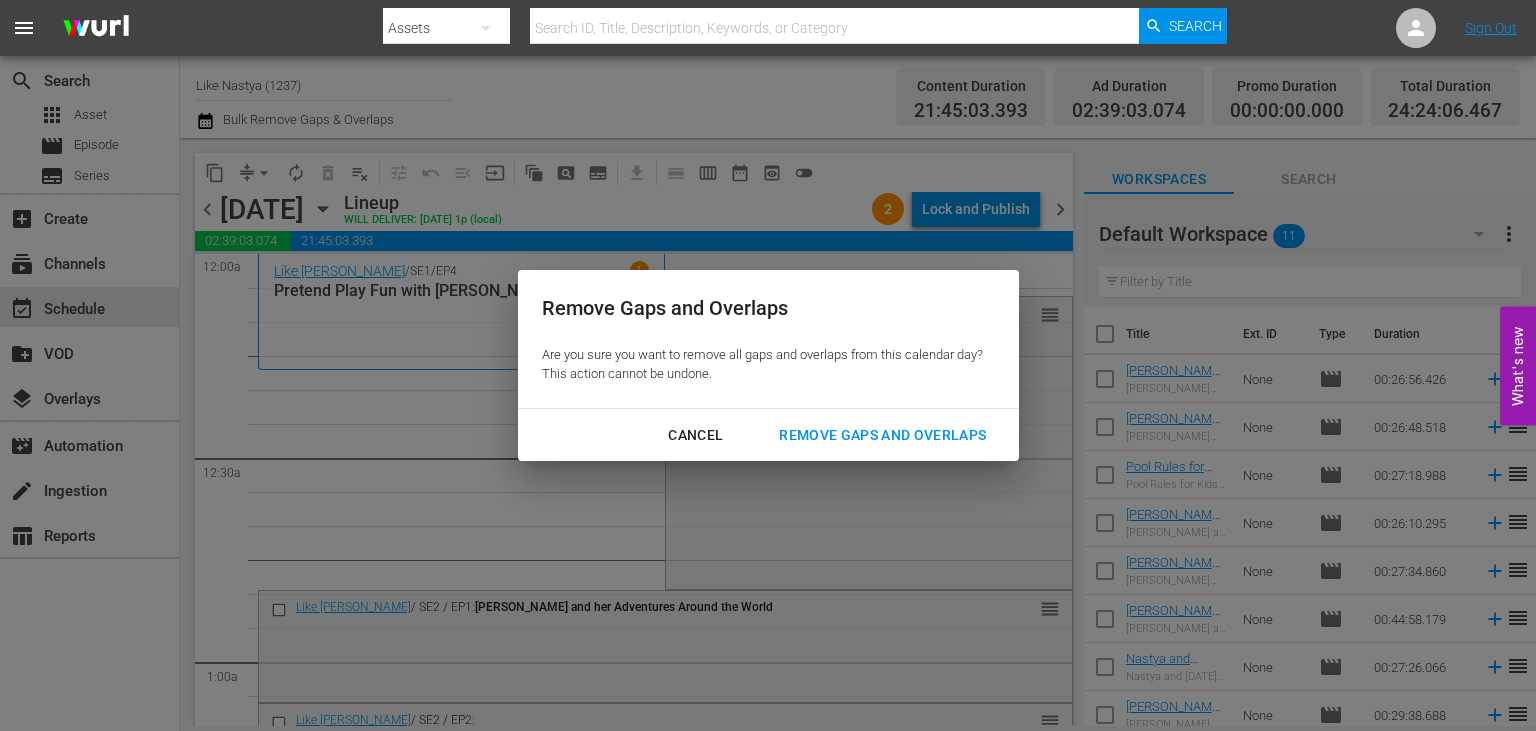 click on "Remove Gaps and Overlaps" at bounding box center [882, 435] 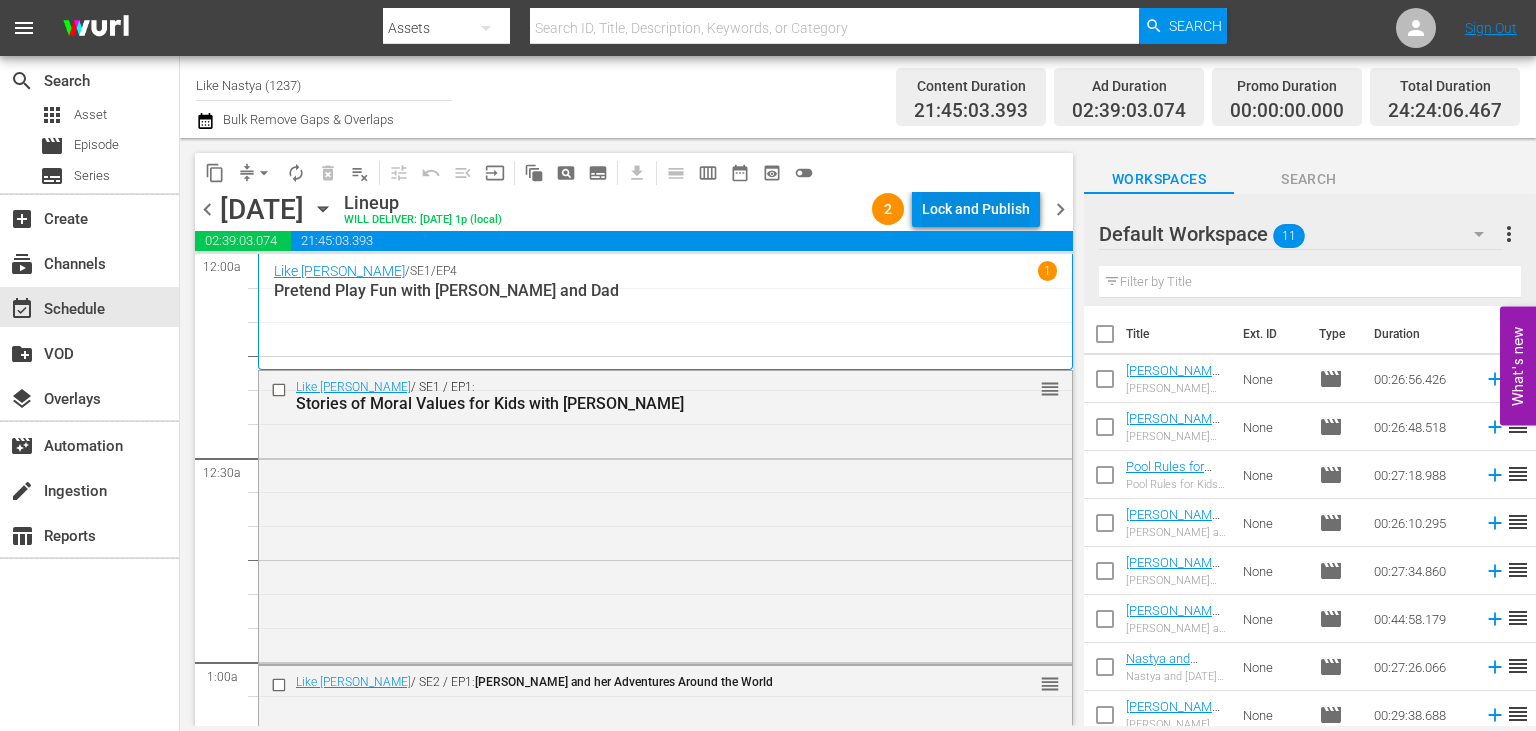 click on "Lock and Publish" at bounding box center [976, 209] 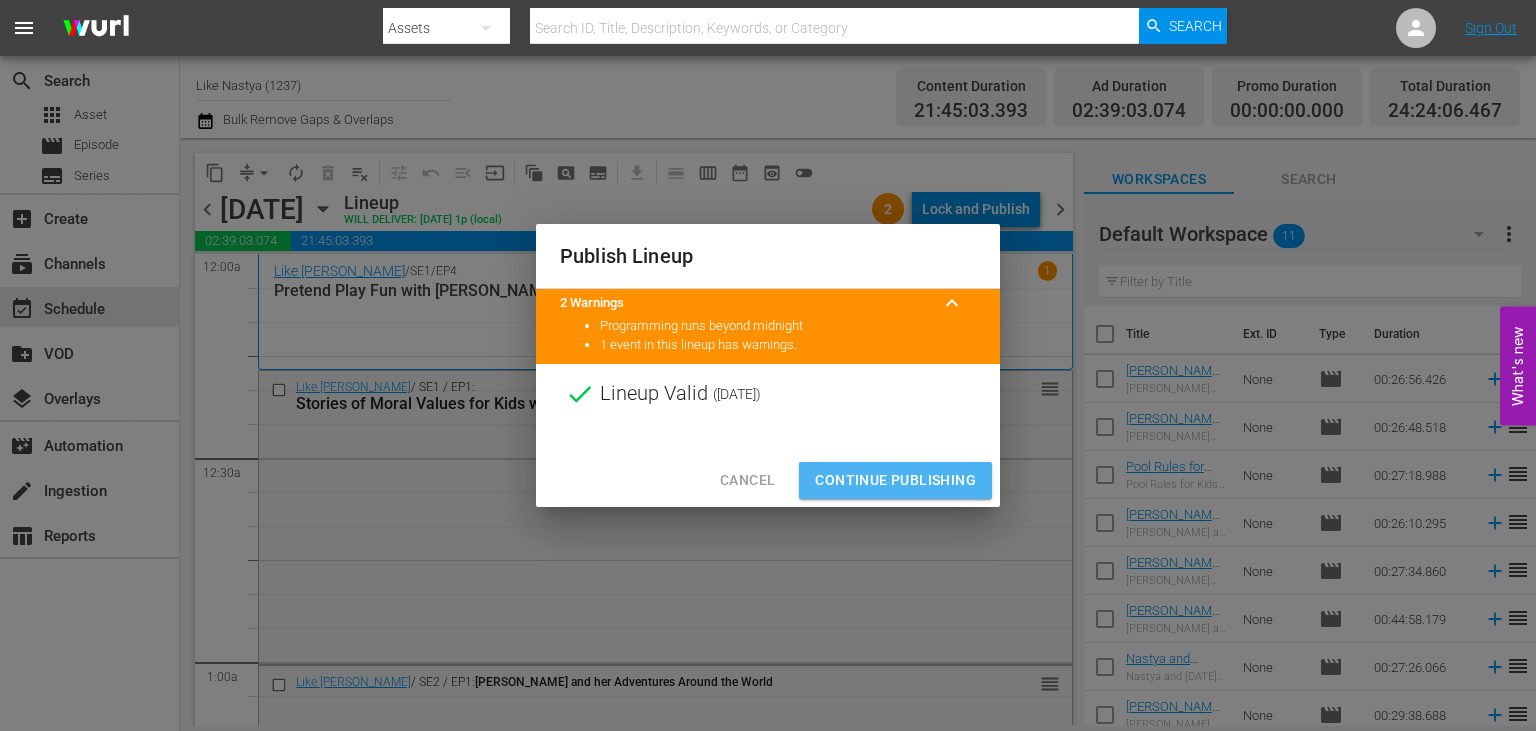 click on "Continue Publishing" at bounding box center (895, 480) 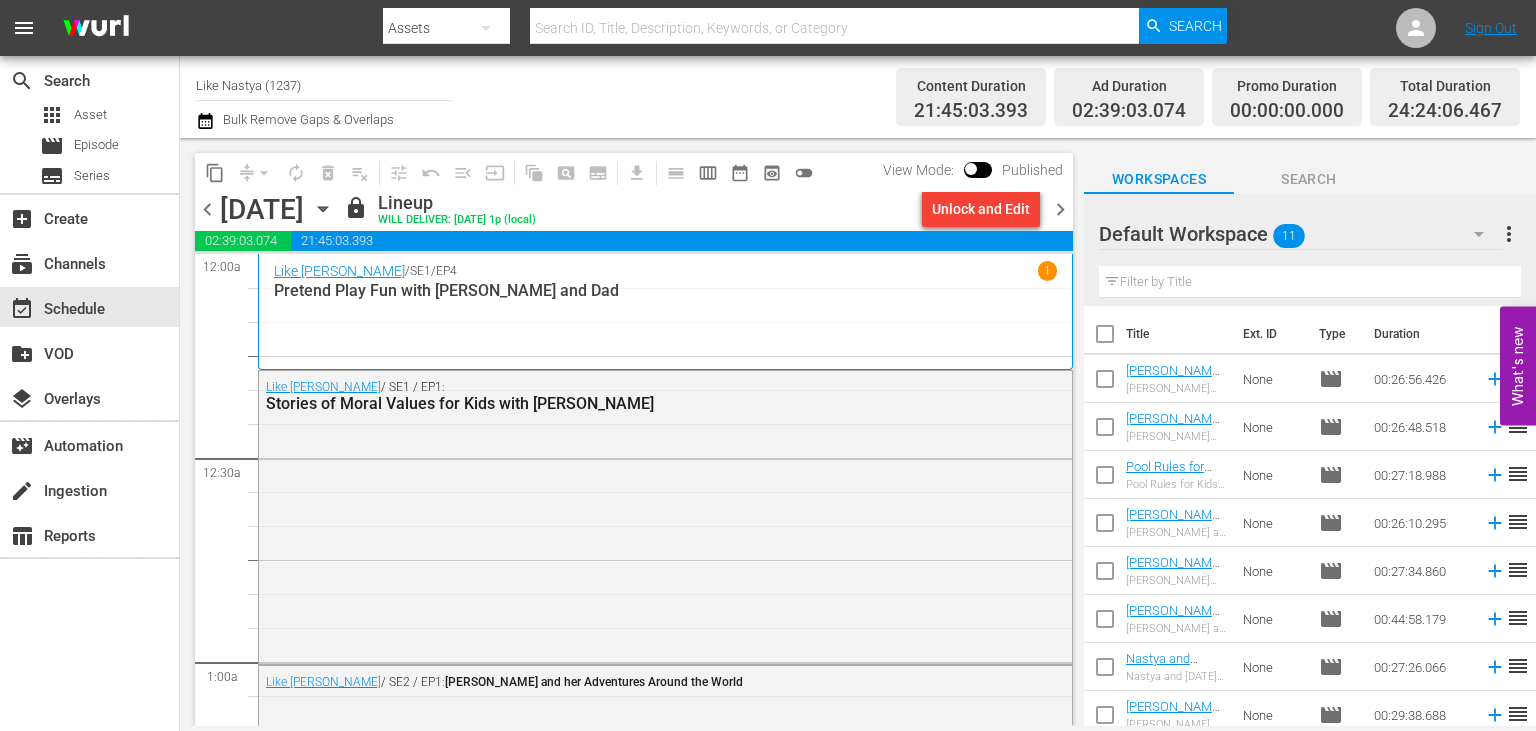 click 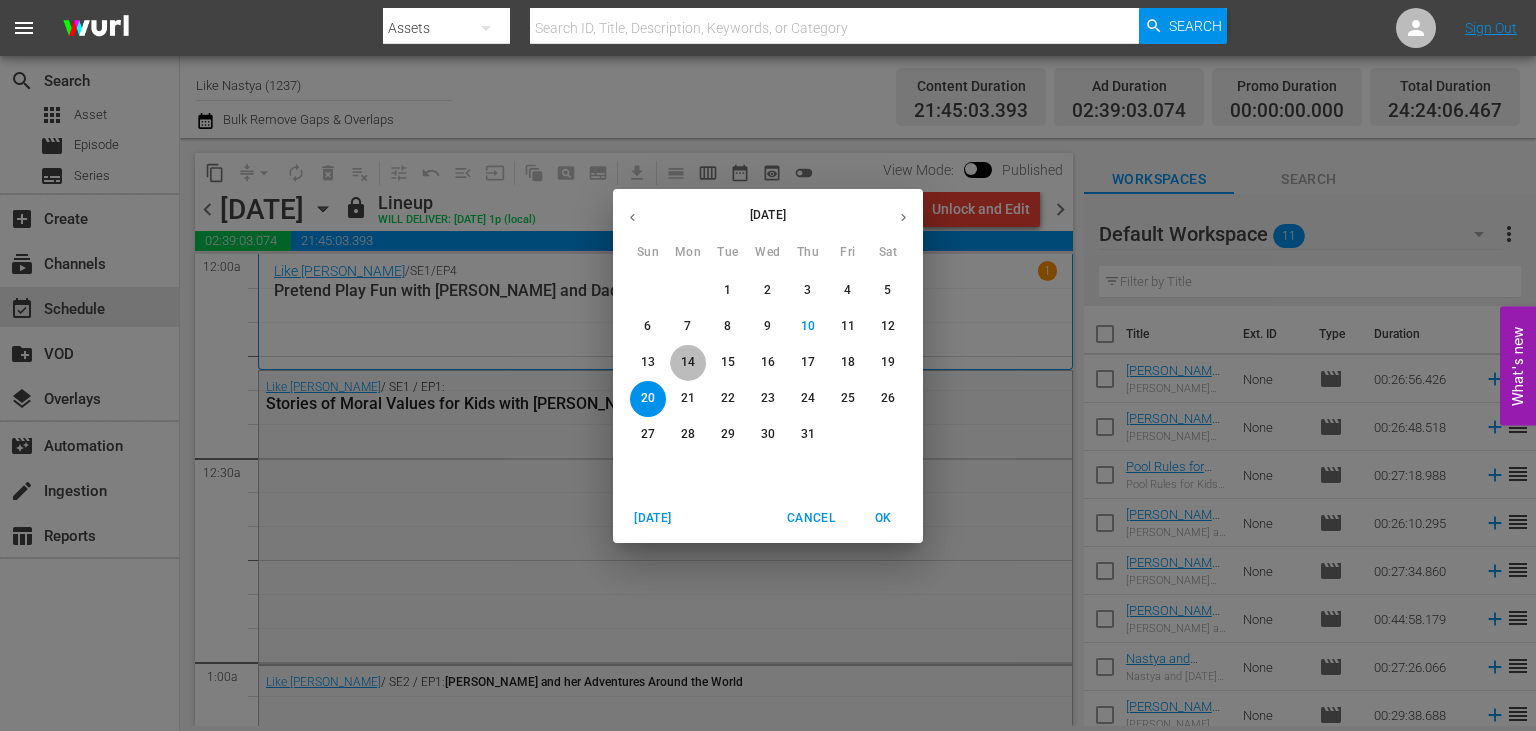 click on "14" at bounding box center [688, 362] 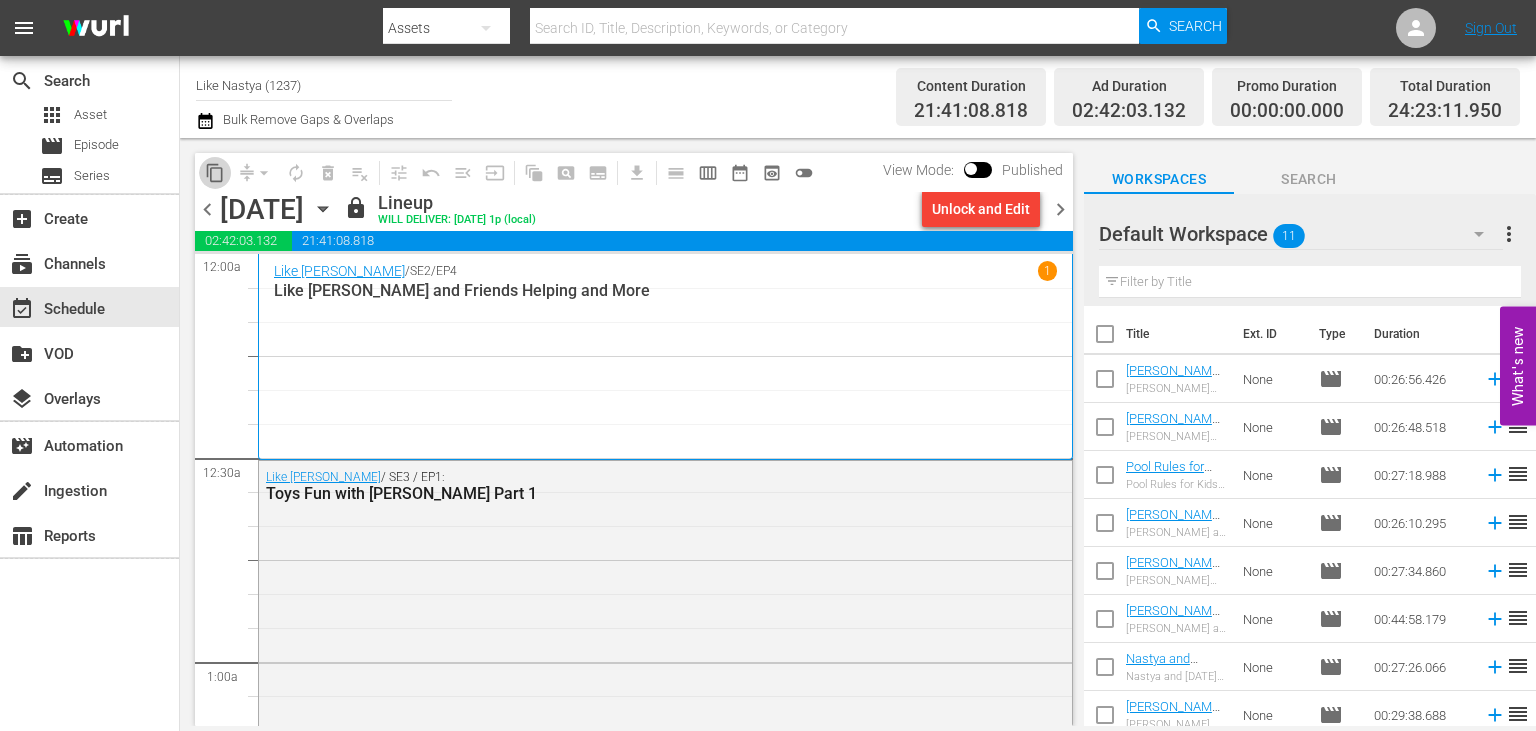 click on "content_copy" at bounding box center [215, 173] 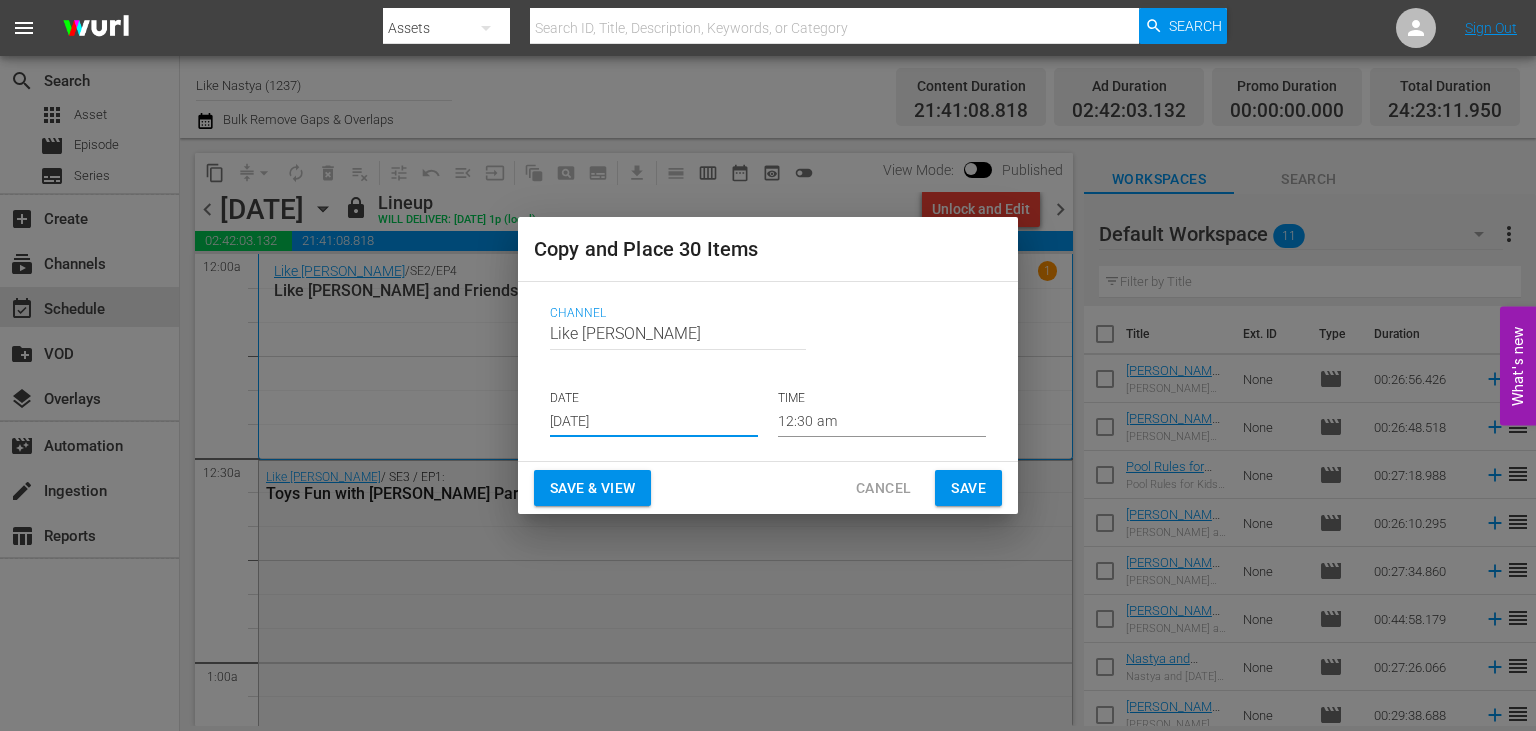 click on "[DATE]" at bounding box center (654, 422) 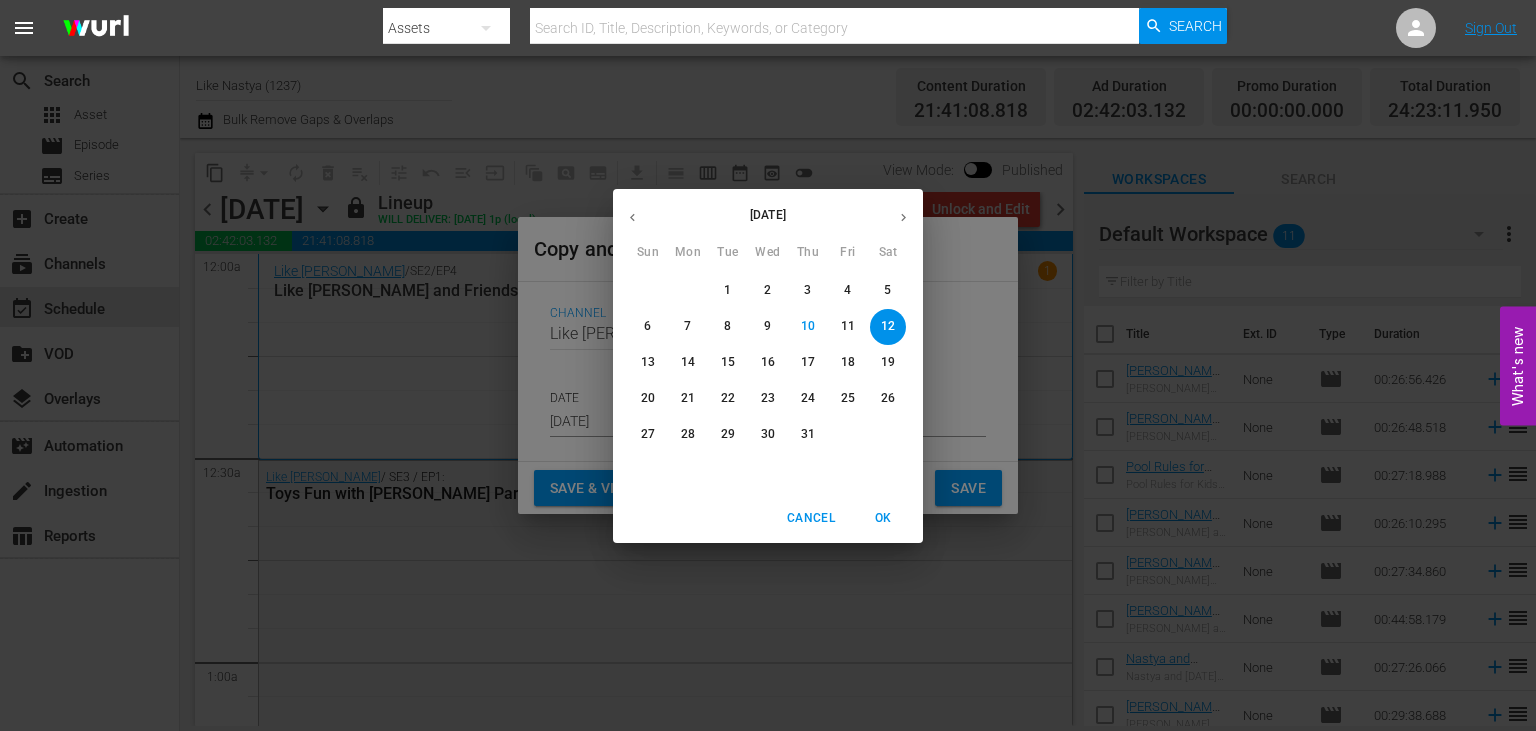 click on "21" at bounding box center (688, 398) 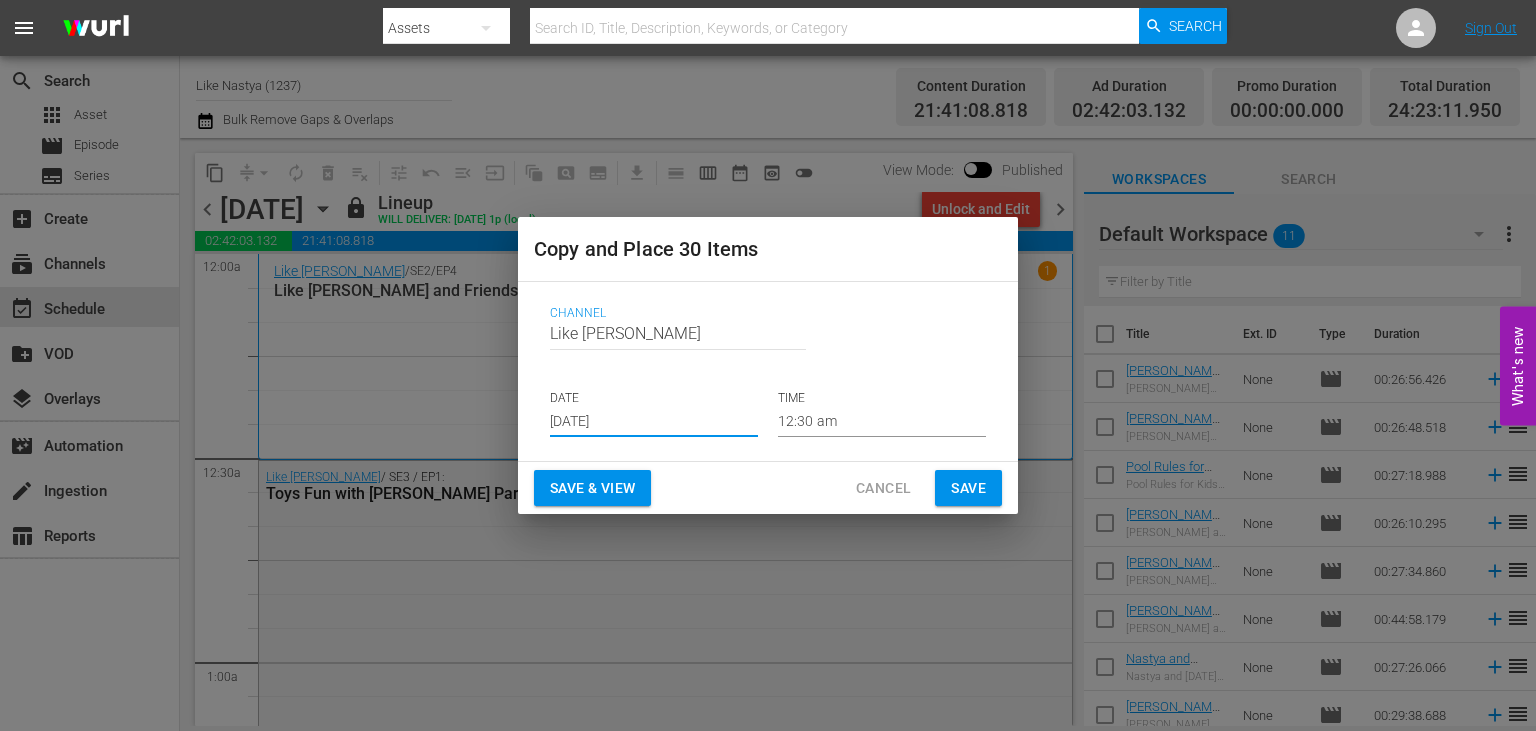 click on "Save & View" at bounding box center (592, 488) 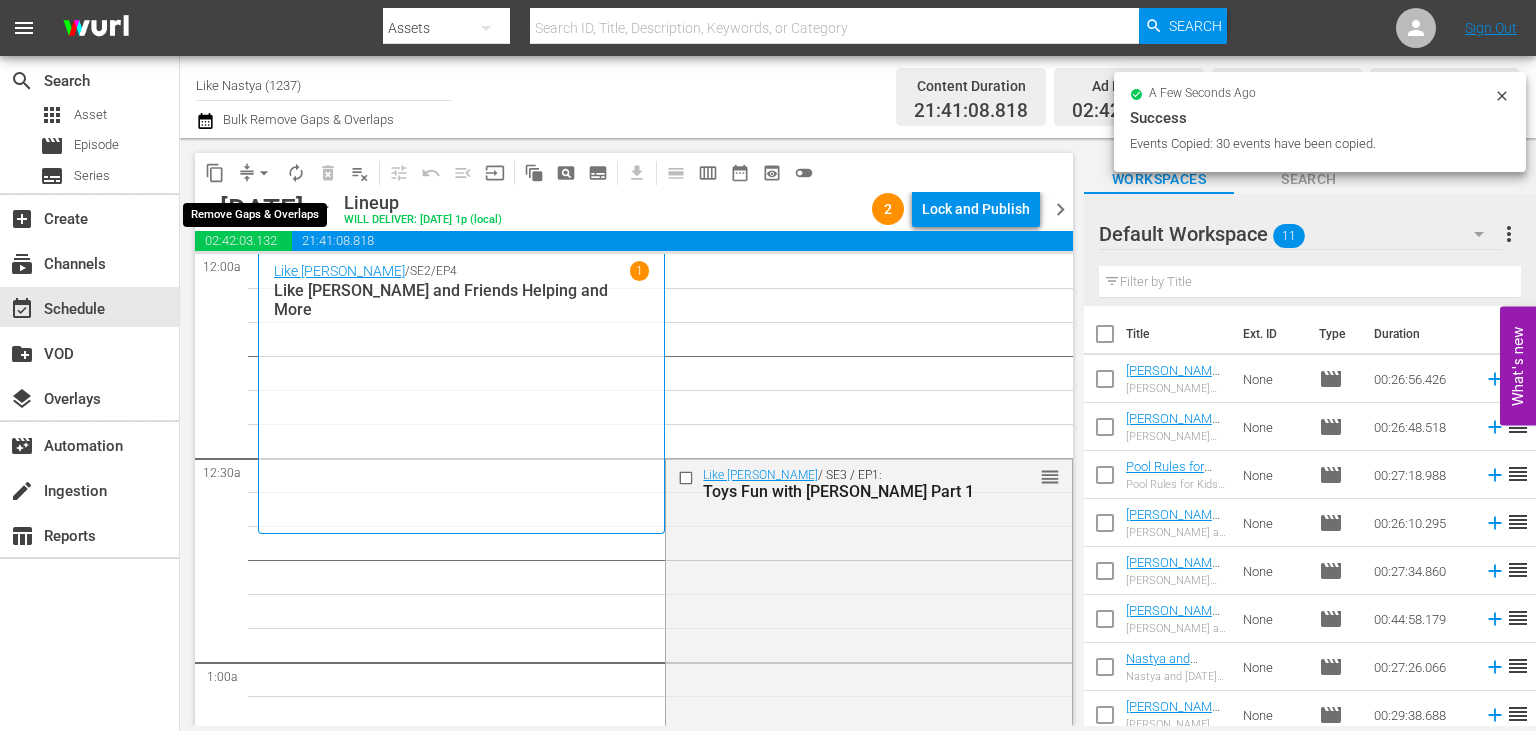 click on "arrow_drop_down" at bounding box center [264, 173] 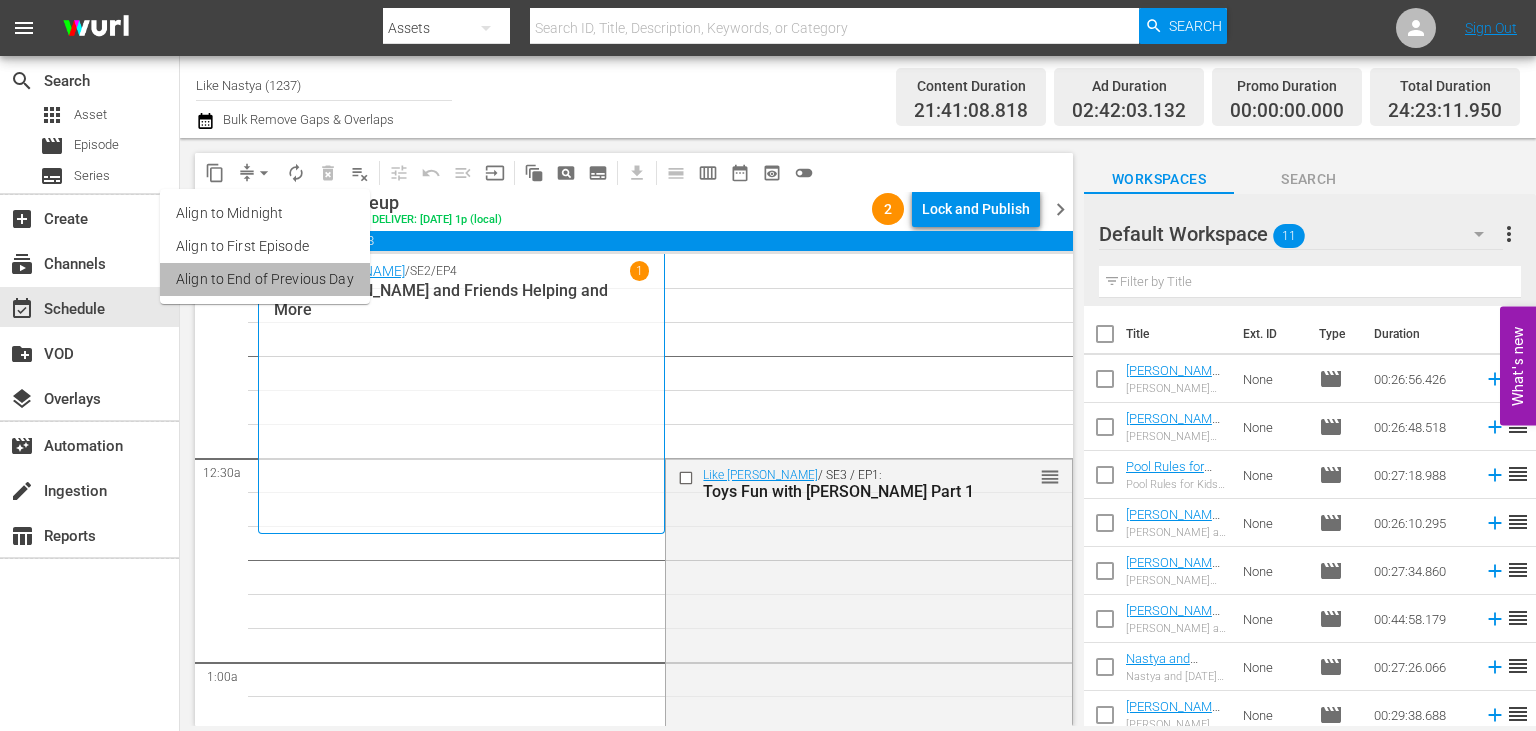 click on "Align to End of Previous Day" at bounding box center [265, 279] 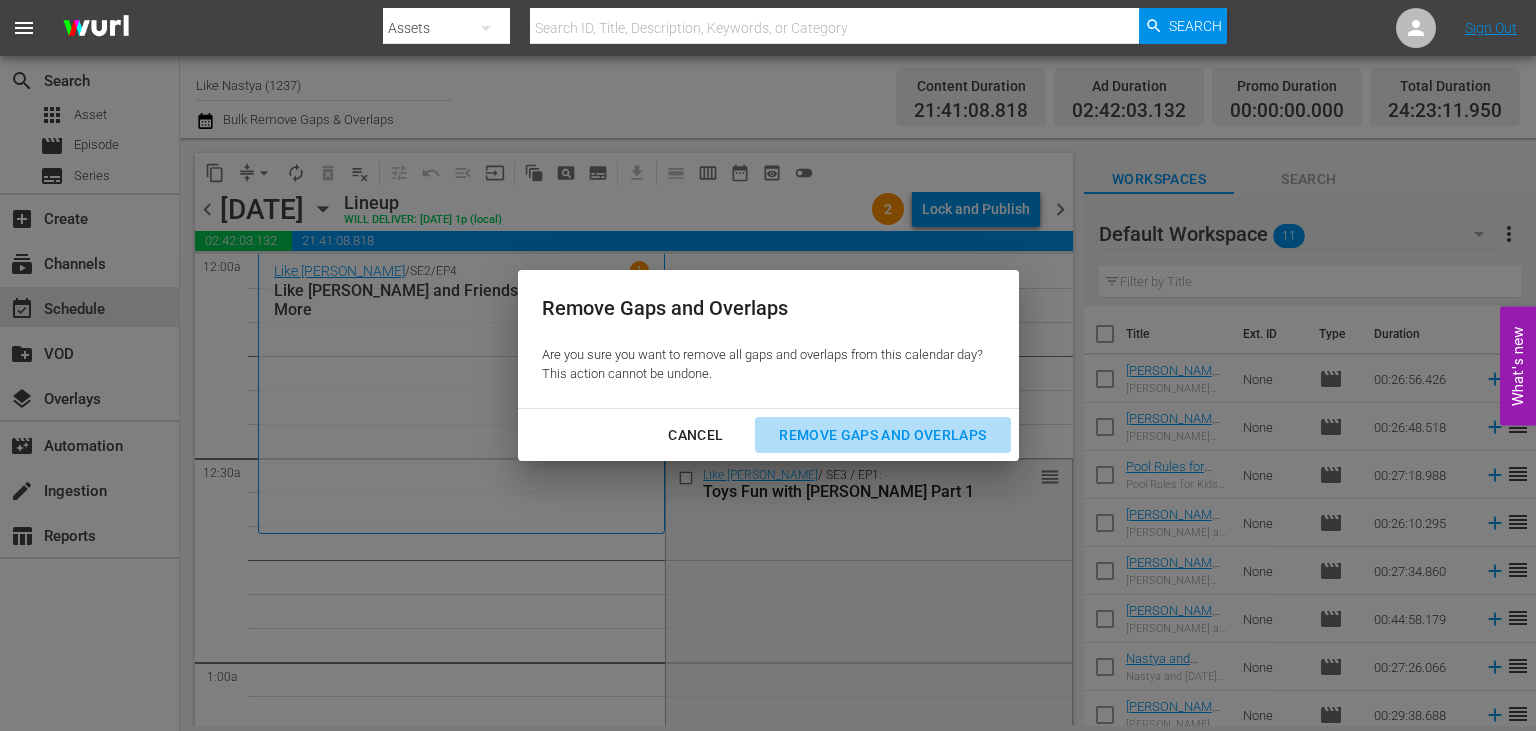 click on "Remove Gaps and Overlaps" at bounding box center [882, 435] 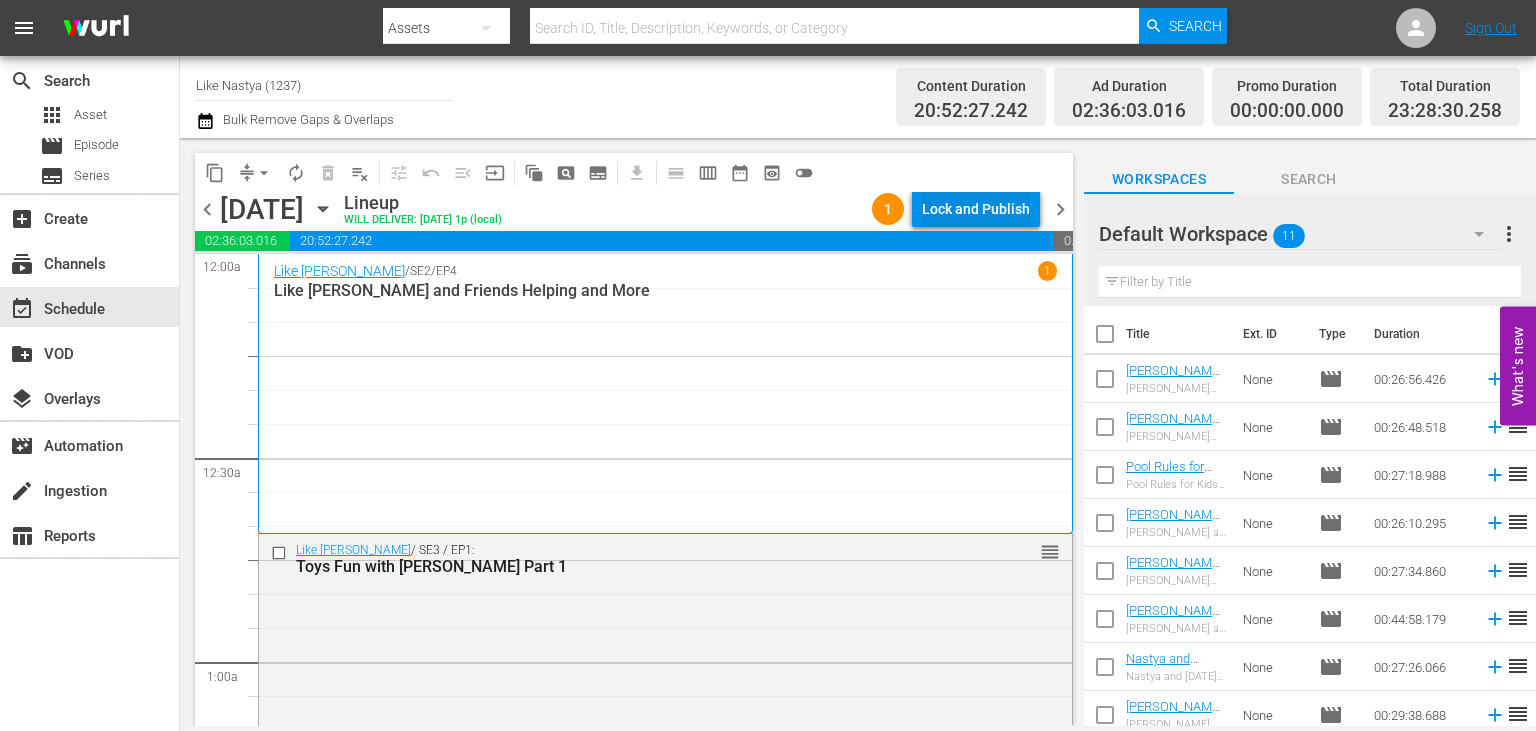 click on "Lock and Publish" at bounding box center [976, 209] 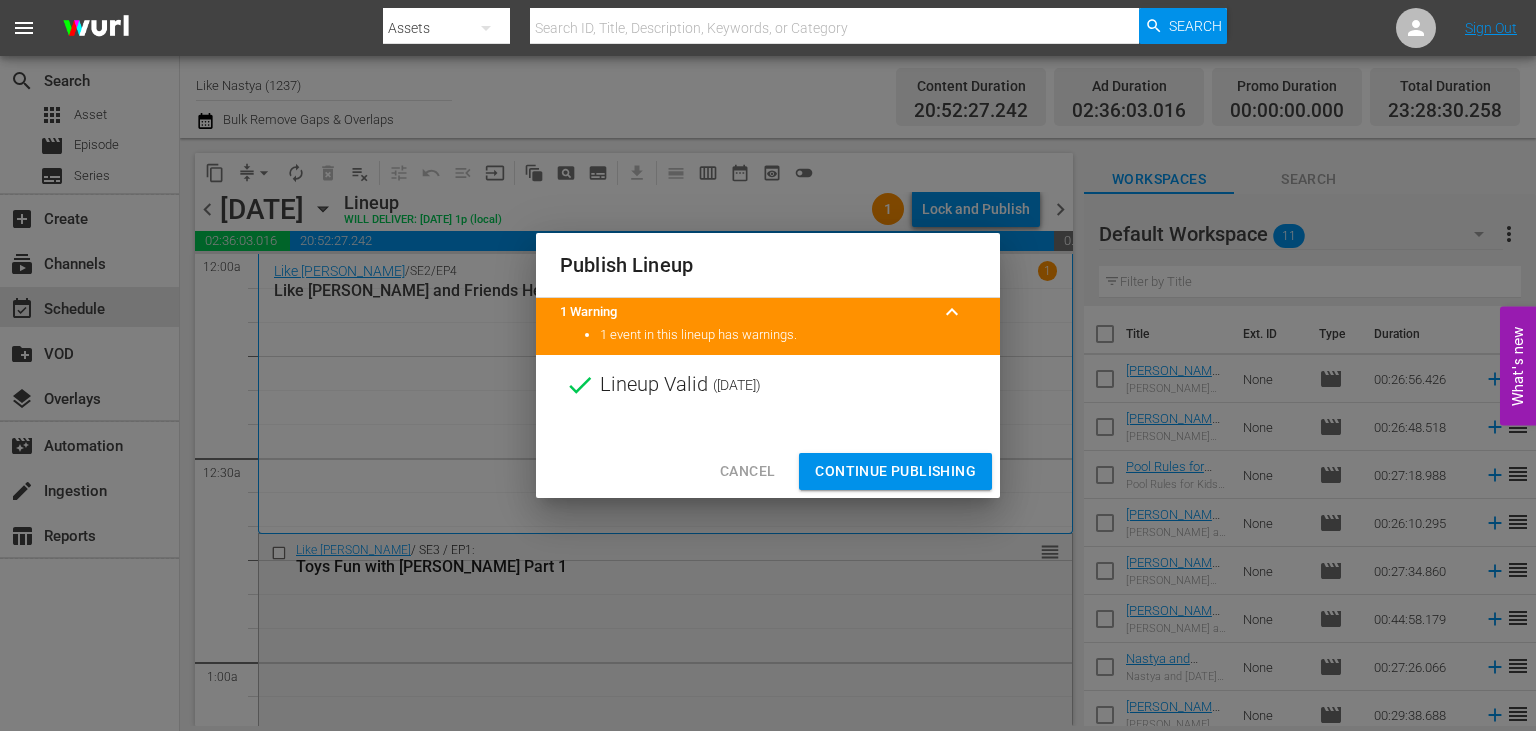 click on "Continue Publishing" at bounding box center (895, 471) 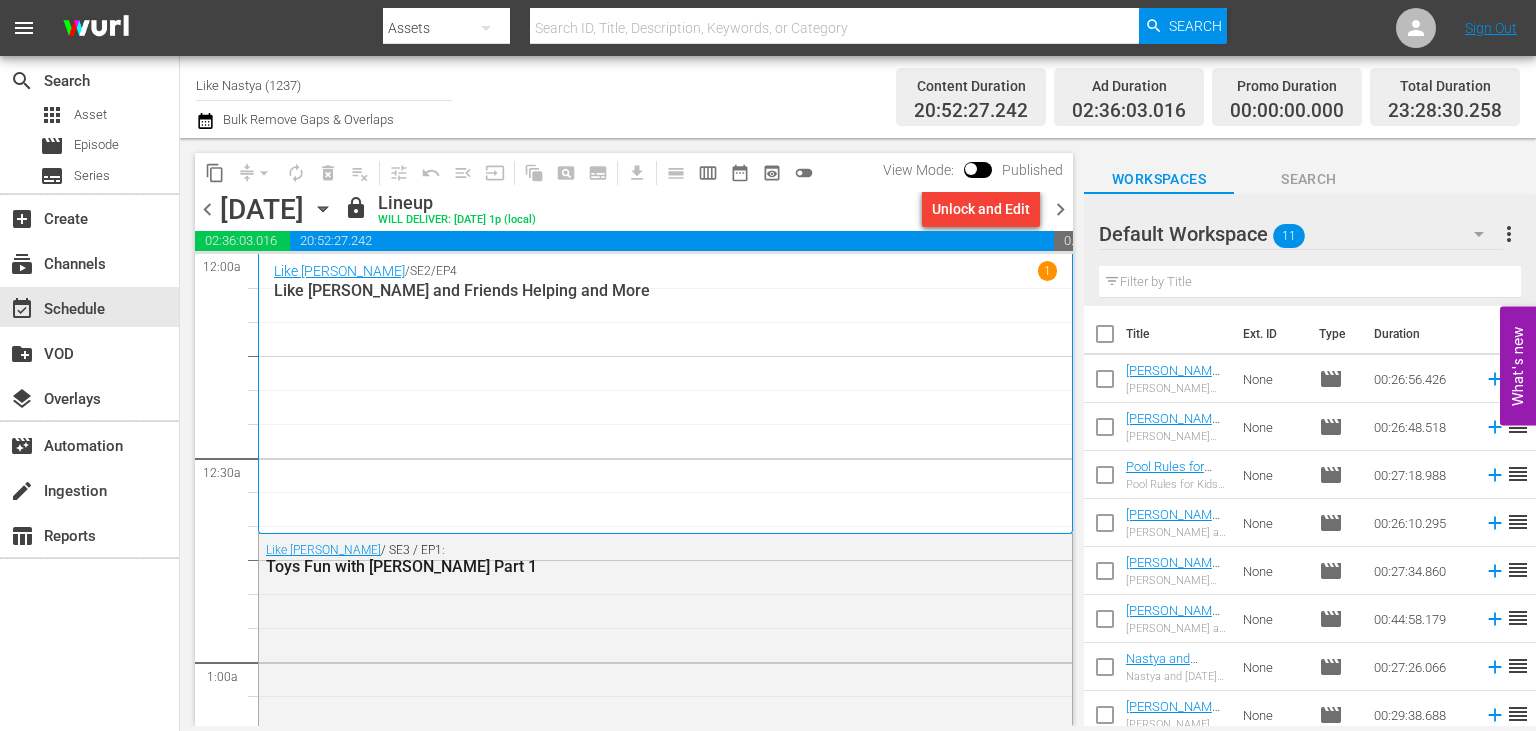 click 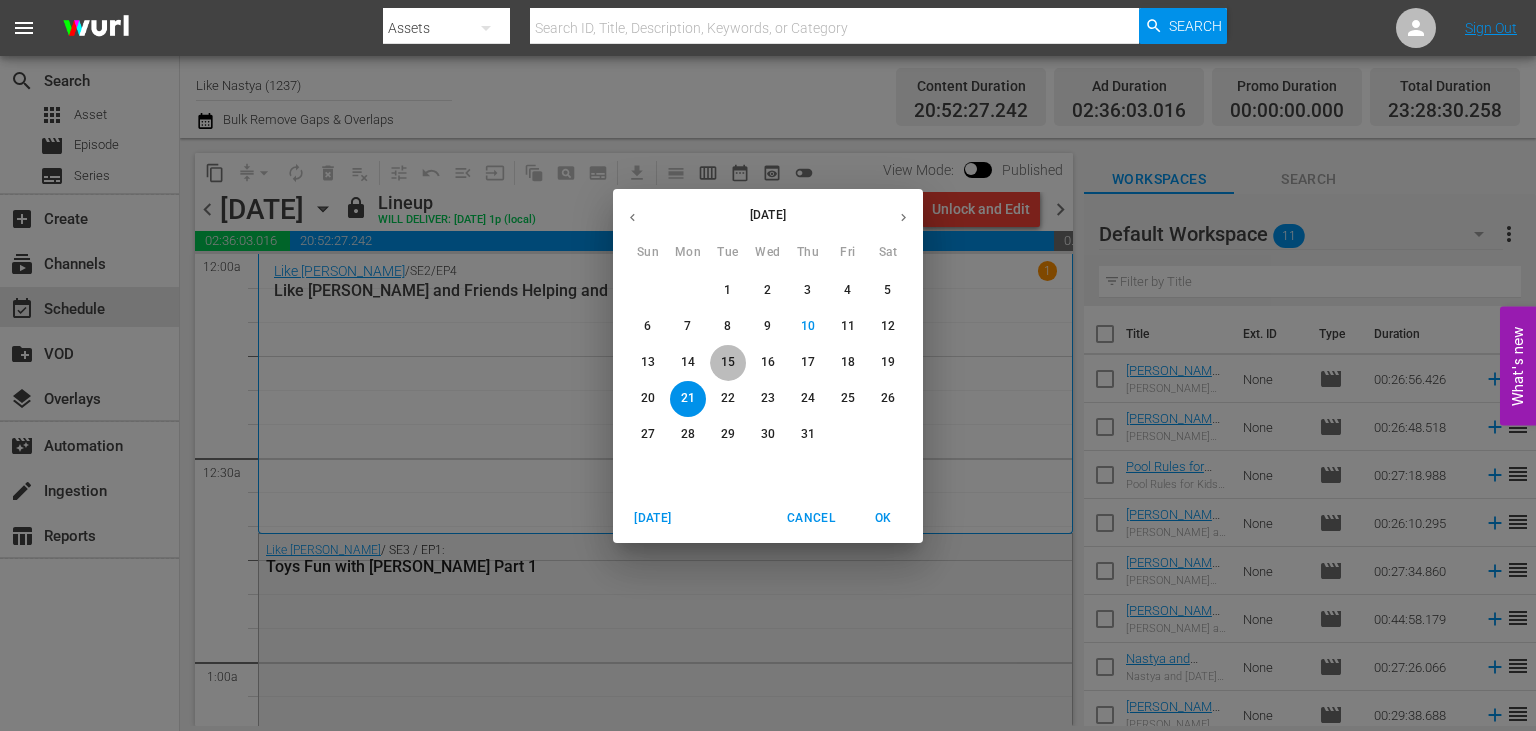 click on "15" at bounding box center [728, 362] 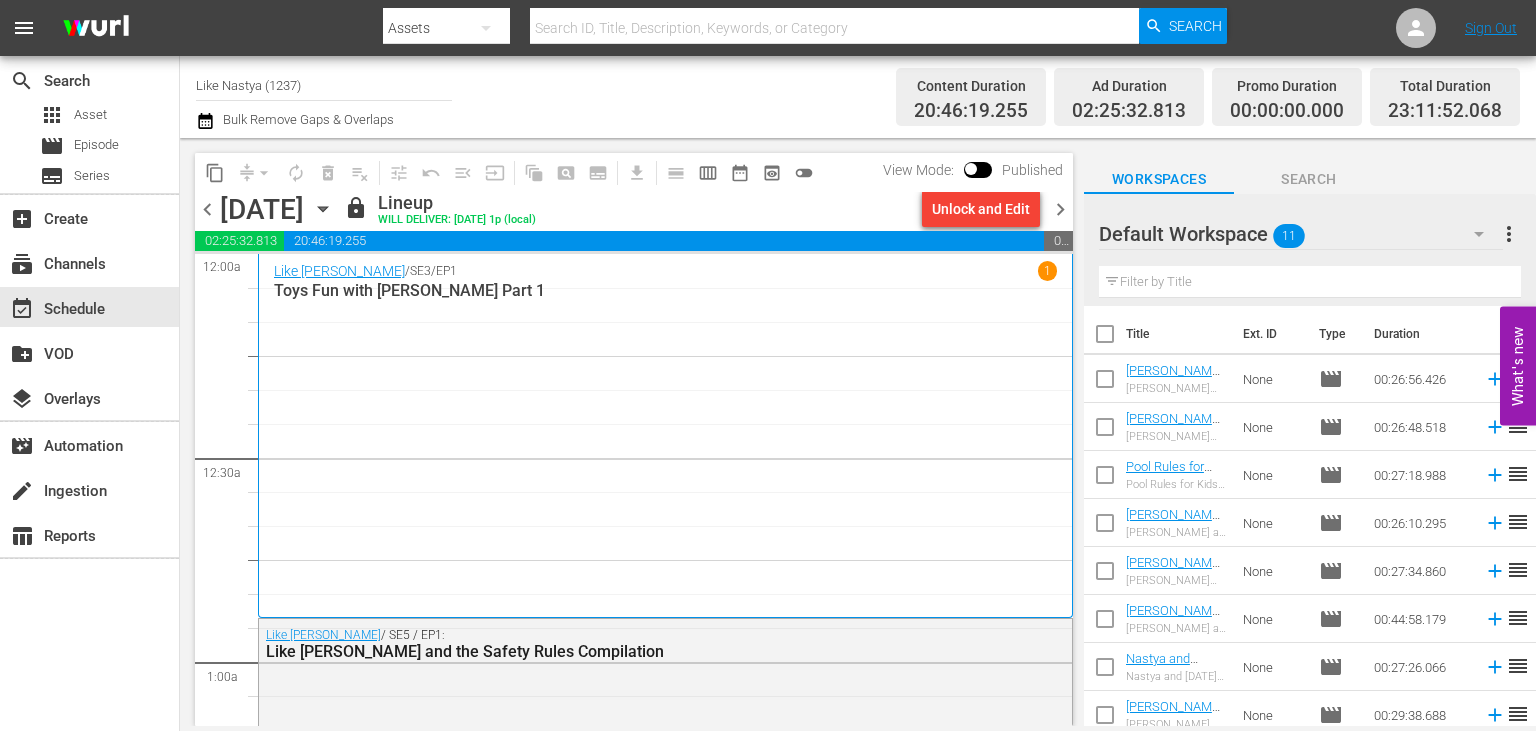 click on "content_copy" at bounding box center (215, 173) 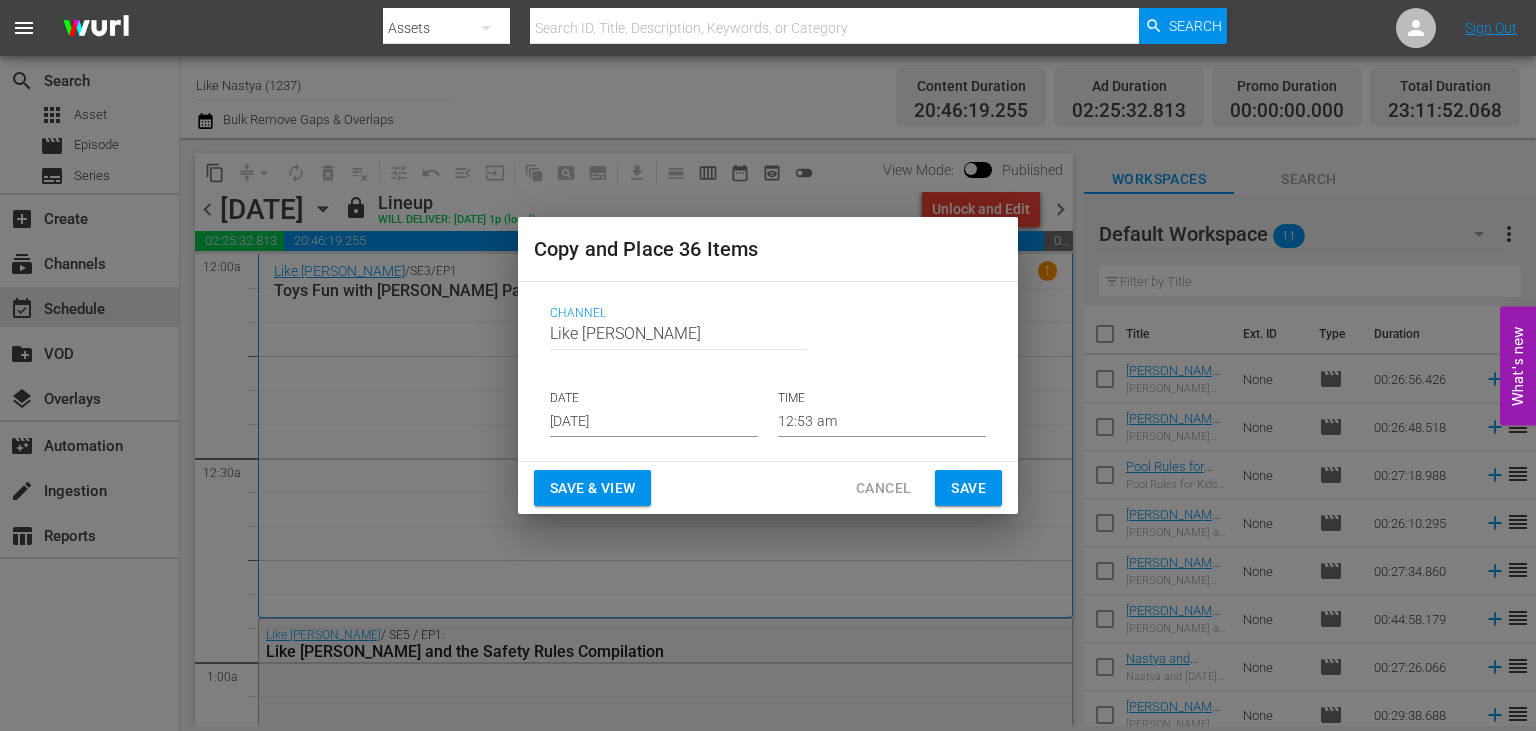 click on "DATE" at bounding box center (654, 398) 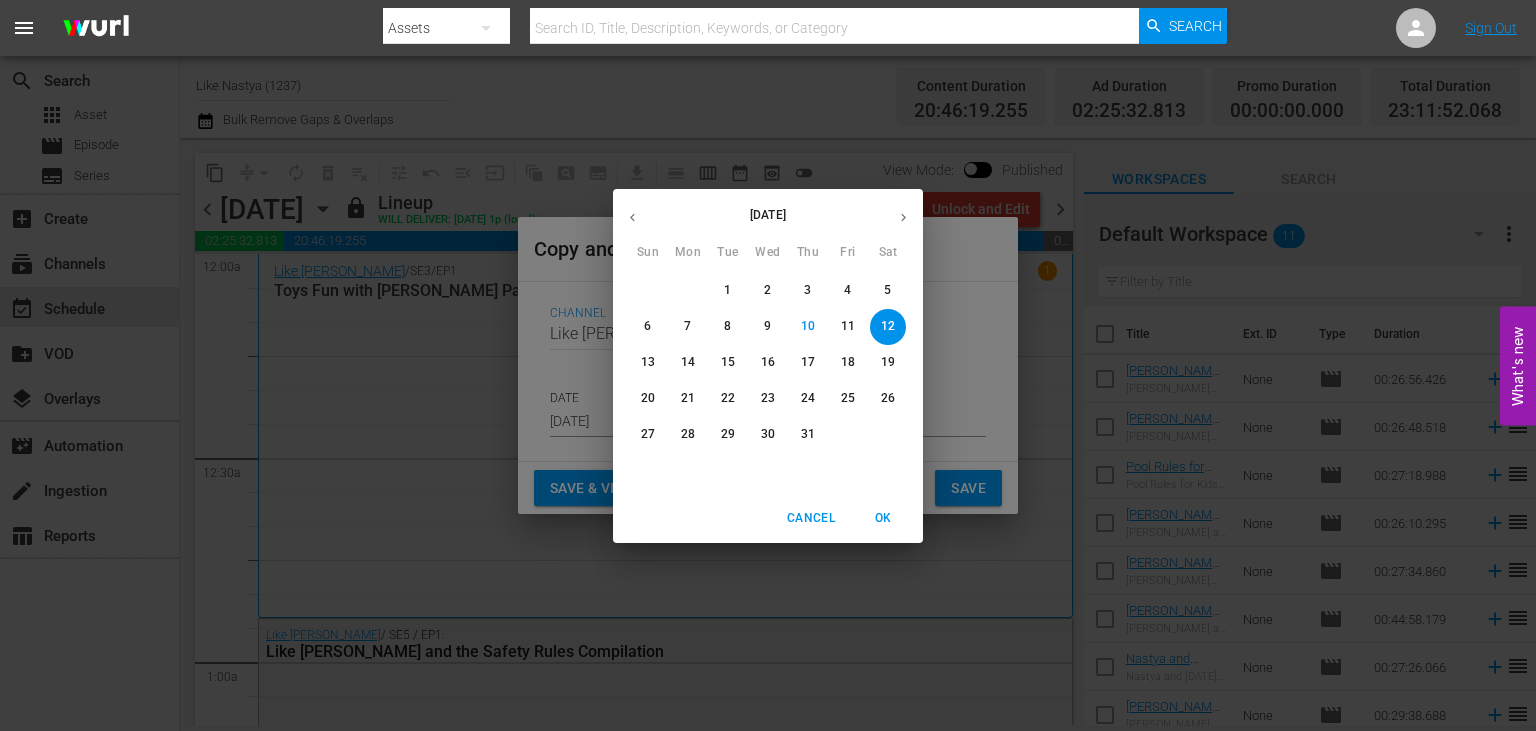 click on "22" at bounding box center [728, 398] 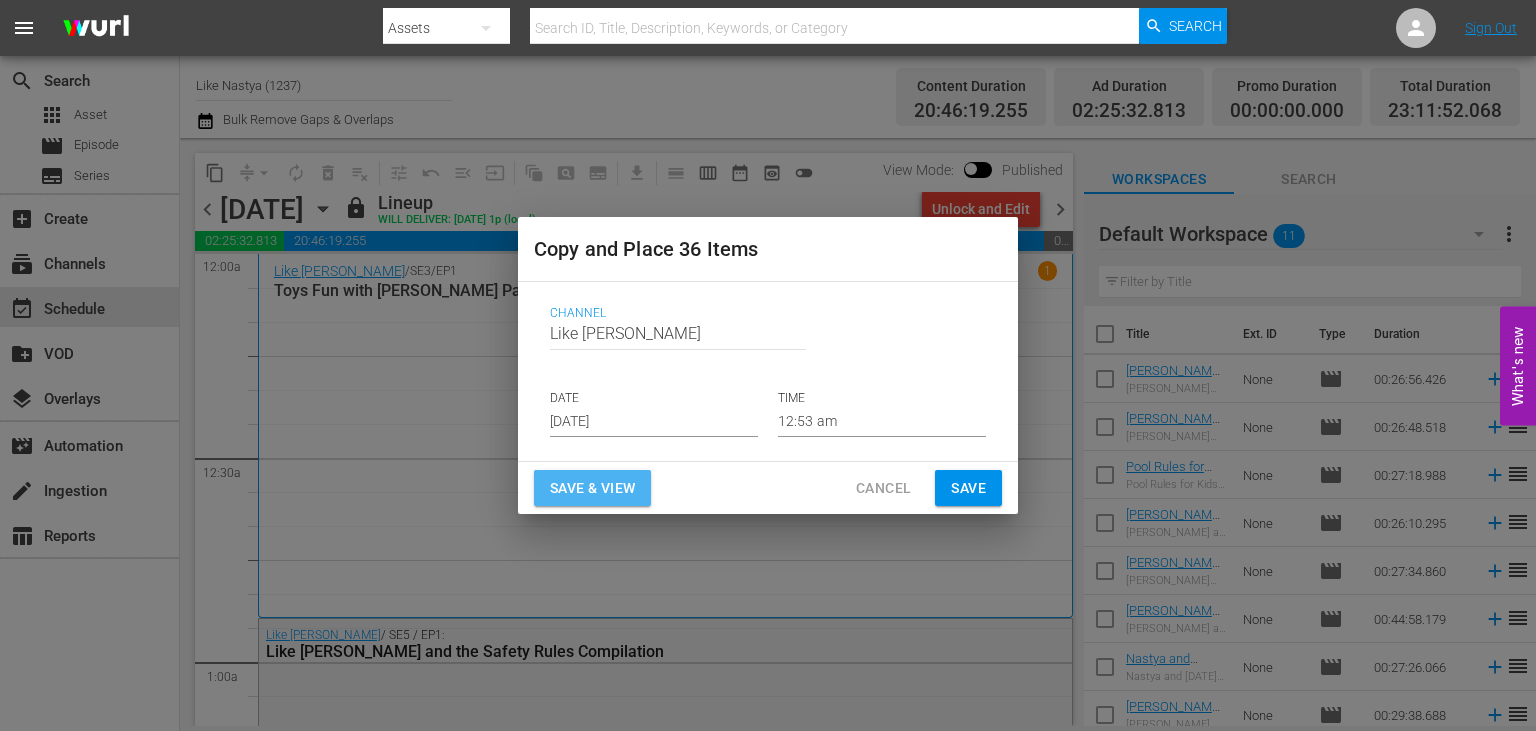 click on "Save & View" at bounding box center (592, 488) 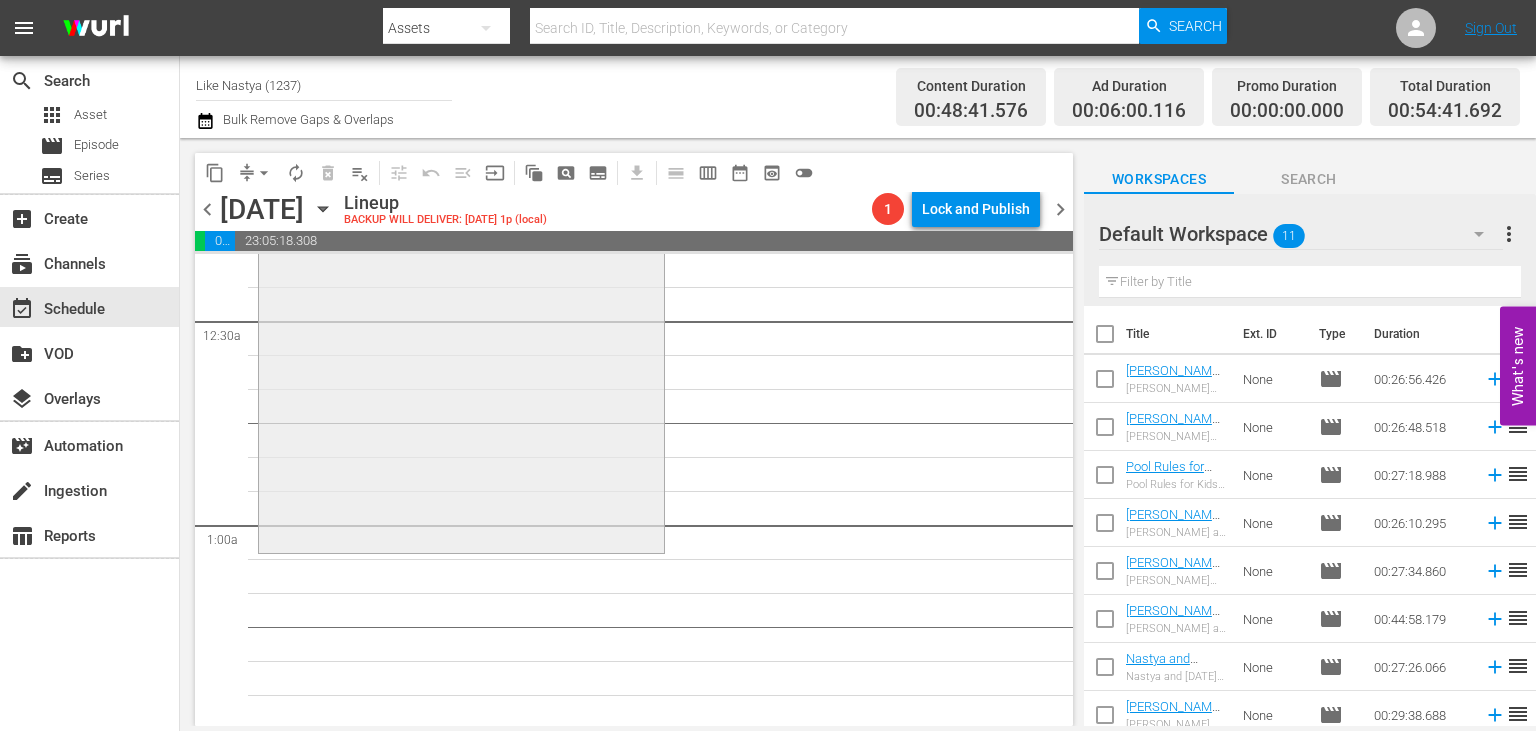 scroll, scrollTop: 0, scrollLeft: 0, axis: both 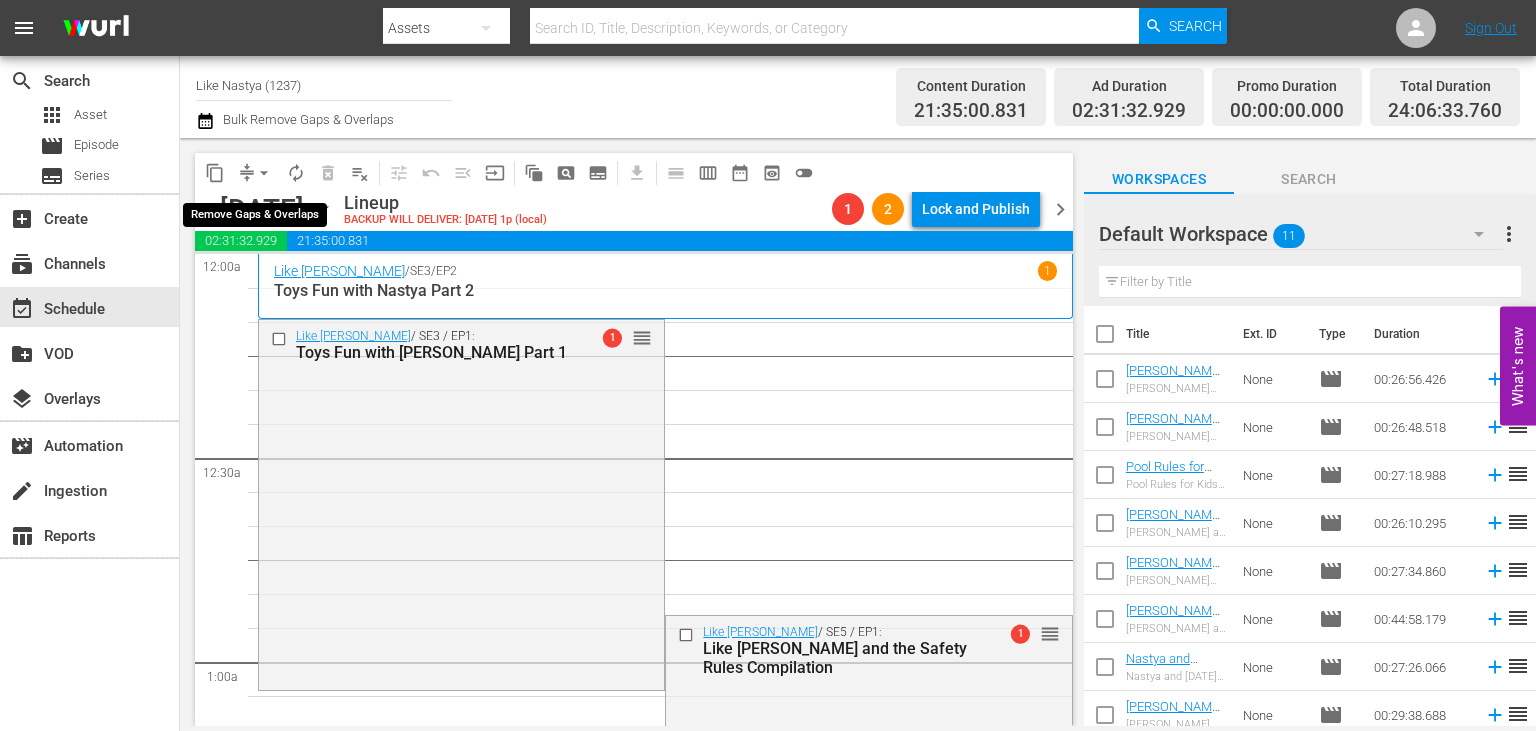 click on "arrow_drop_down" at bounding box center [264, 173] 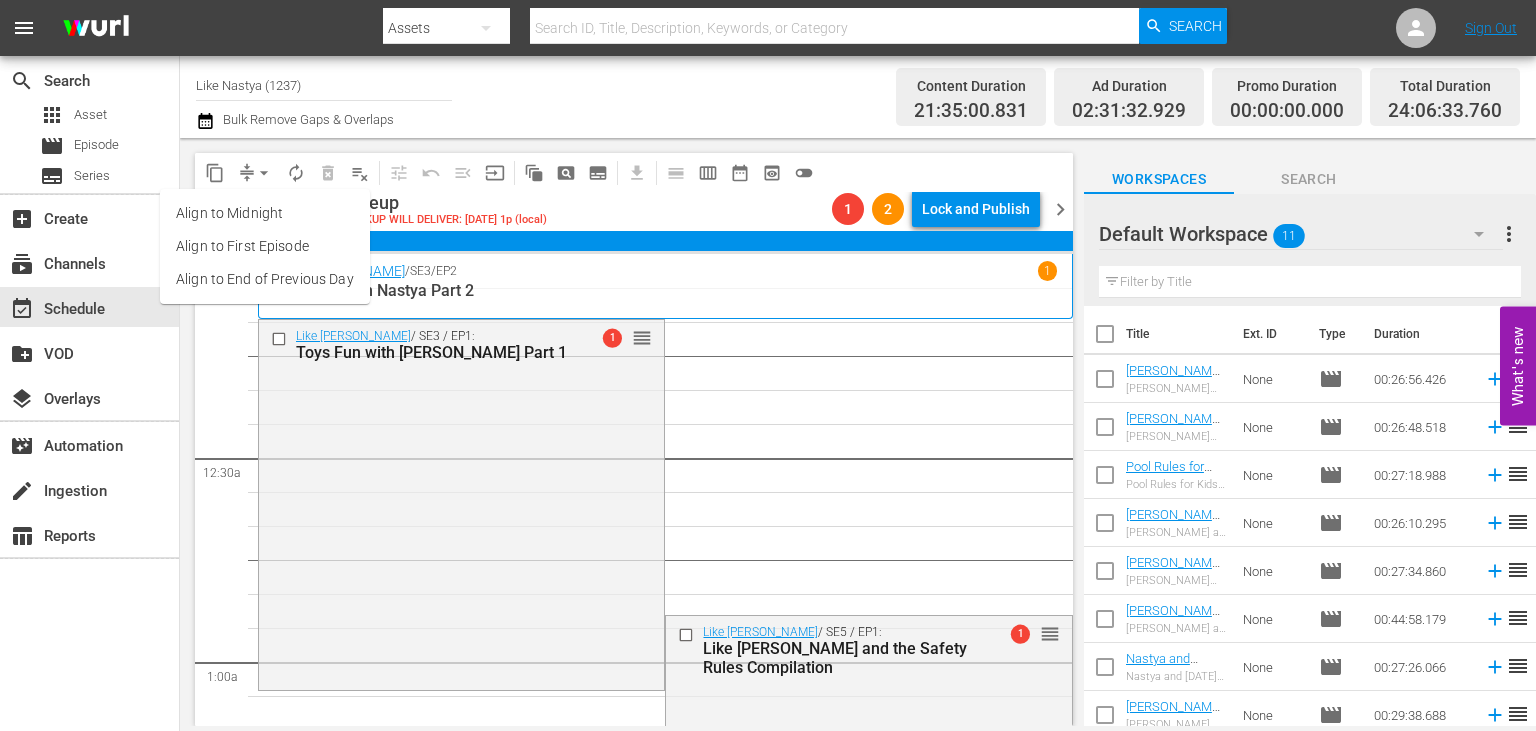 click on "Align to End of Previous Day" at bounding box center (265, 279) 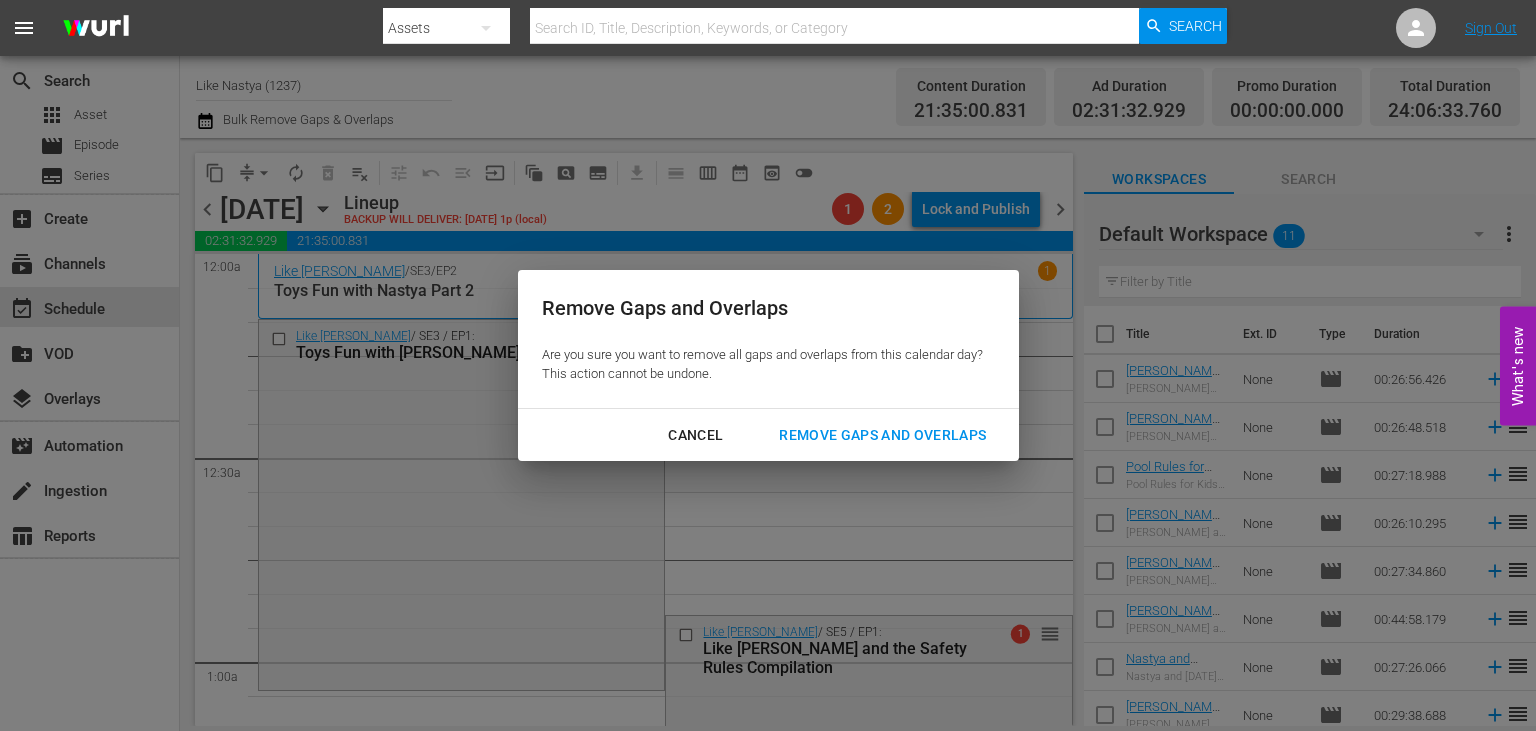 click on "Remove Gaps and Overlaps" at bounding box center (882, 435) 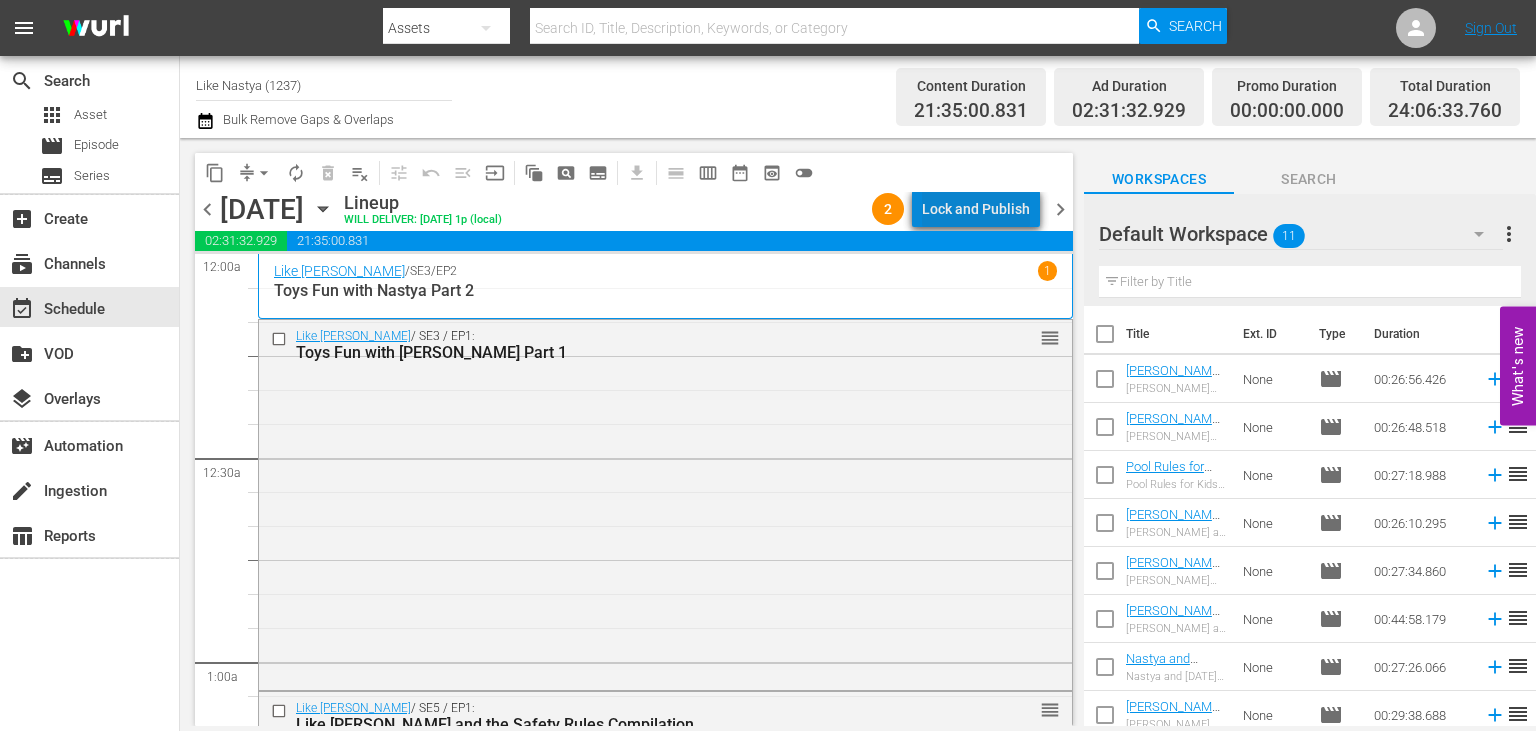 click on "Lock and Publish" at bounding box center (976, 209) 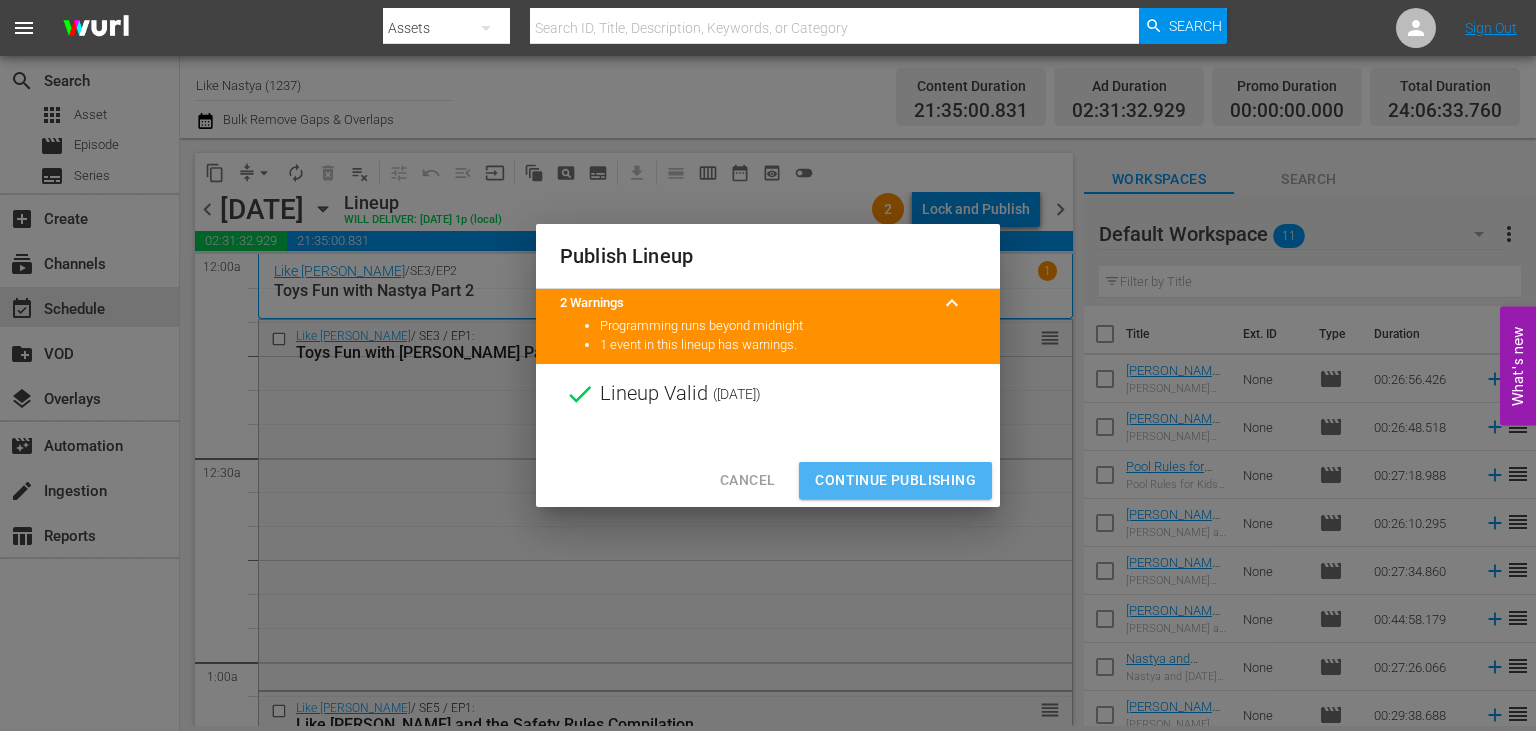 click on "Continue Publishing" at bounding box center [895, 480] 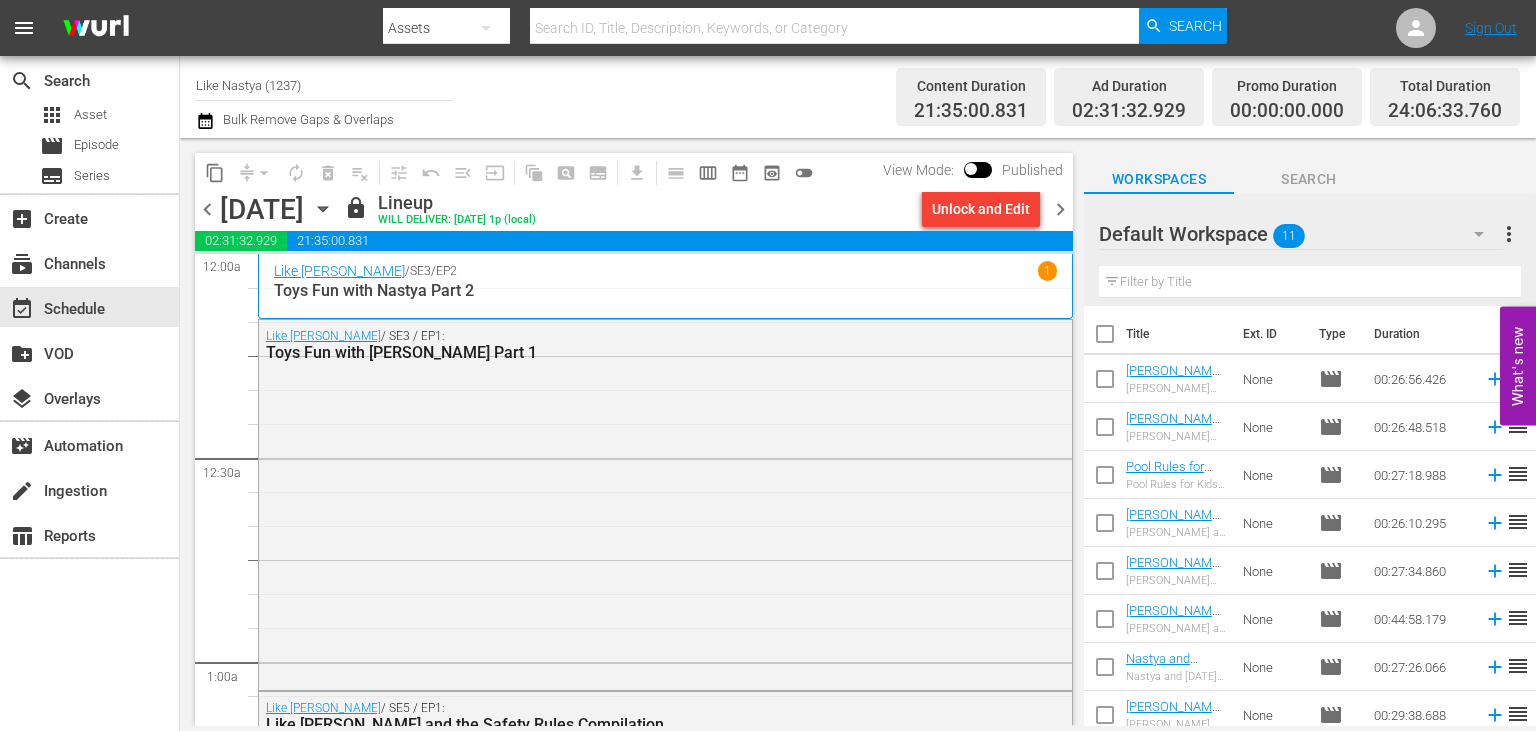 click 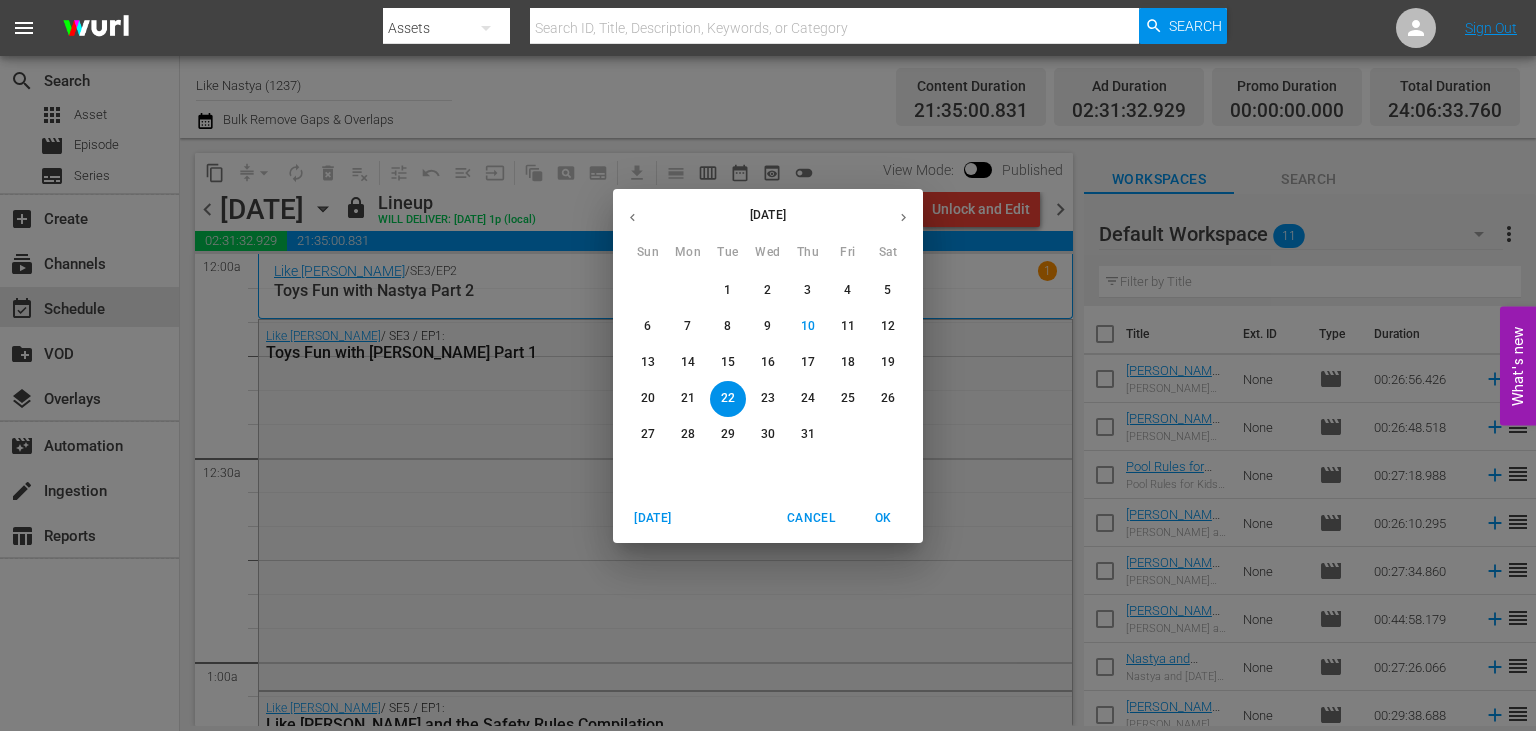 click on "16" at bounding box center (768, 362) 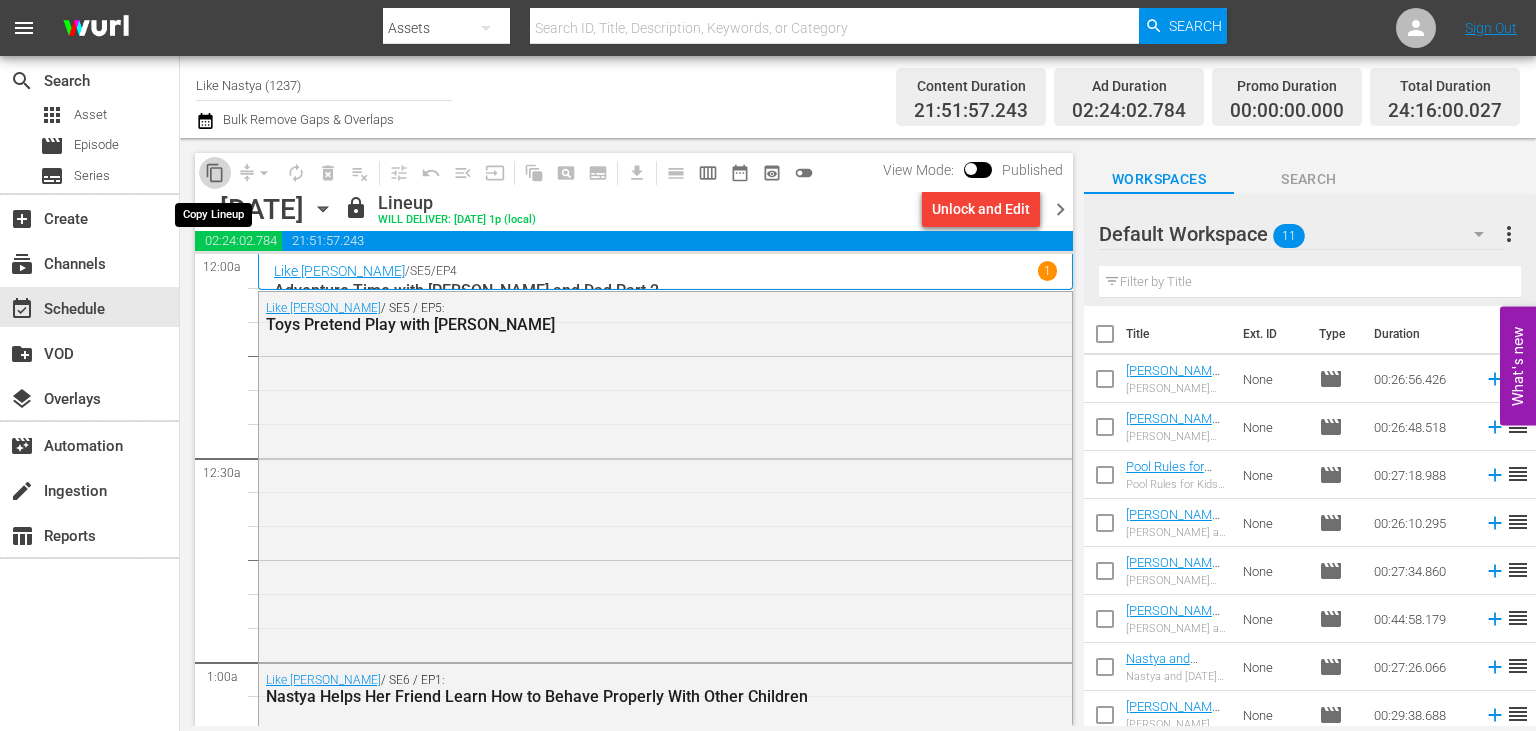 click on "content_copy" at bounding box center (215, 173) 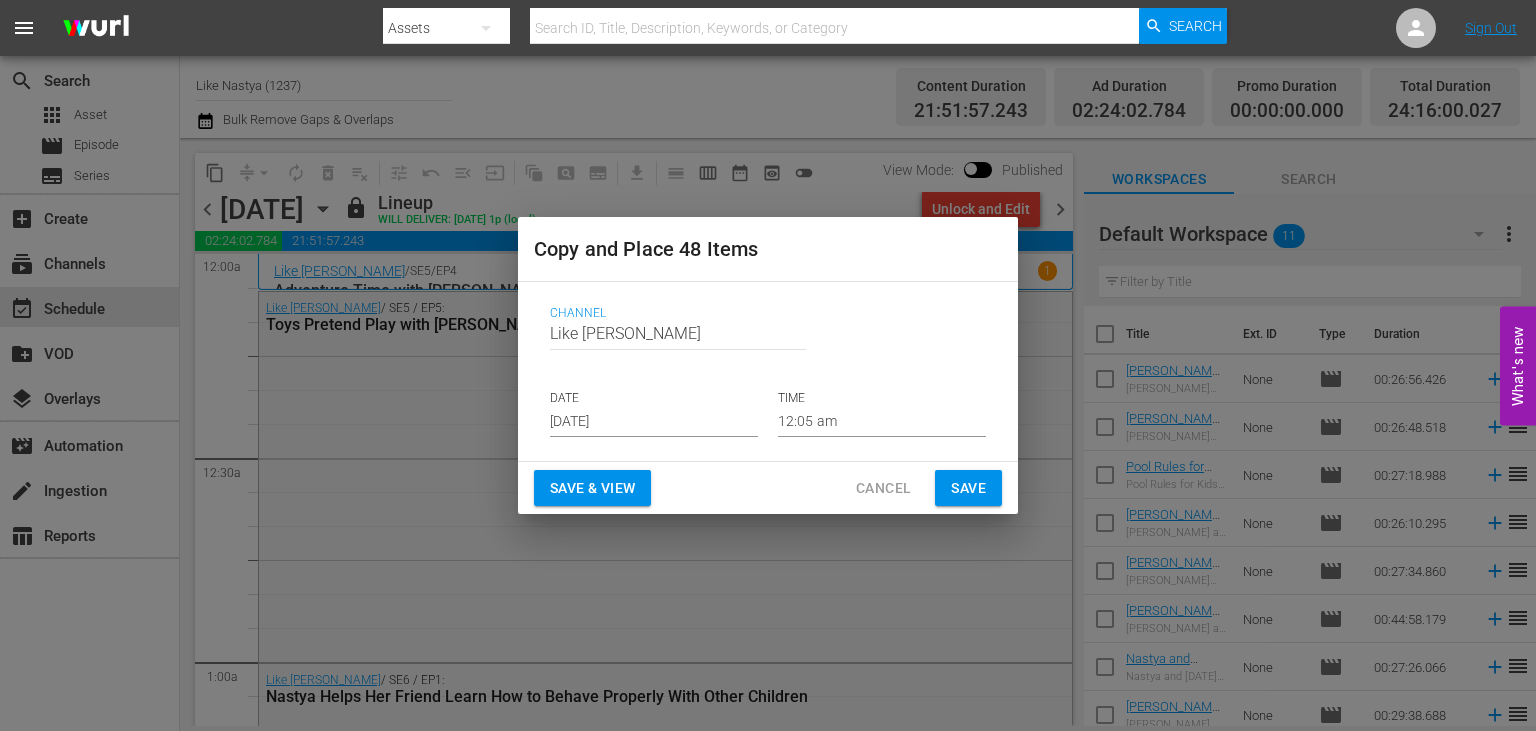 click on "[DATE]" at bounding box center (654, 422) 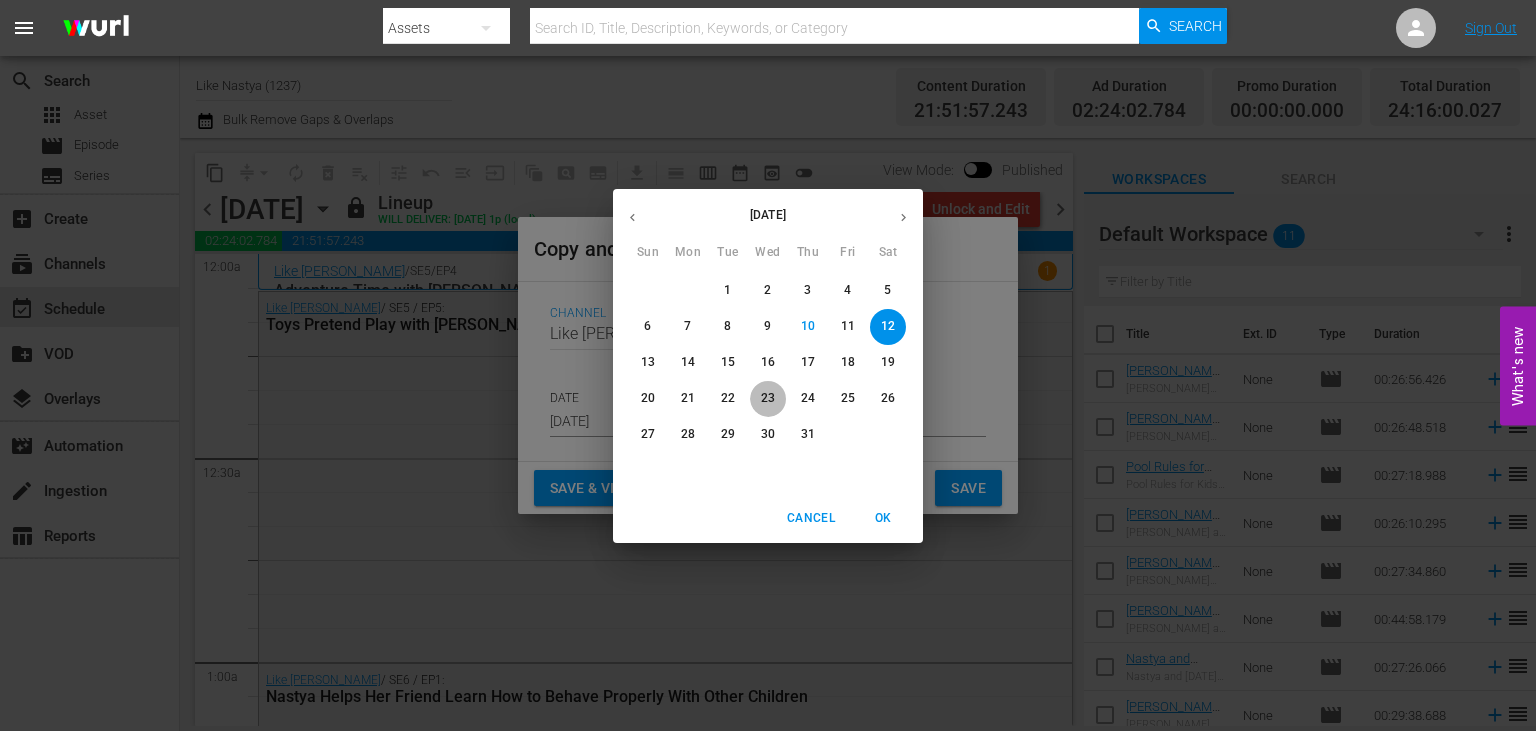 click on "23" at bounding box center [768, 398] 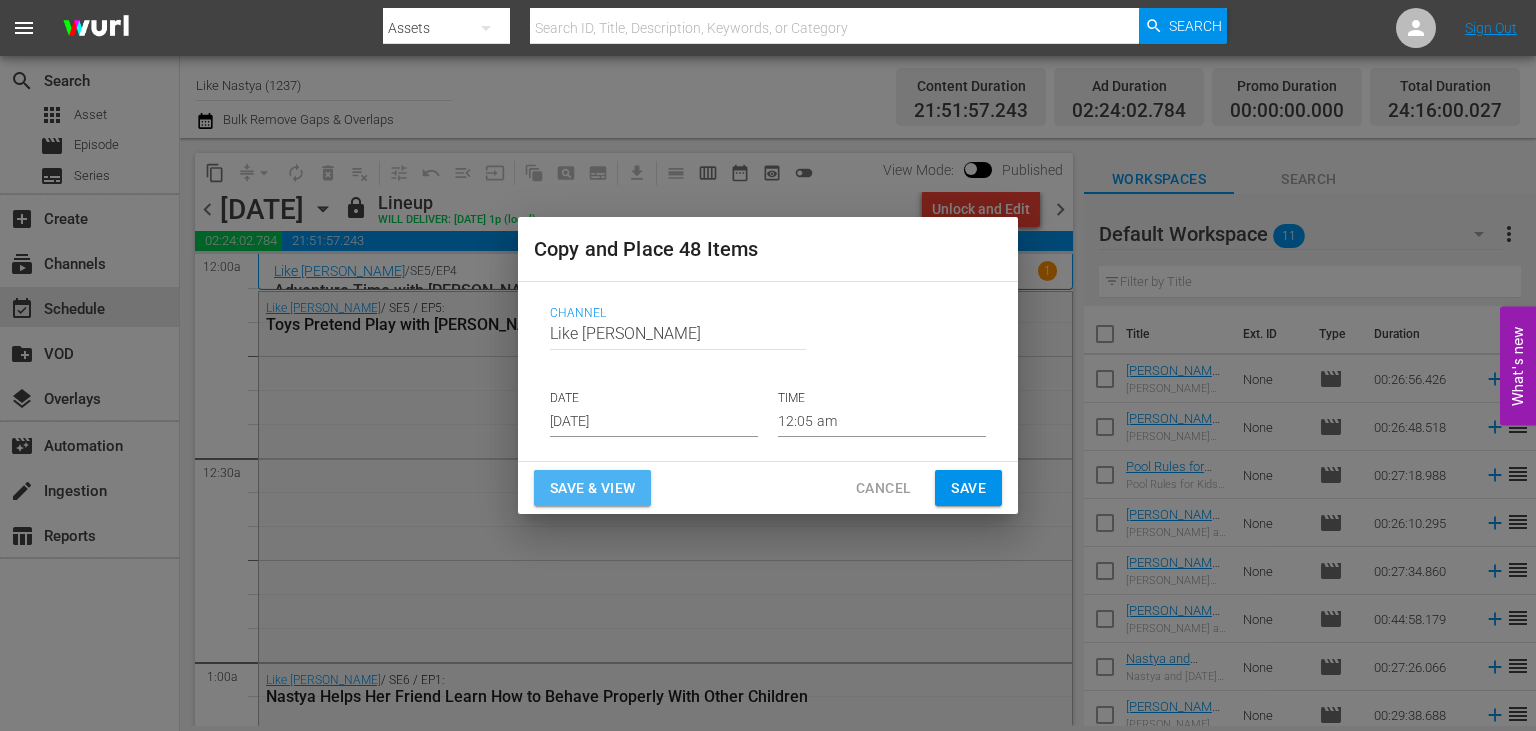 click on "Save & View" at bounding box center (592, 488) 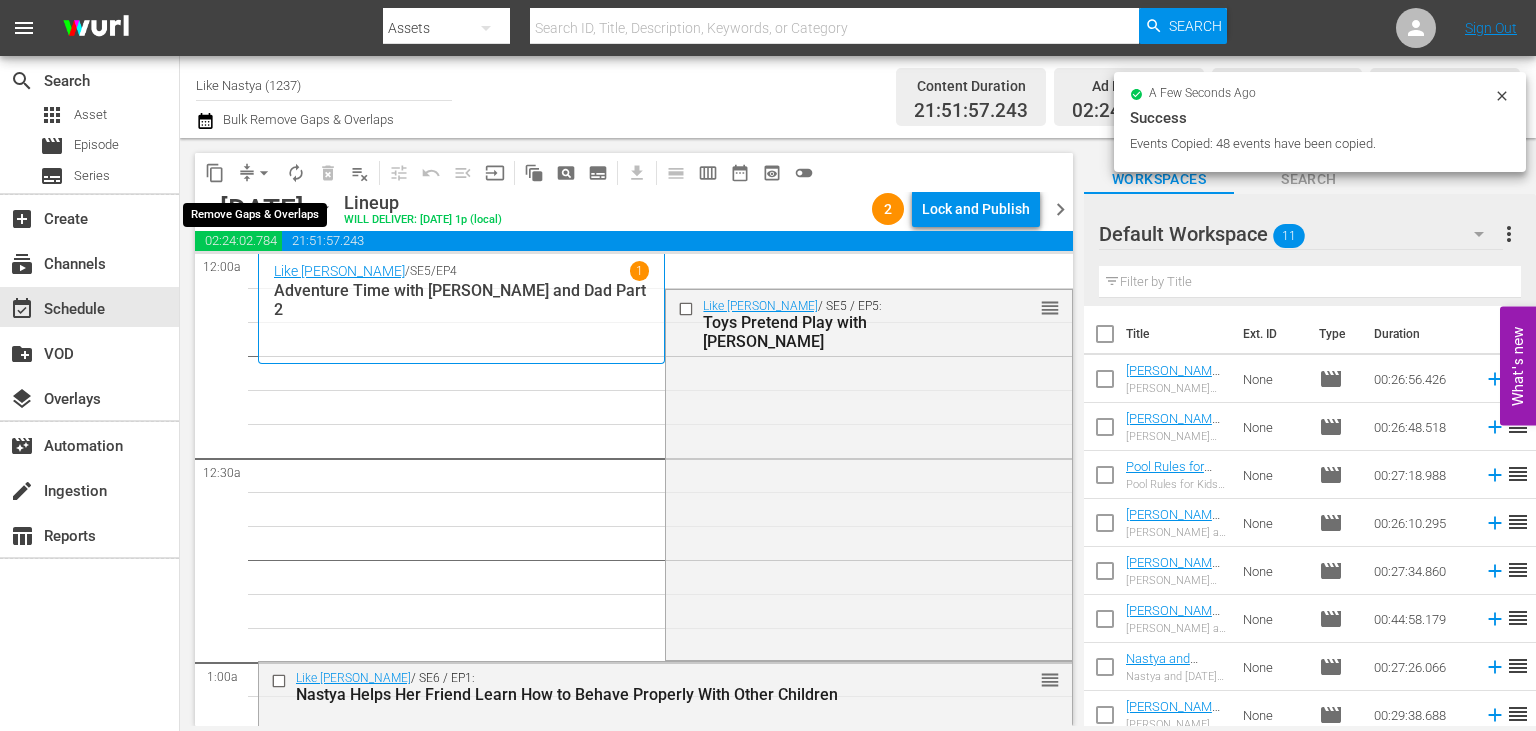 click on "arrow_drop_down" at bounding box center (264, 173) 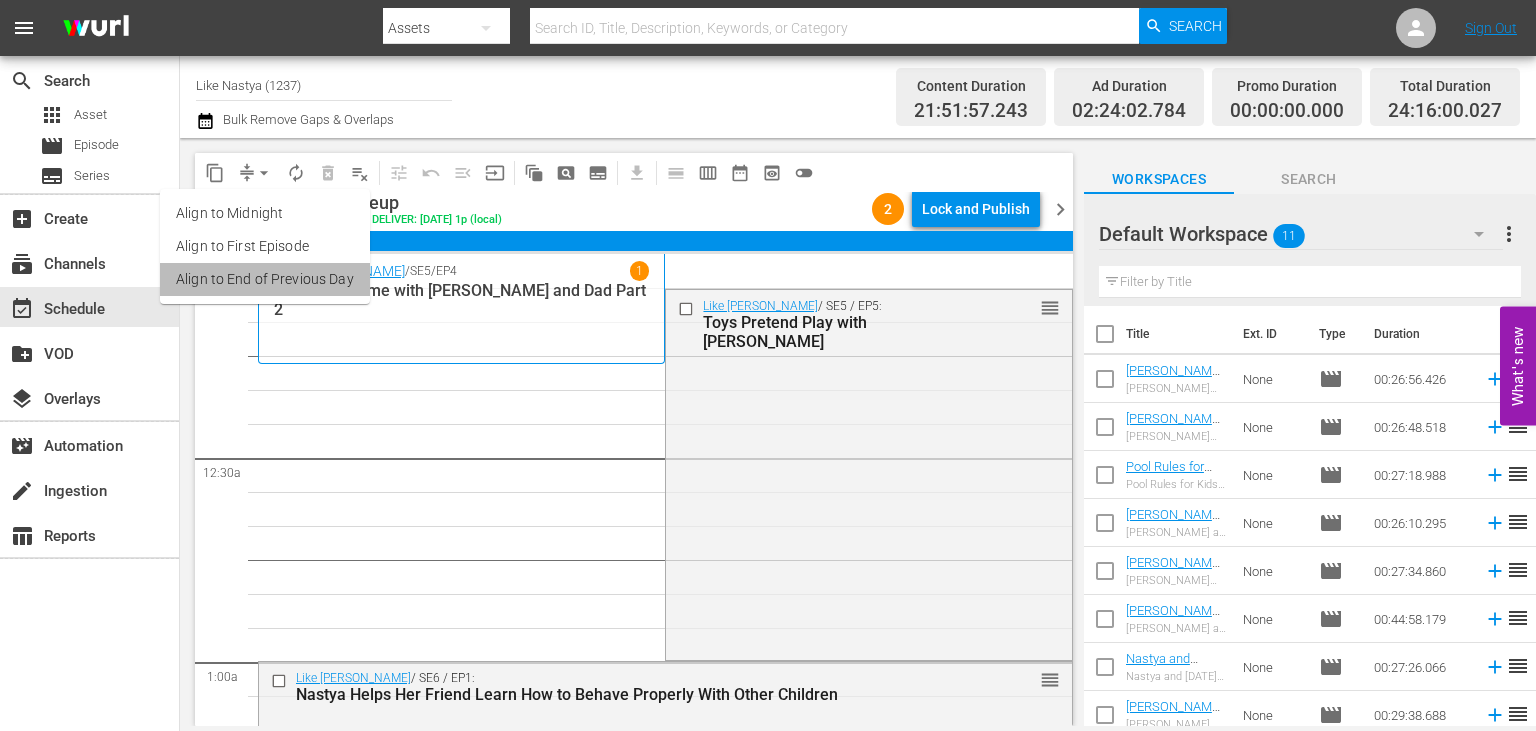 click on "Align to End of Previous Day" at bounding box center (265, 279) 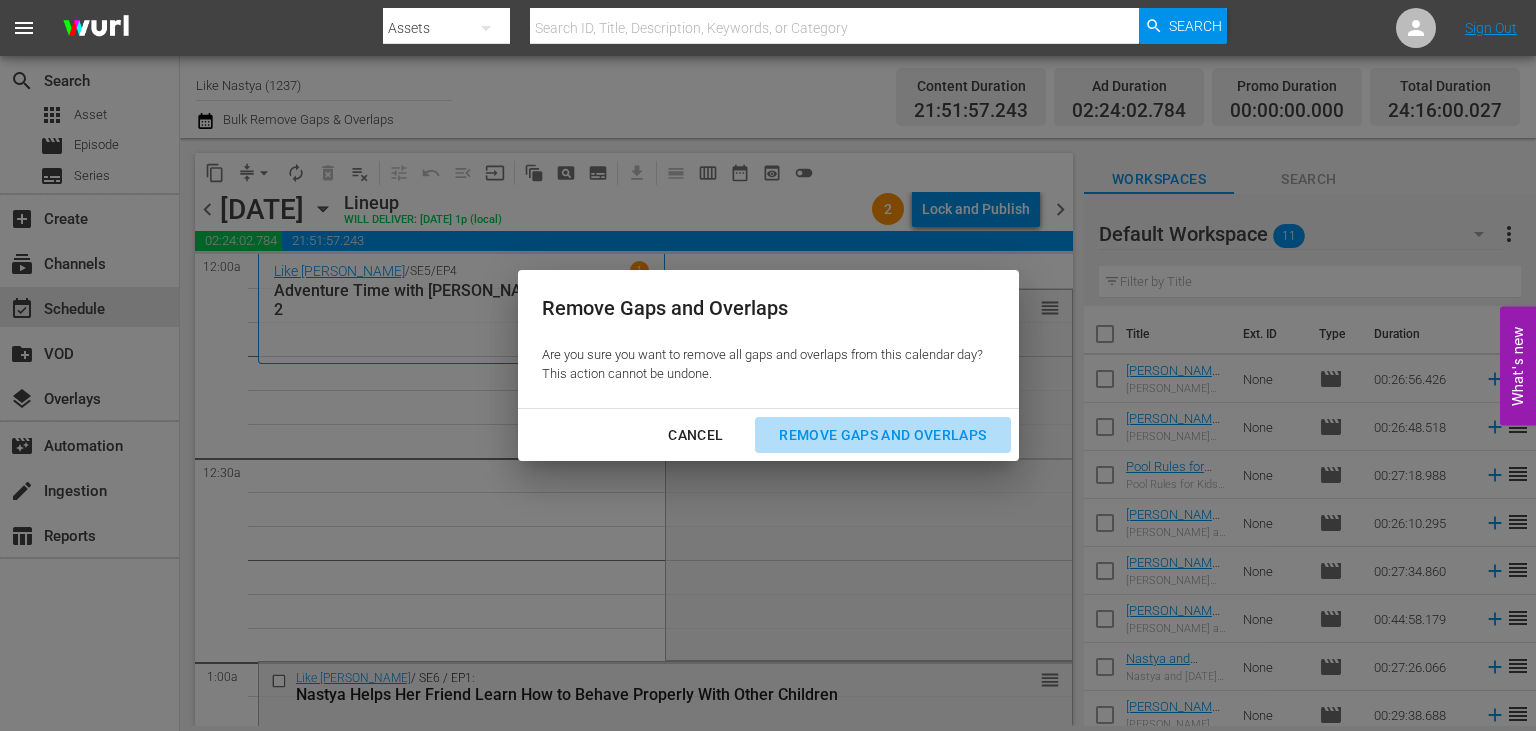 click on "Remove Gaps and Overlaps" at bounding box center [882, 435] 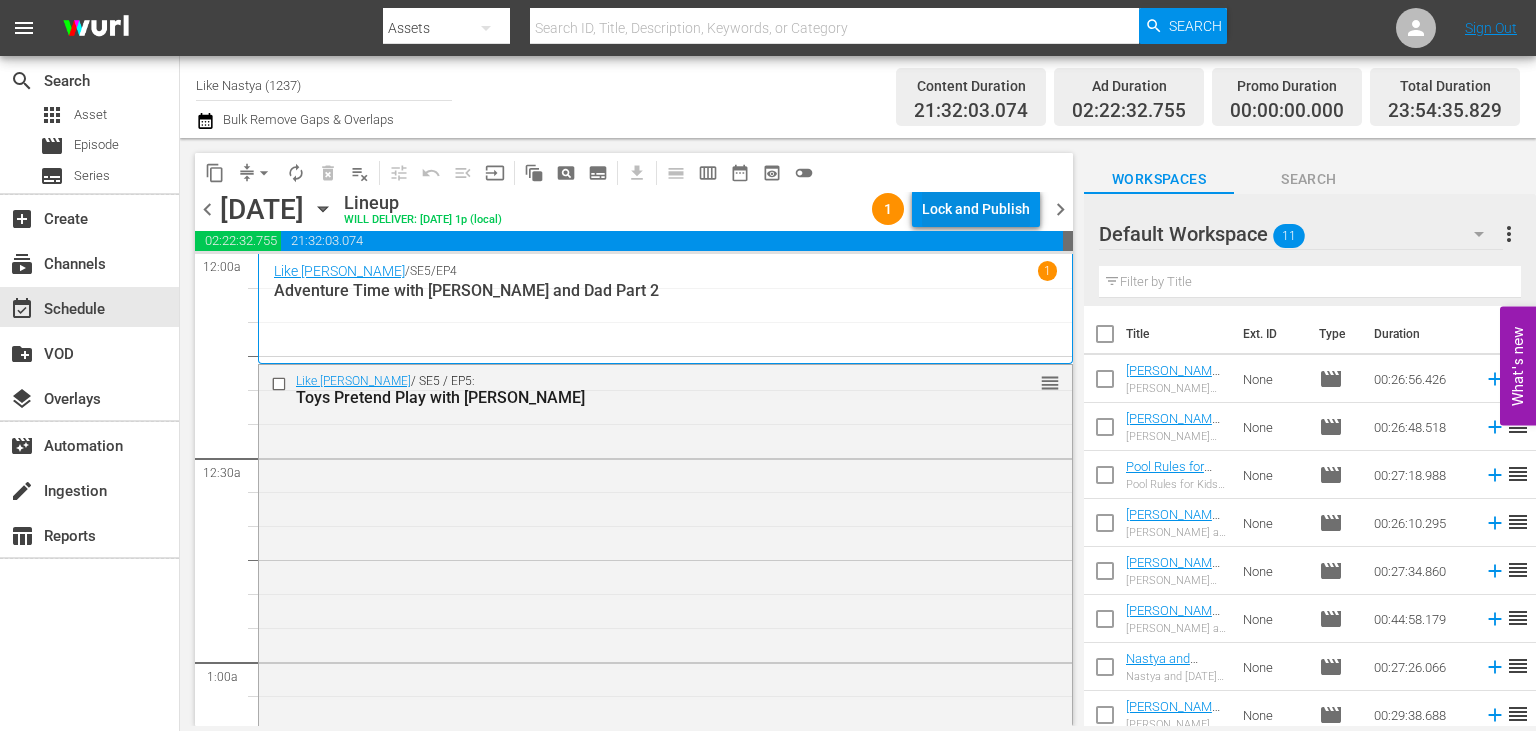 click on "Lock and Publish" at bounding box center (976, 209) 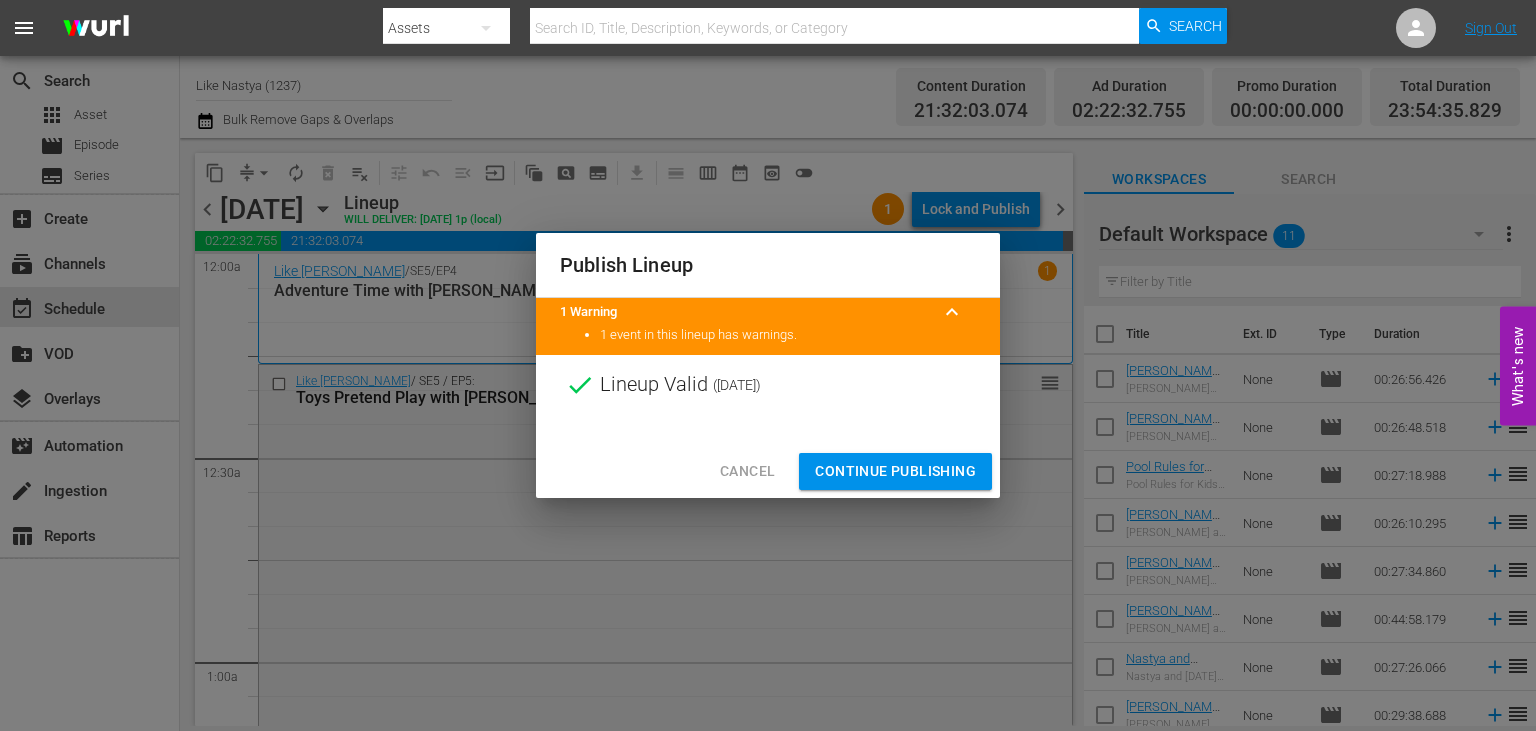 click on "Continue Publishing" at bounding box center (895, 471) 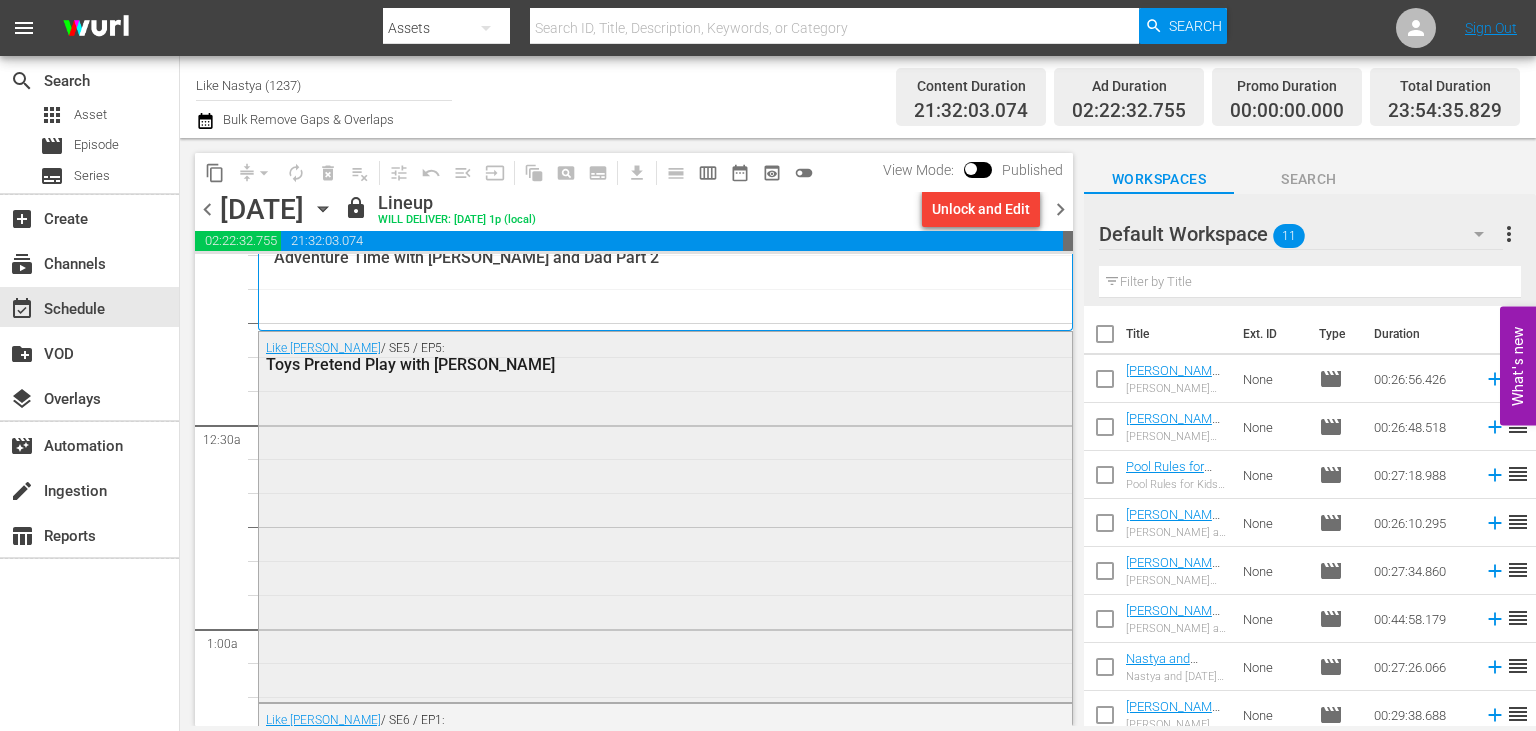 scroll, scrollTop: 0, scrollLeft: 0, axis: both 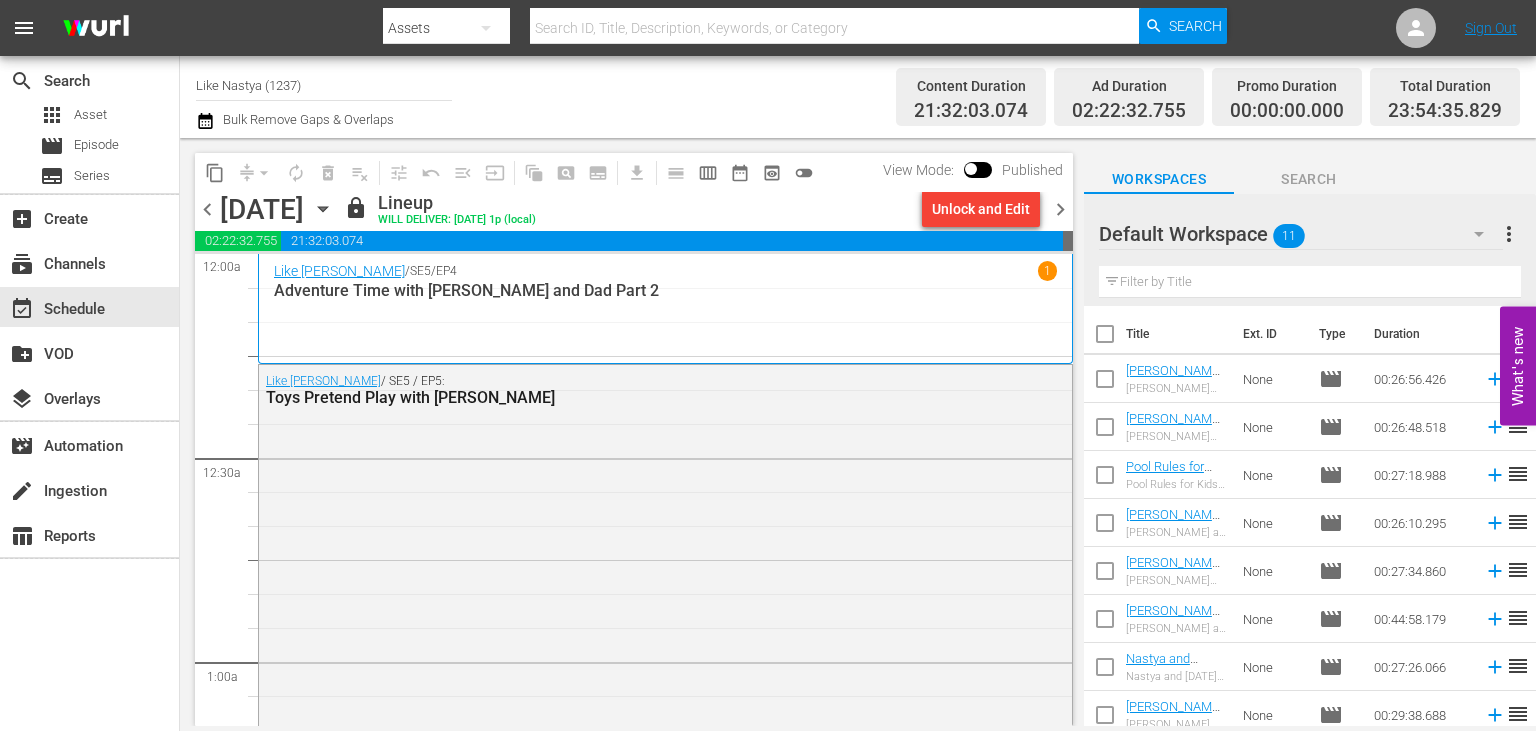 click 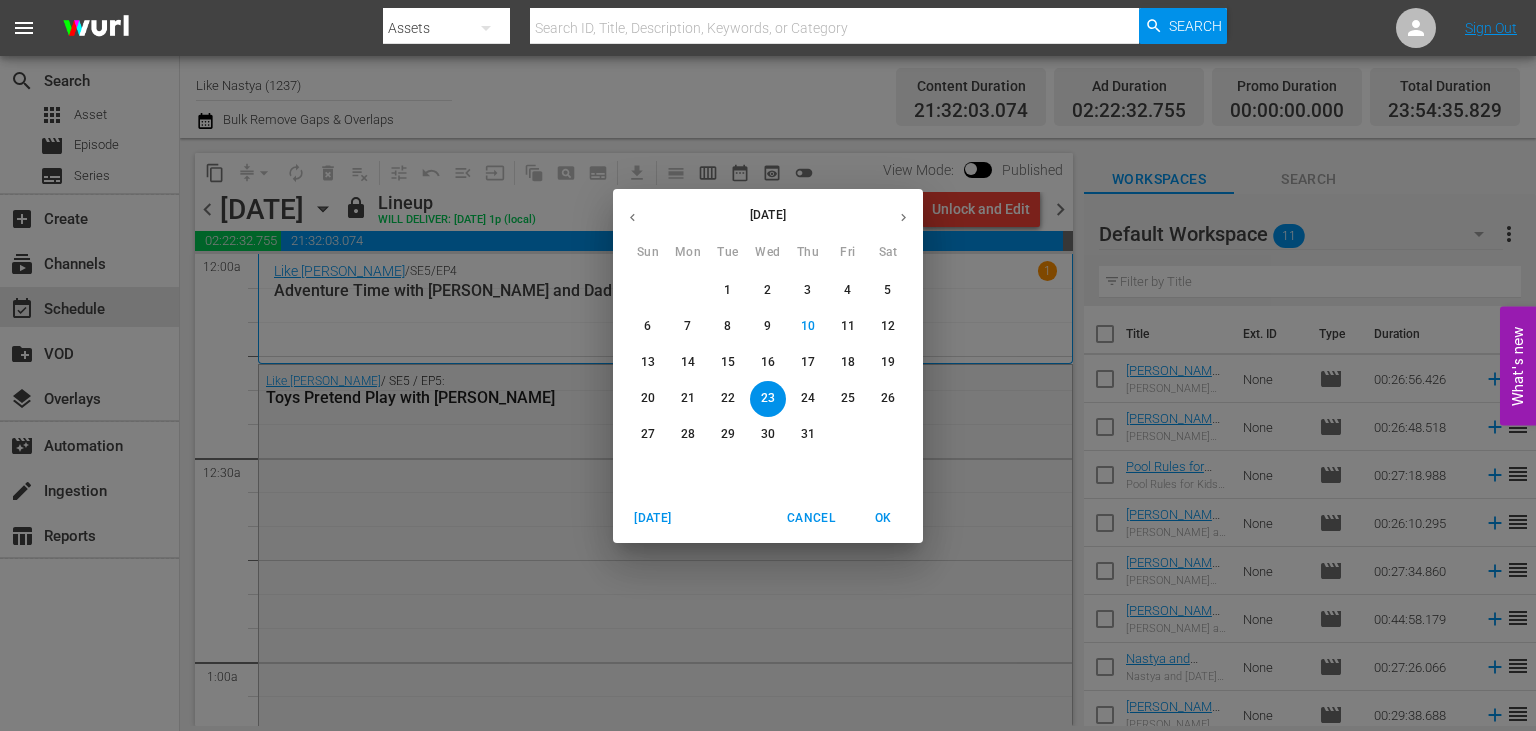 click on "17" at bounding box center [808, 362] 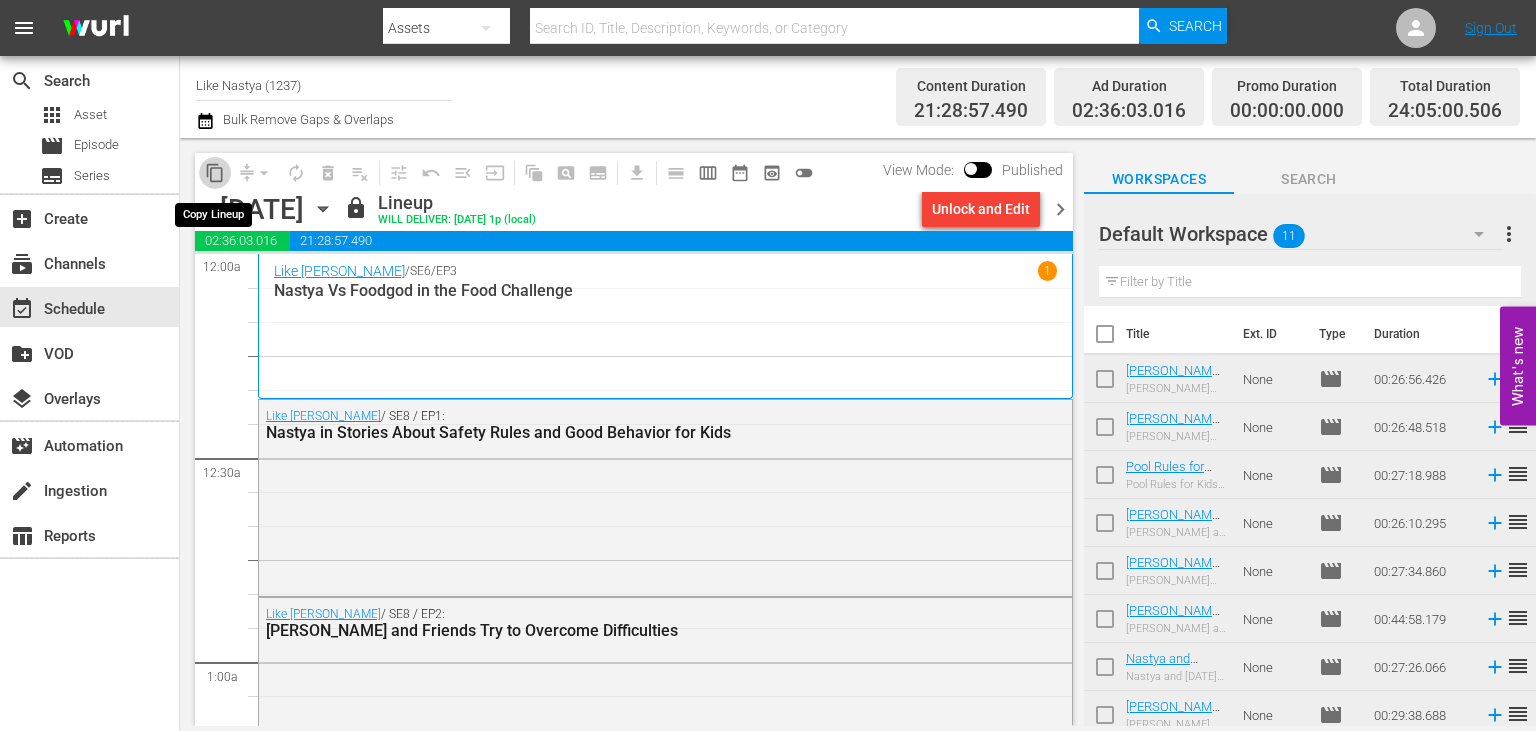 click on "content_copy" at bounding box center [215, 173] 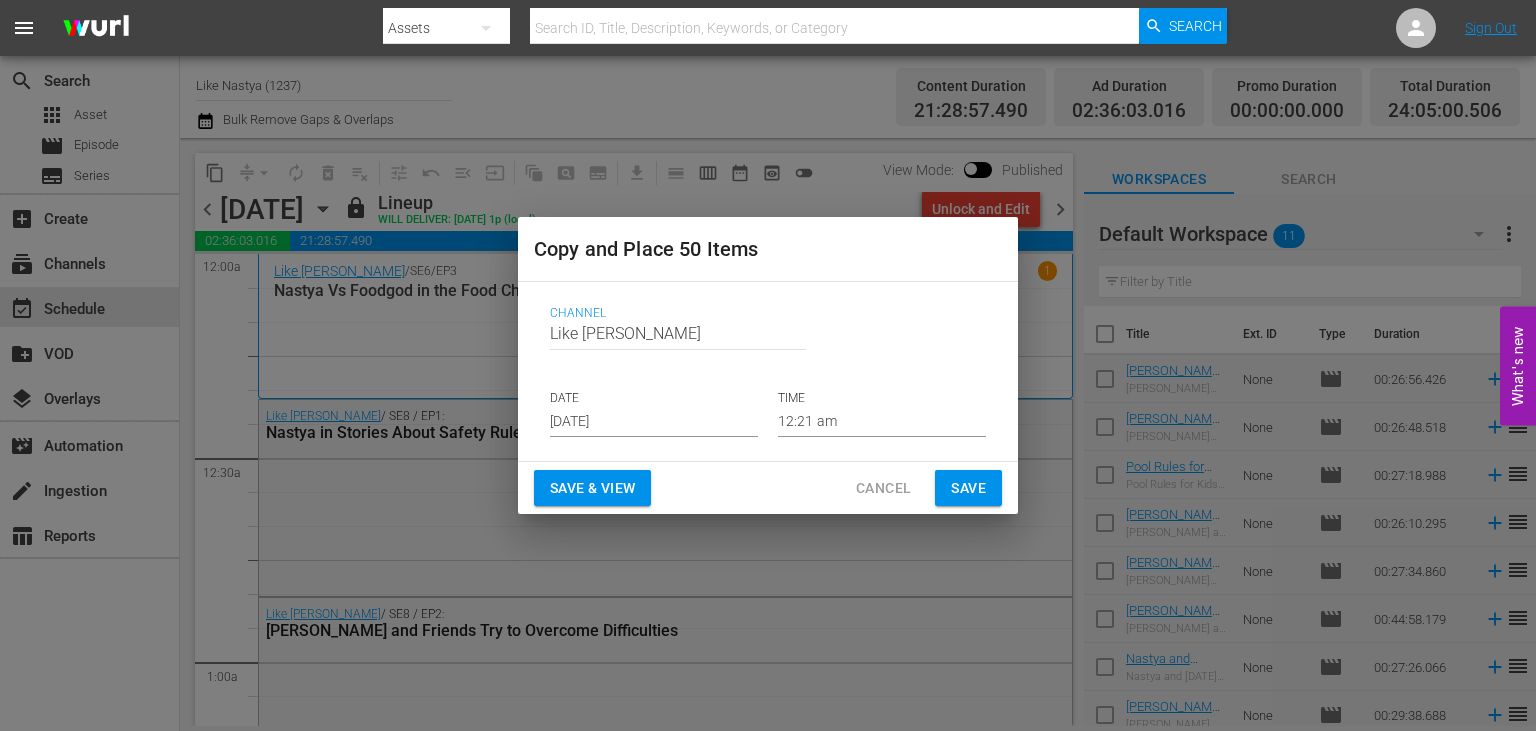 click on "[DATE]" at bounding box center [654, 422] 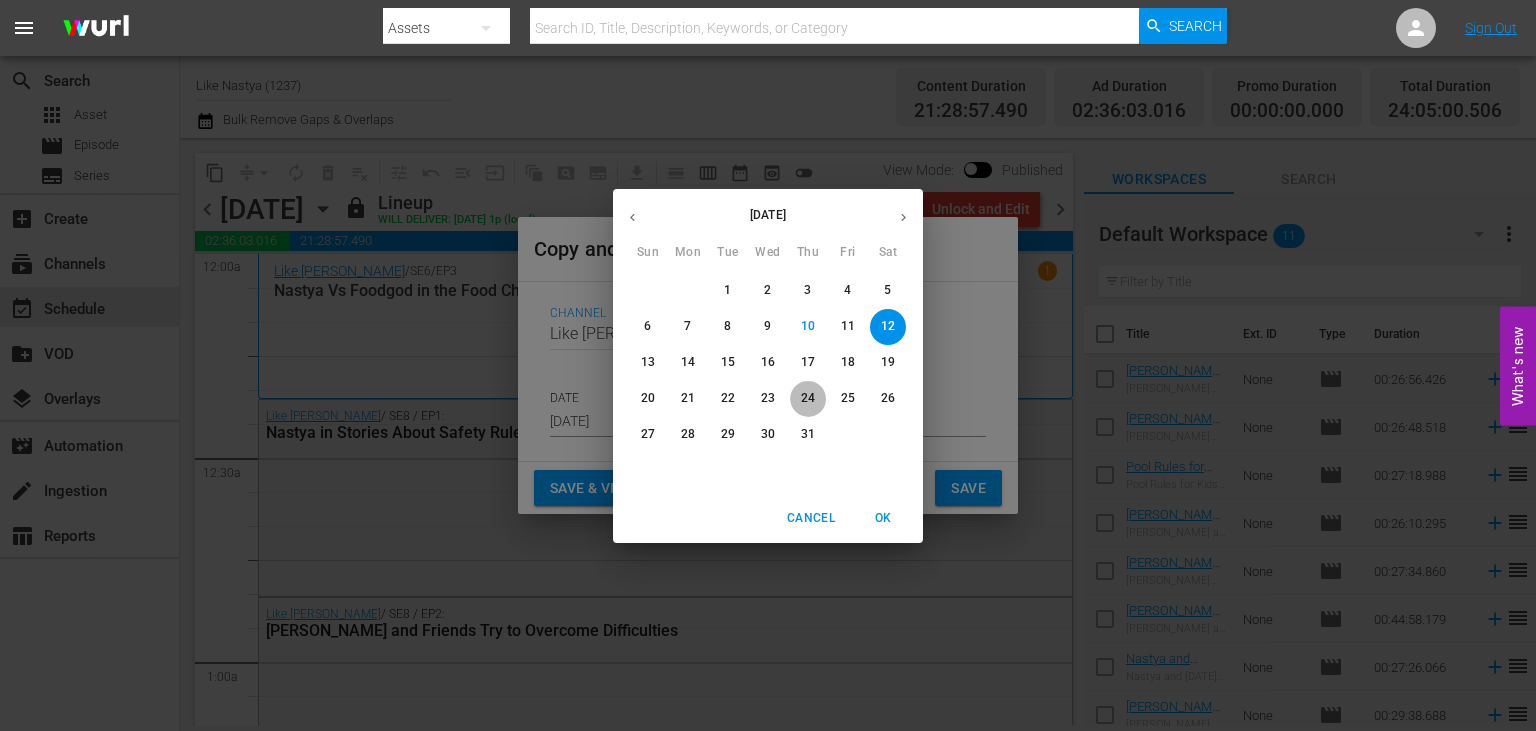 click on "24" at bounding box center [808, 398] 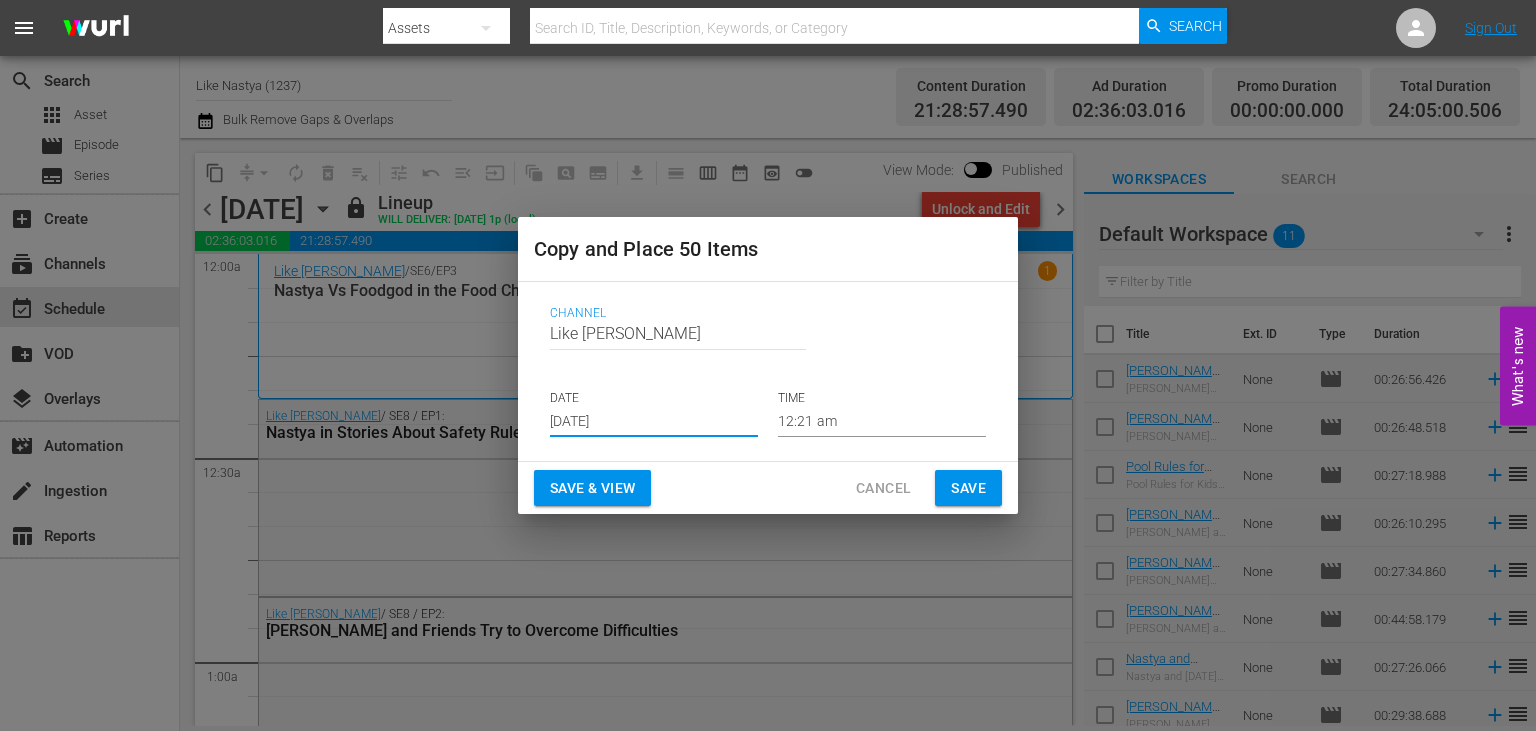 click on "Save & View" at bounding box center (592, 488) 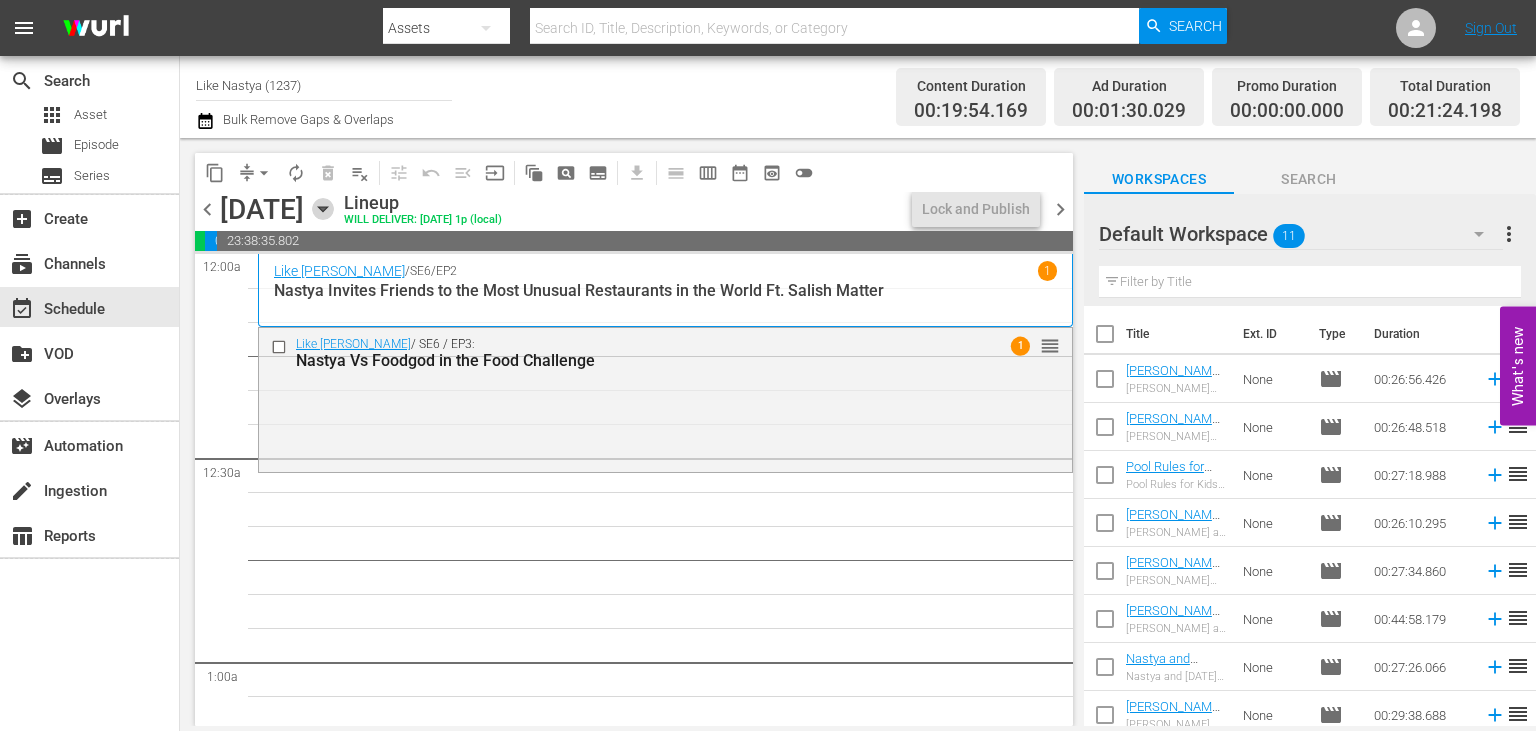 click 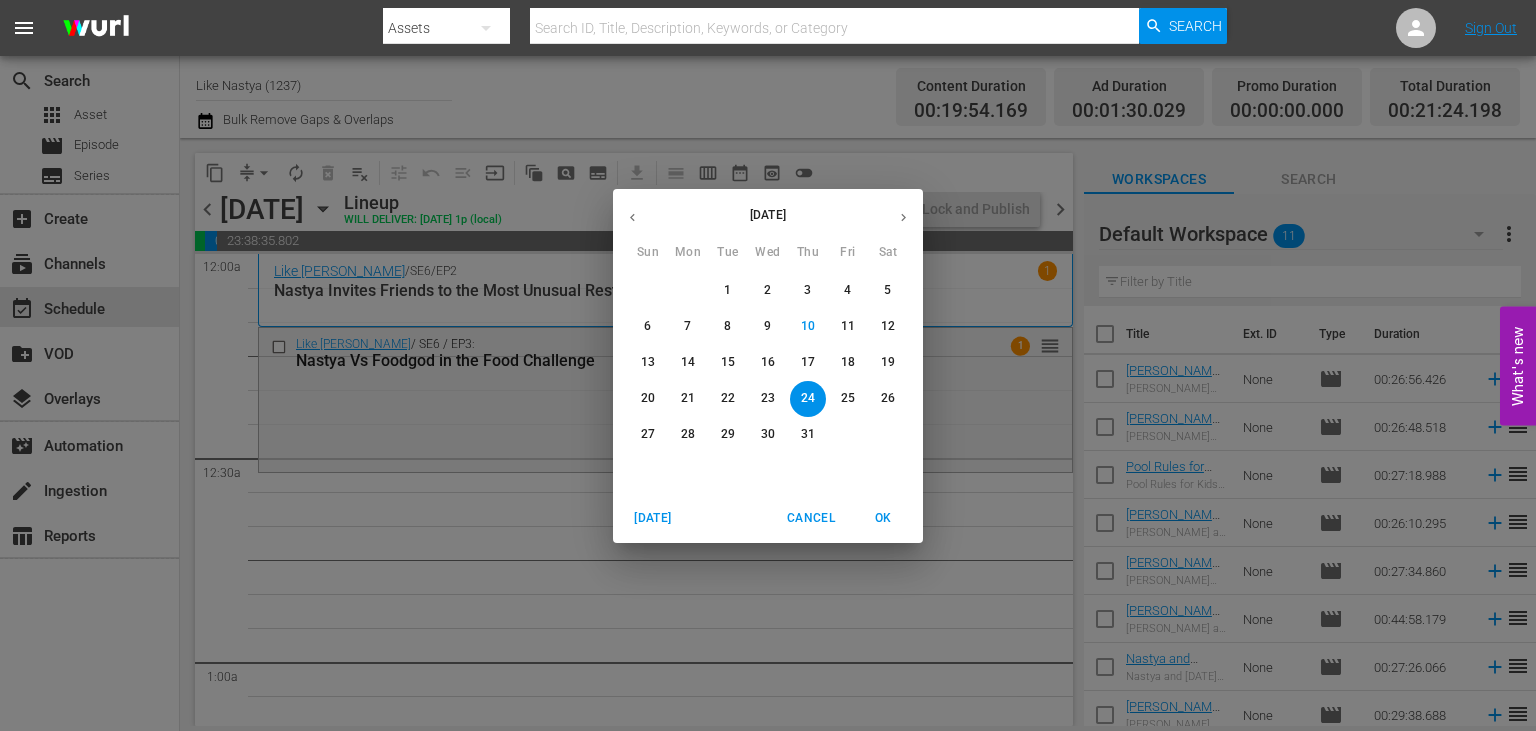 click on "17" at bounding box center (808, 362) 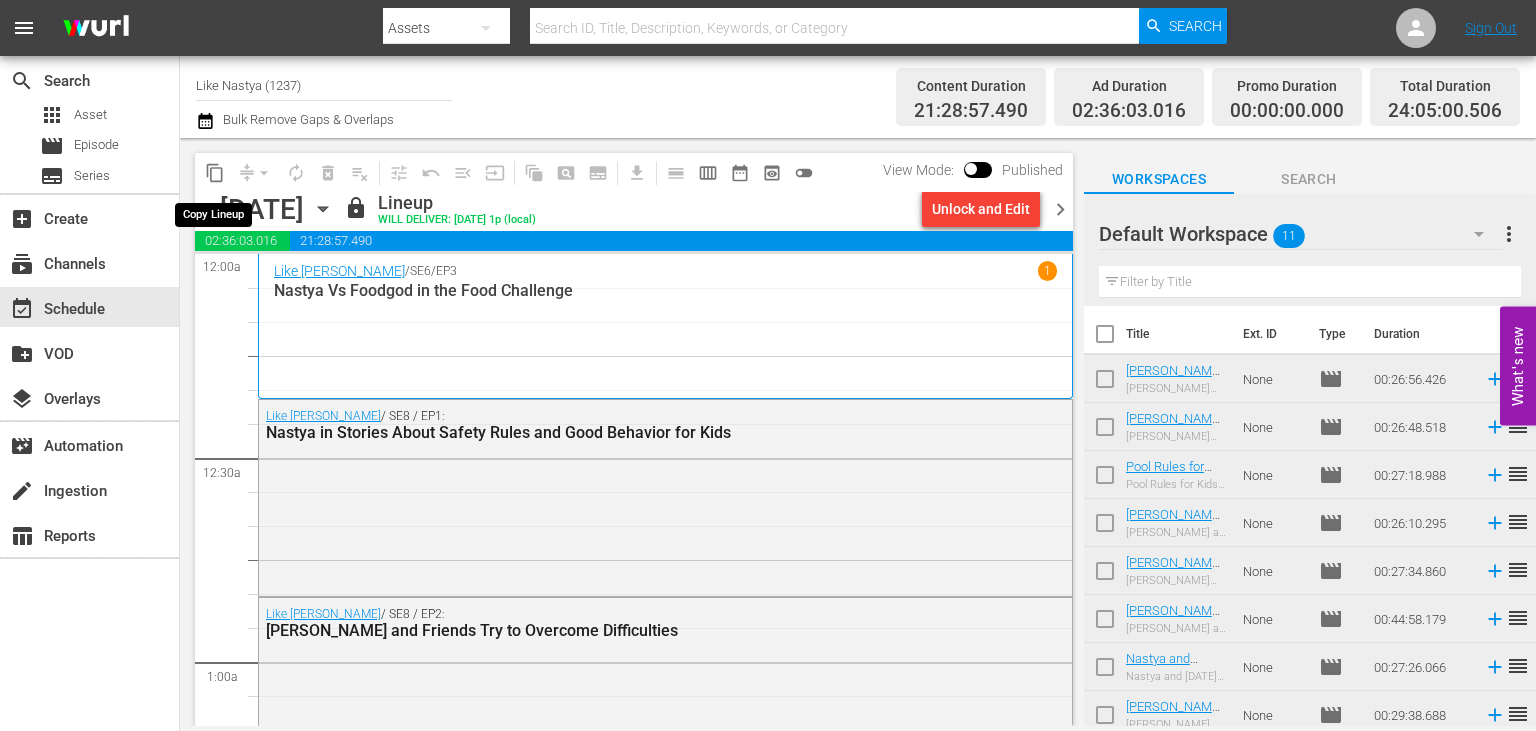 click on "content_copy" at bounding box center [215, 173] 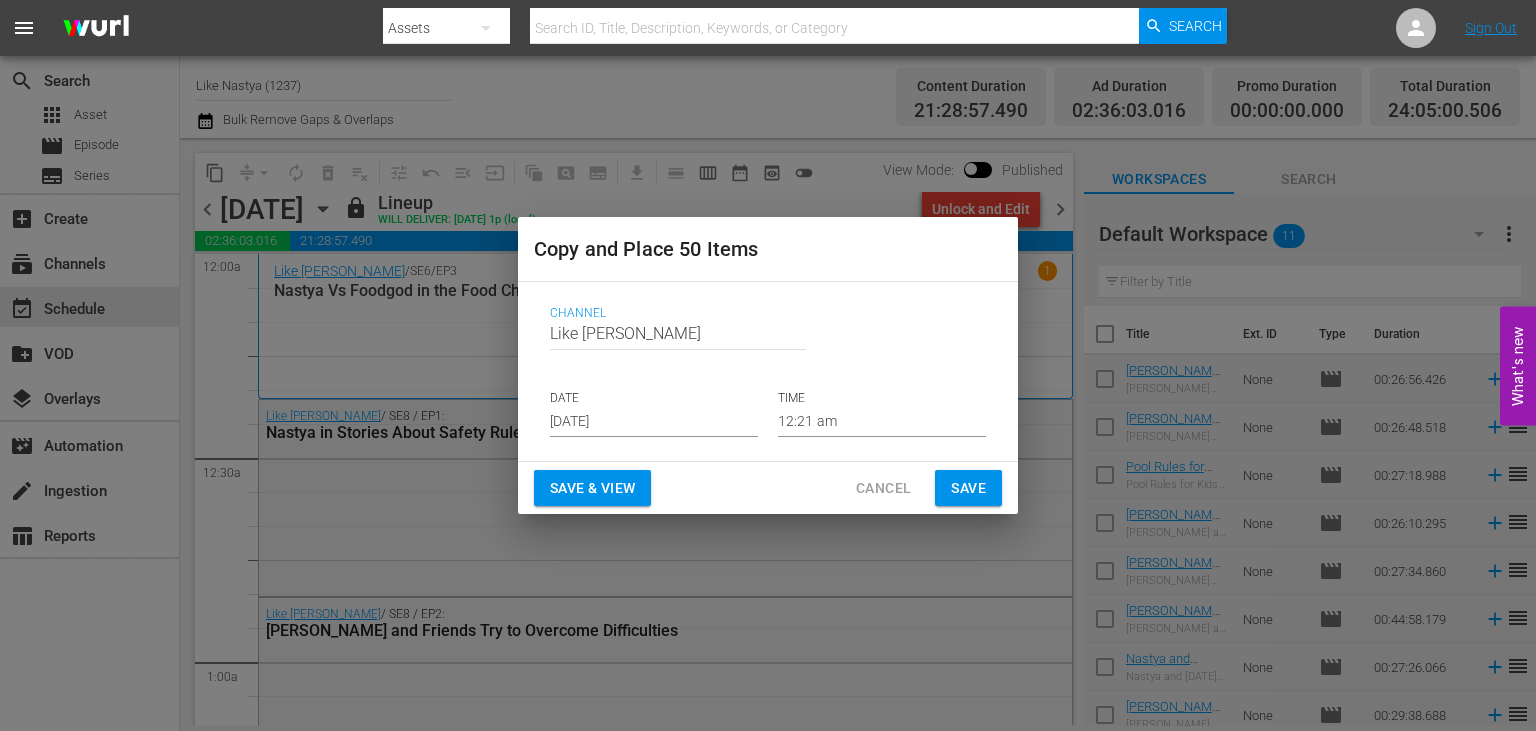 click on "[DATE]" at bounding box center [654, 422] 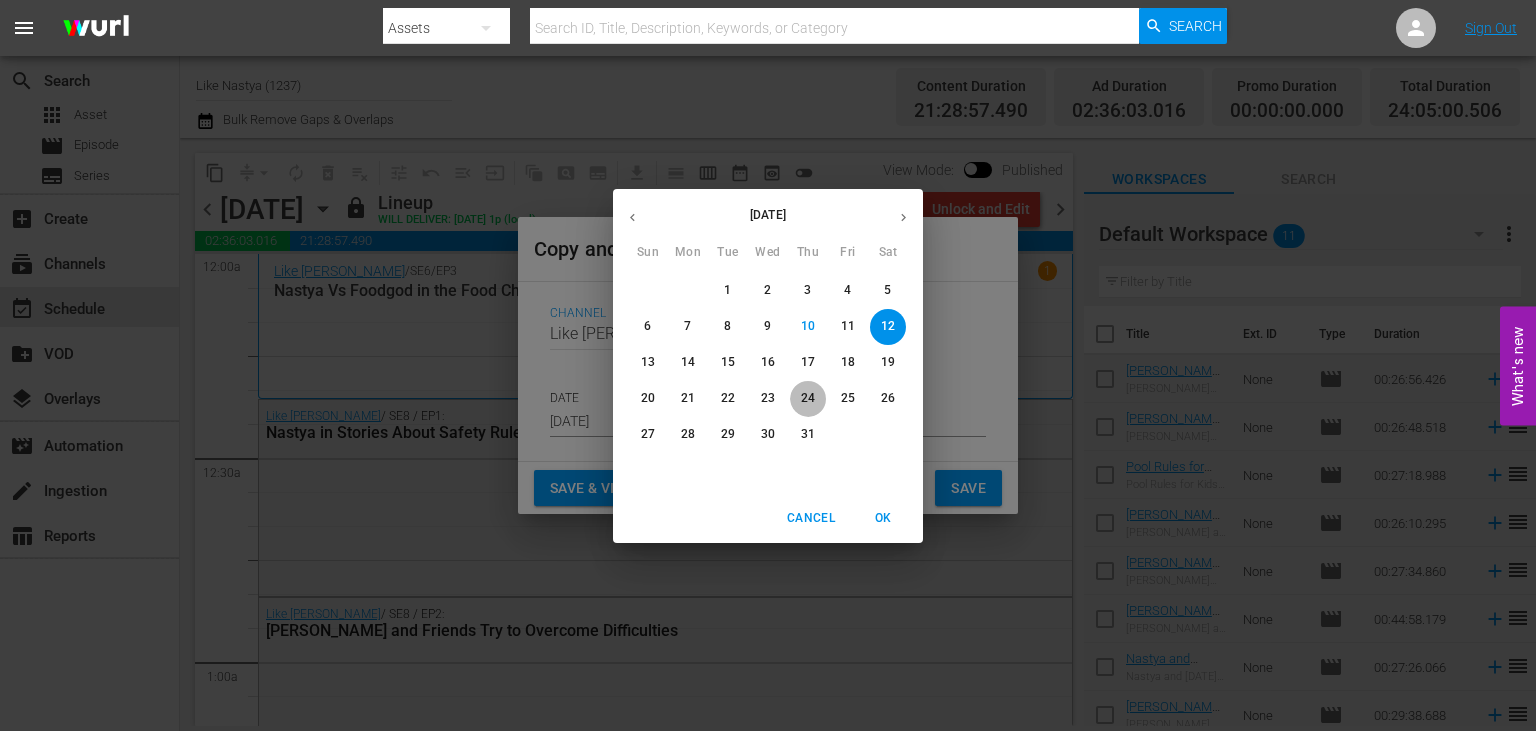 click on "24" at bounding box center [808, 399] 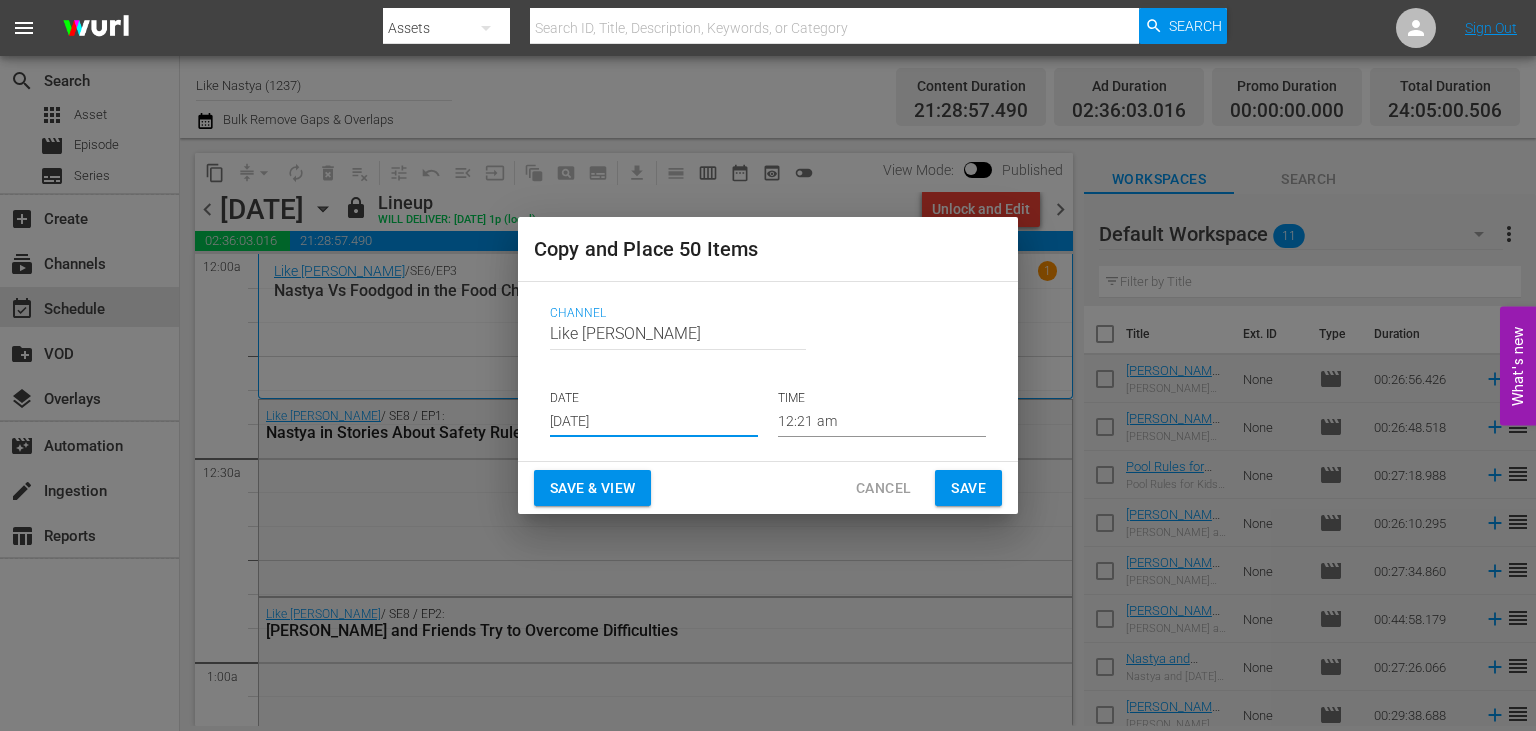 click on "Save & View" at bounding box center (592, 488) 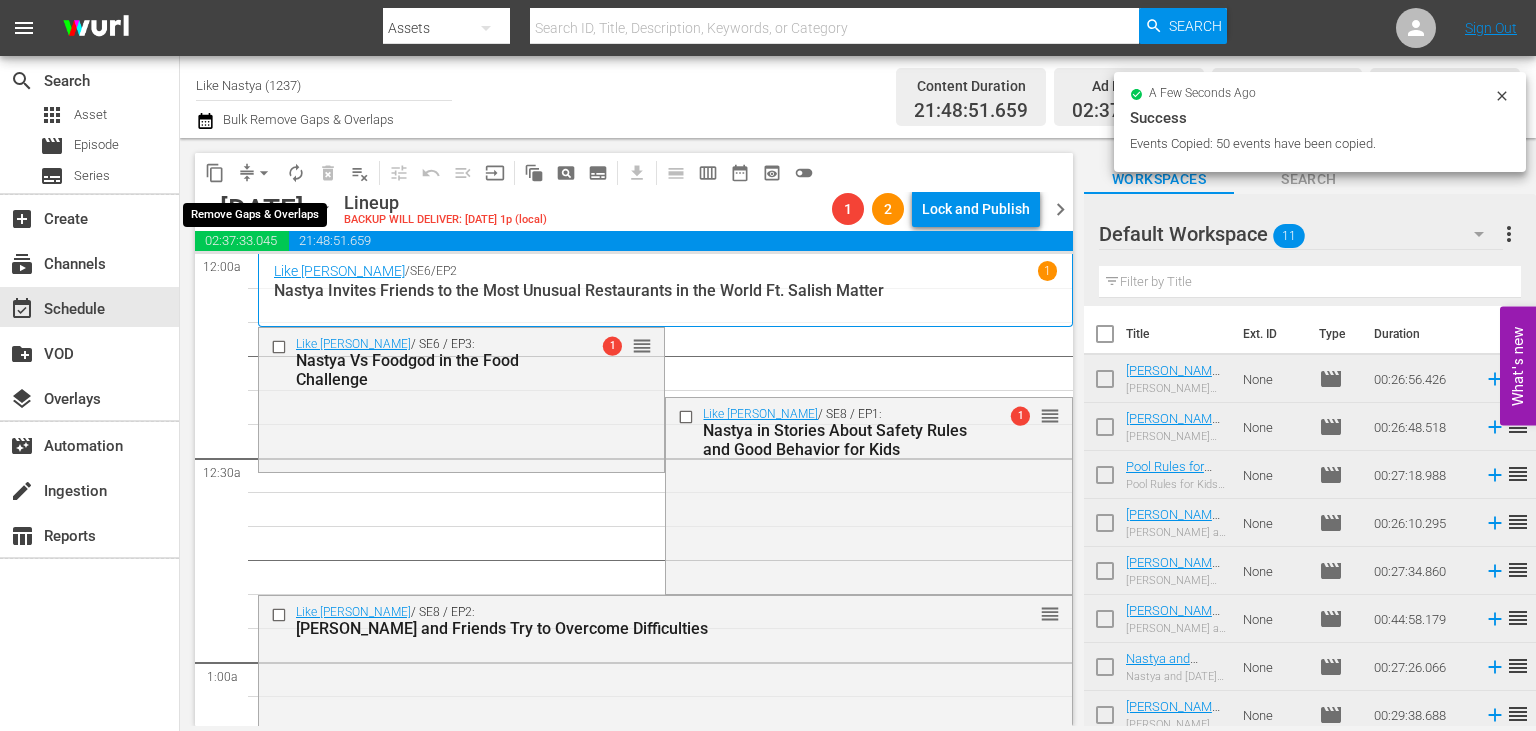 click on "arrow_drop_down" at bounding box center (264, 173) 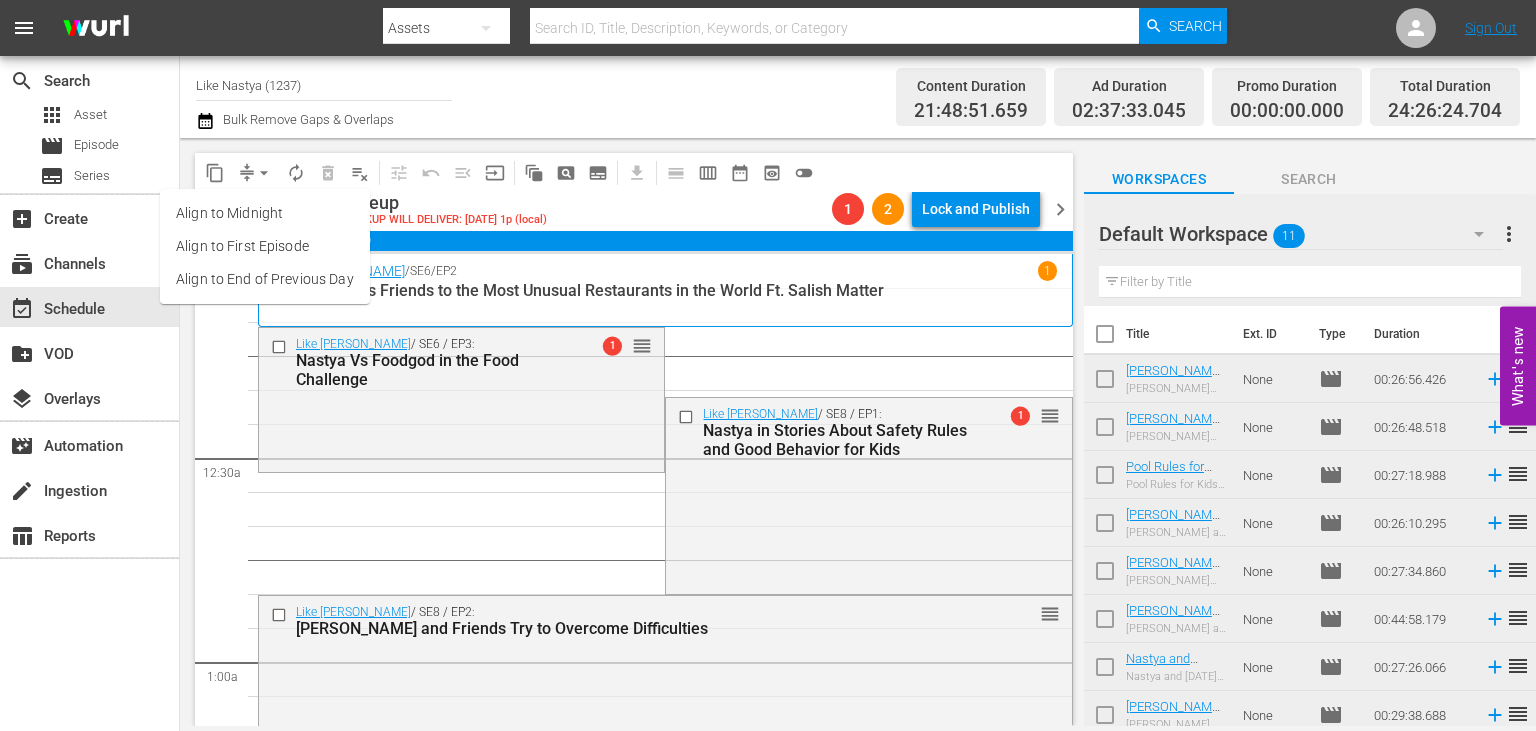 click on "Align to End of Previous Day" at bounding box center (265, 279) 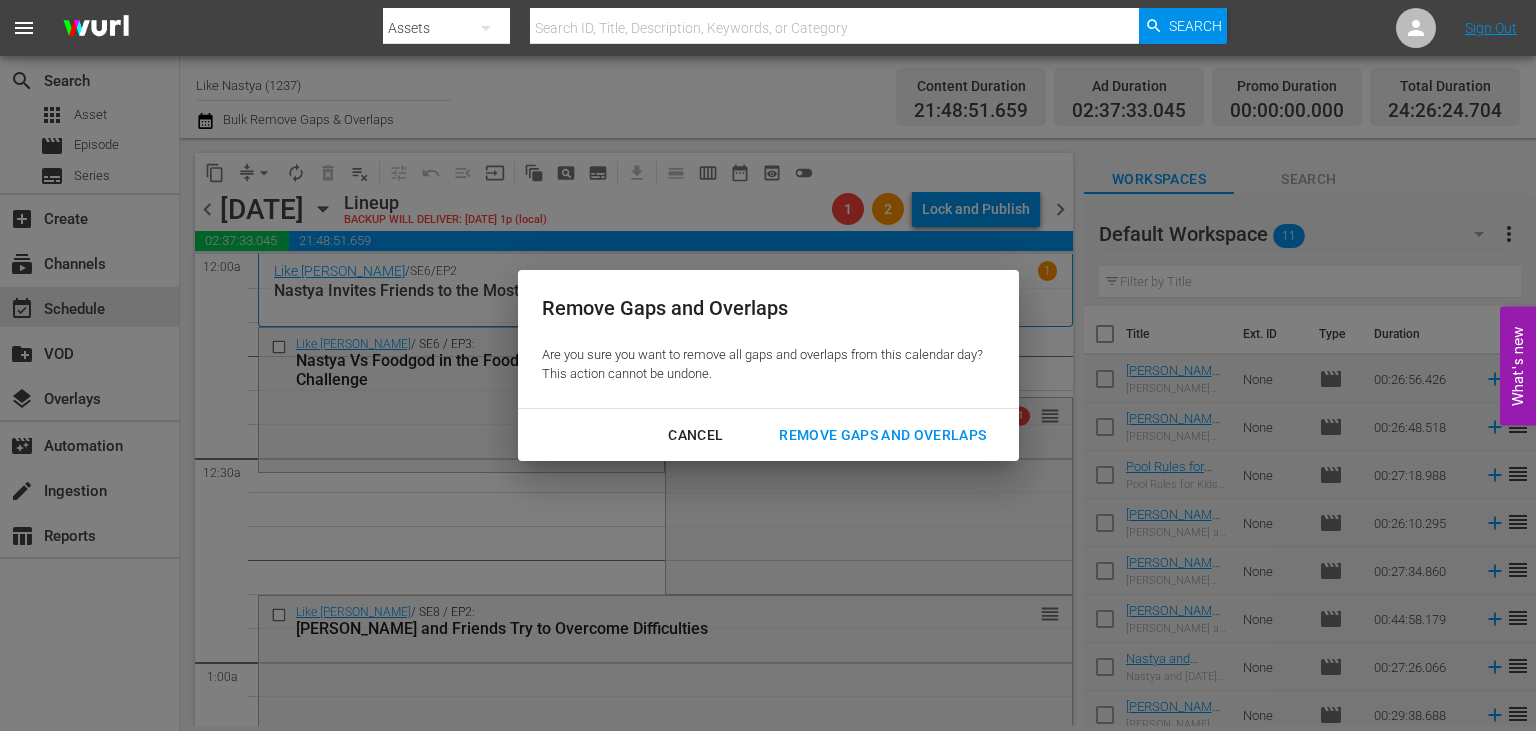 click on "Remove Gaps and Overlaps" at bounding box center (882, 435) 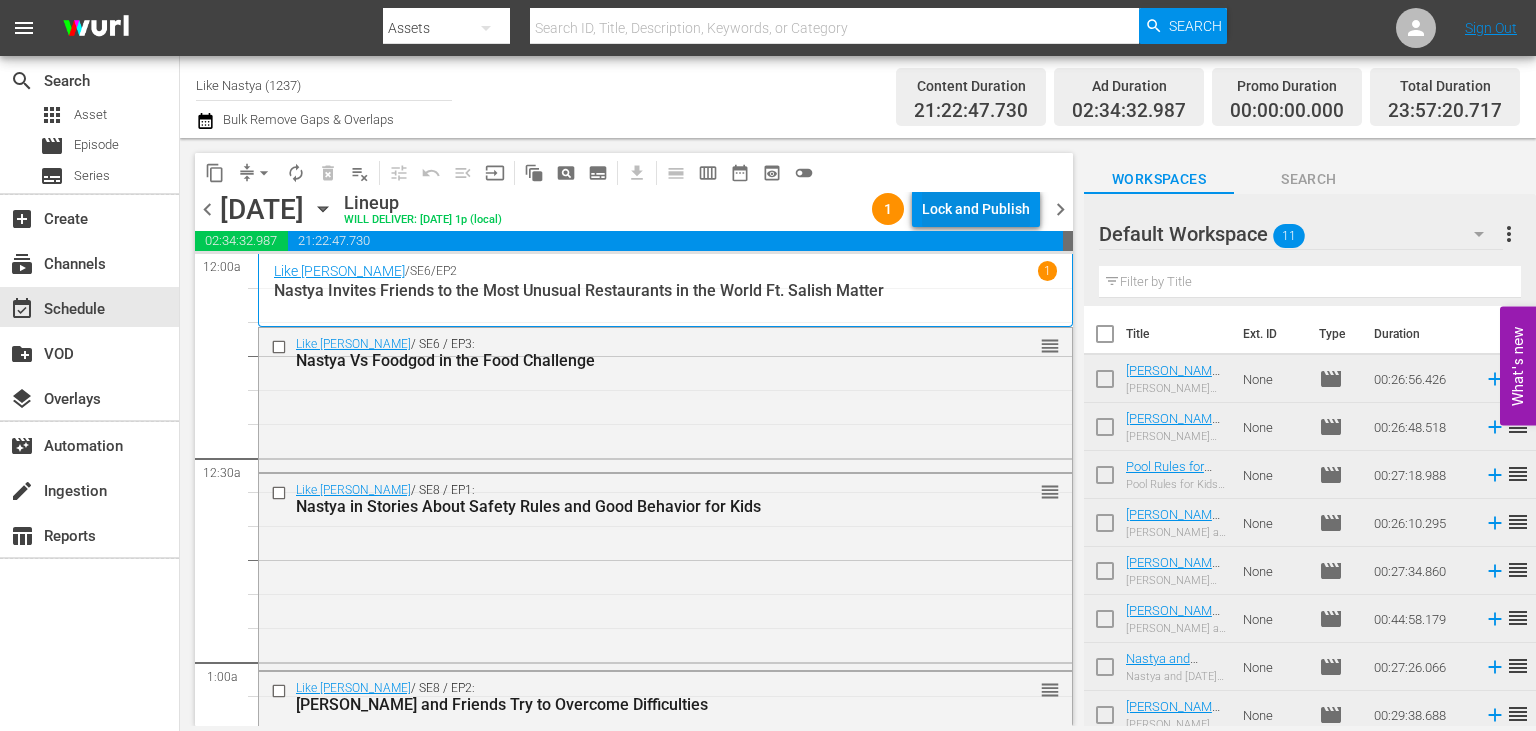click on "Lock and Publish" at bounding box center (976, 209) 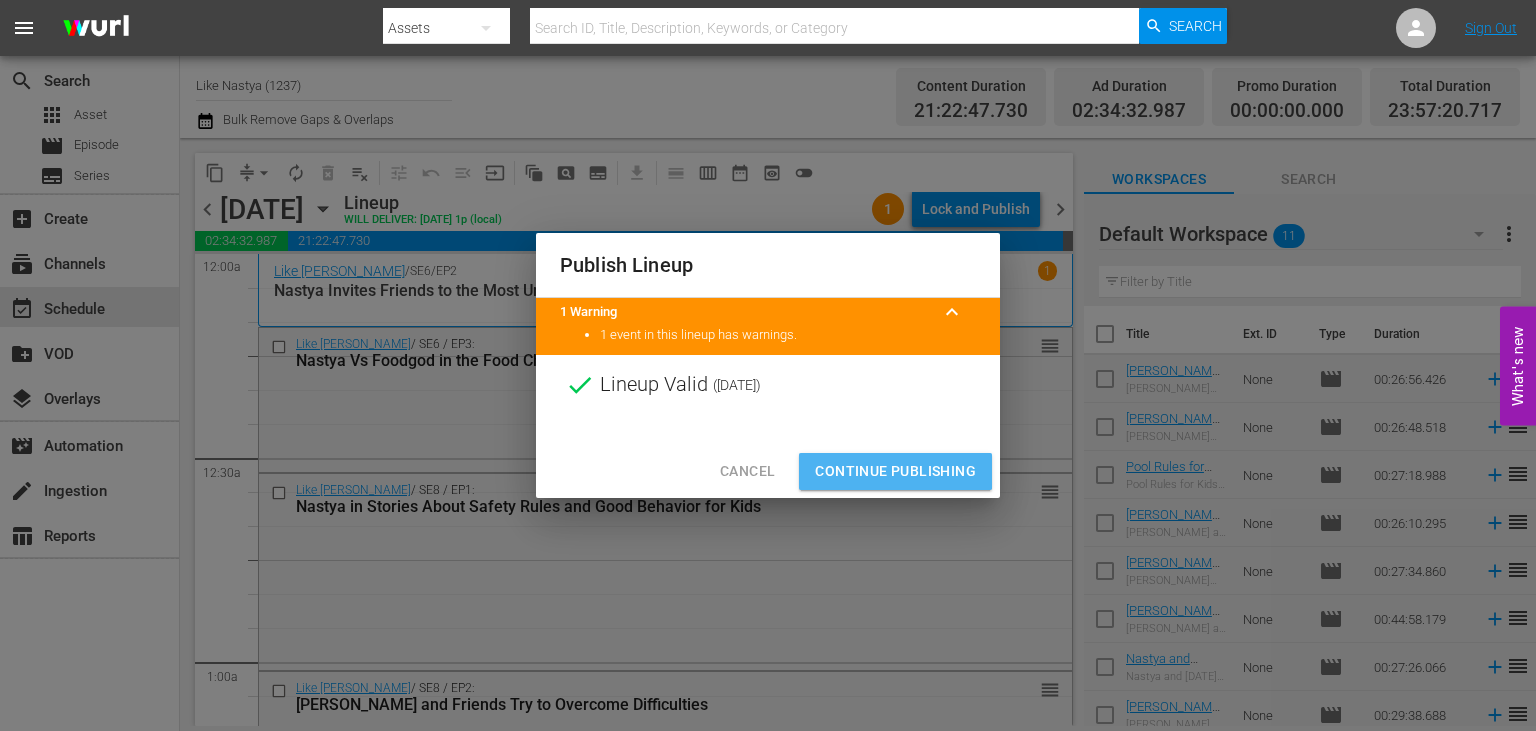 click on "Continue Publishing" at bounding box center [895, 471] 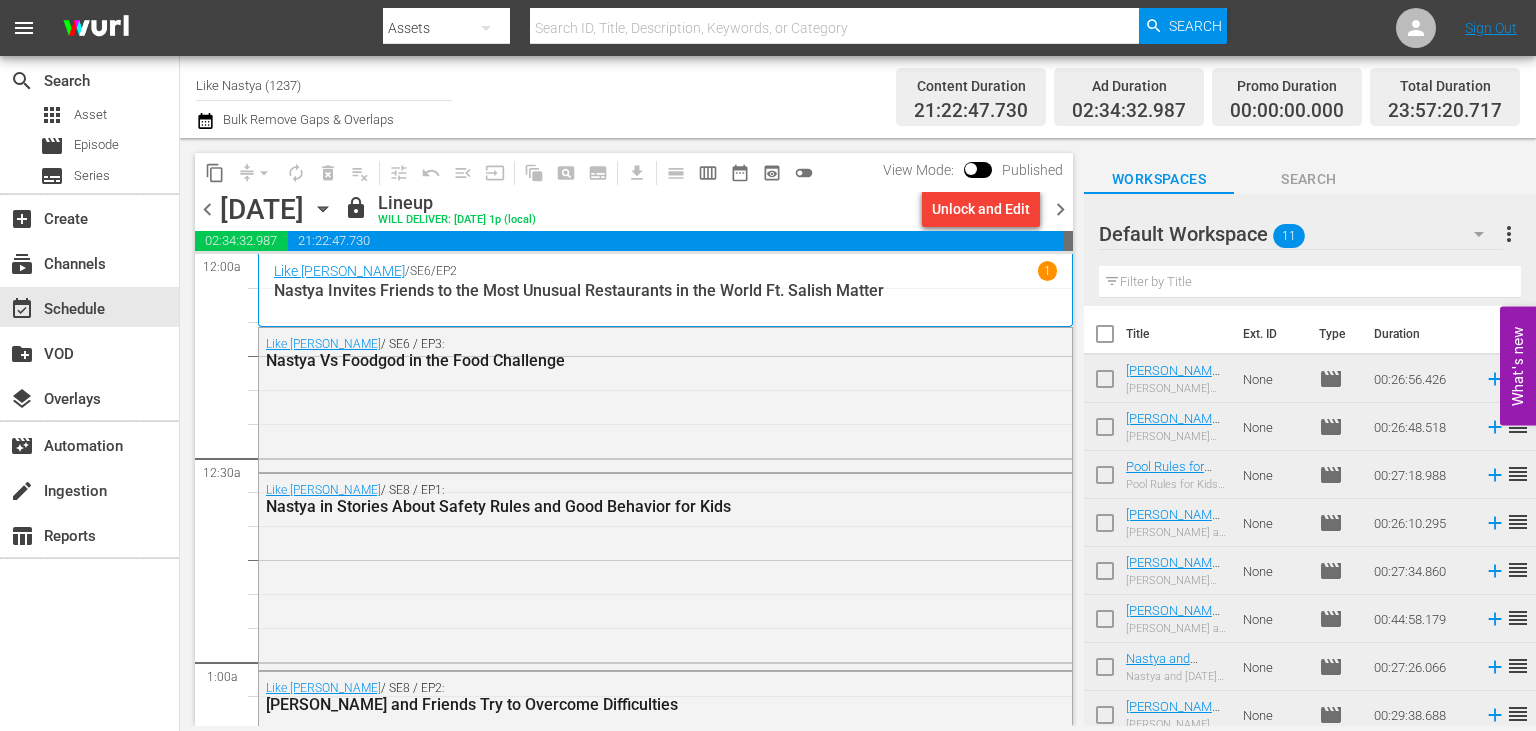 scroll, scrollTop: 0, scrollLeft: 0, axis: both 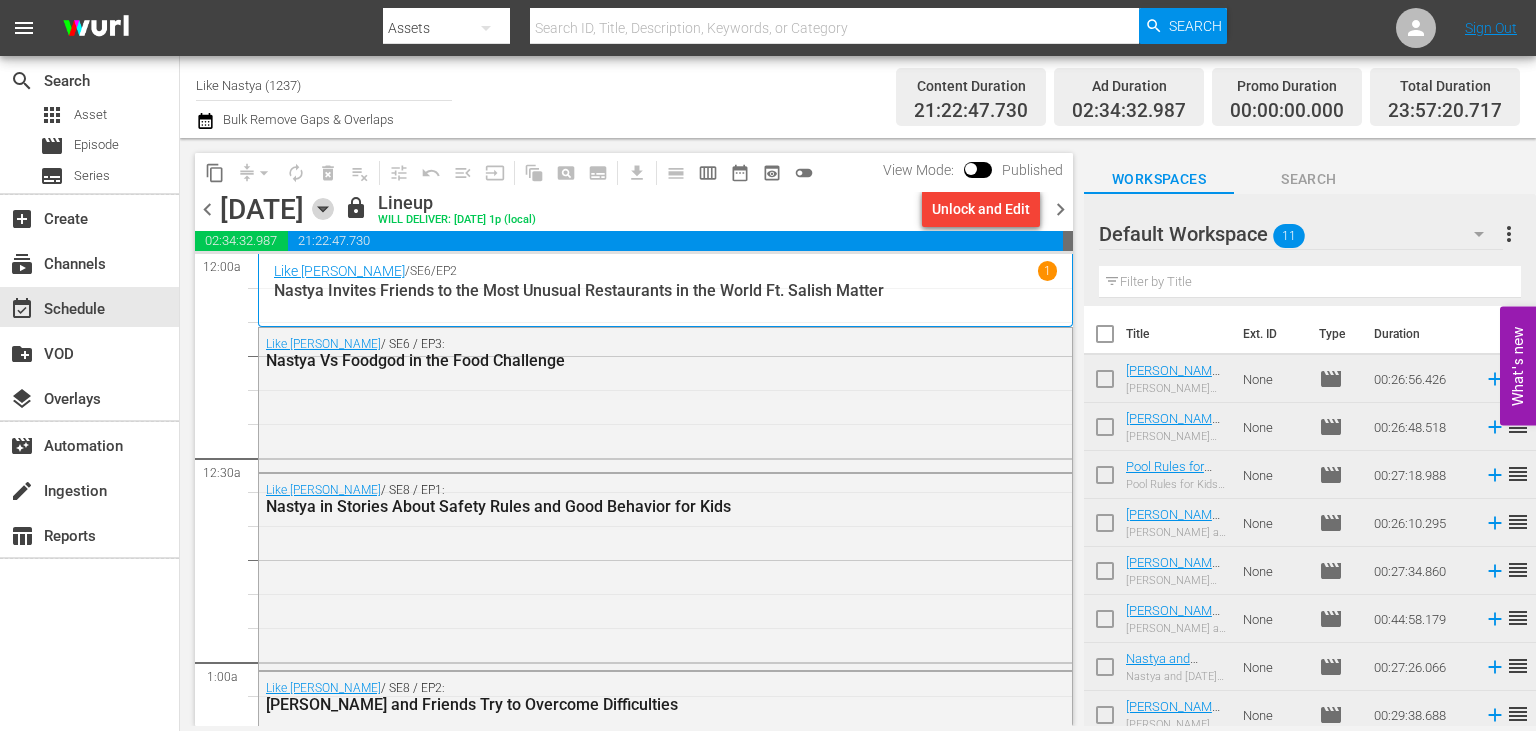 click 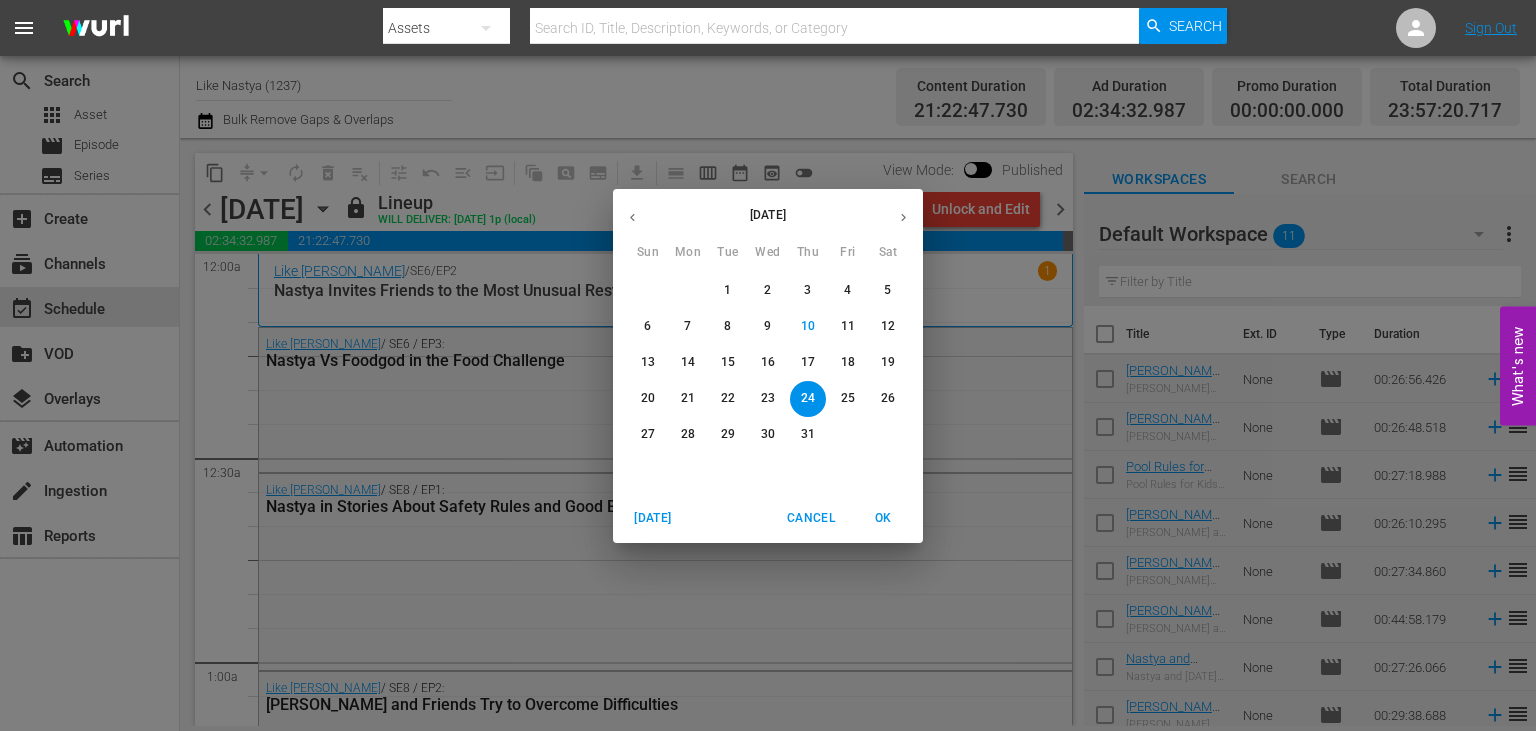 click on "18" at bounding box center (848, 362) 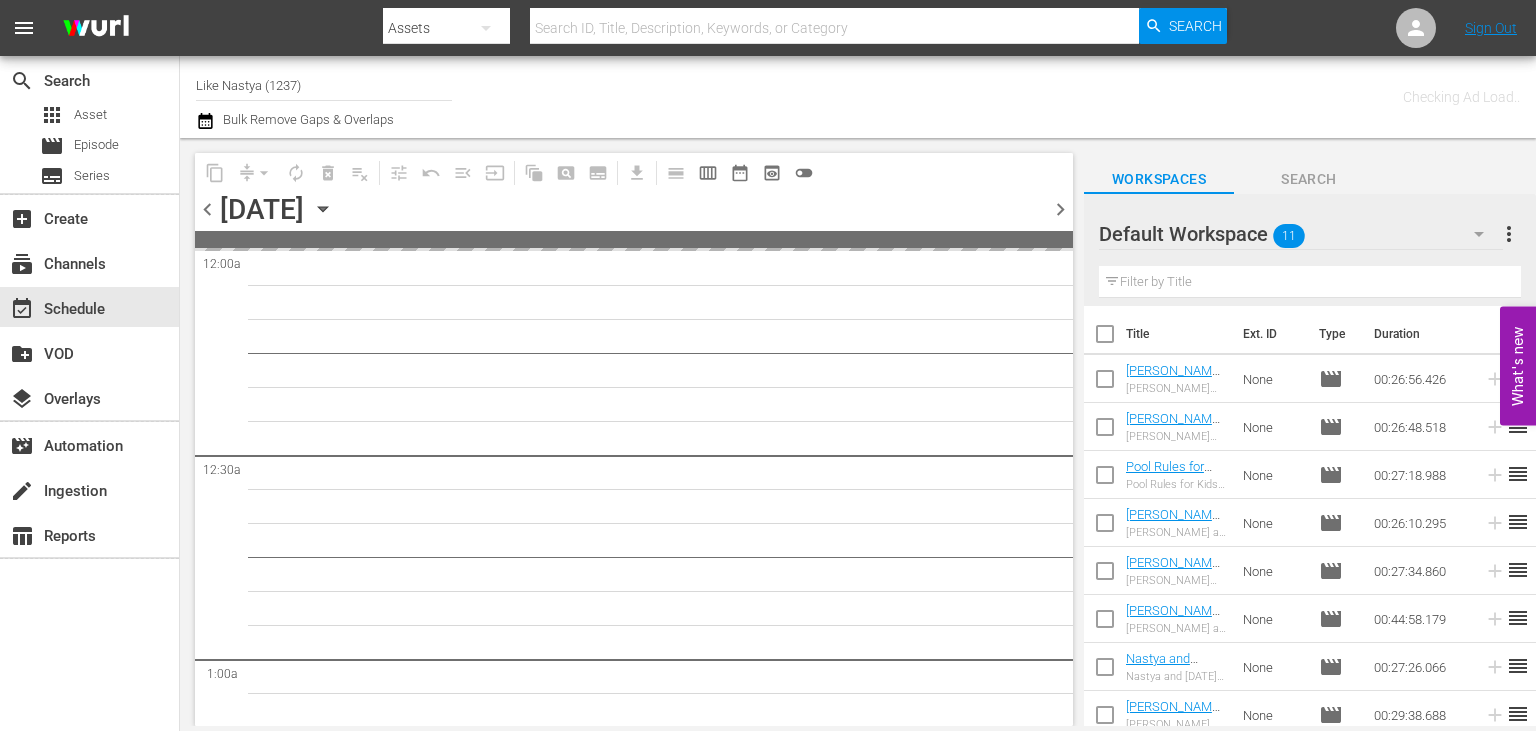 type 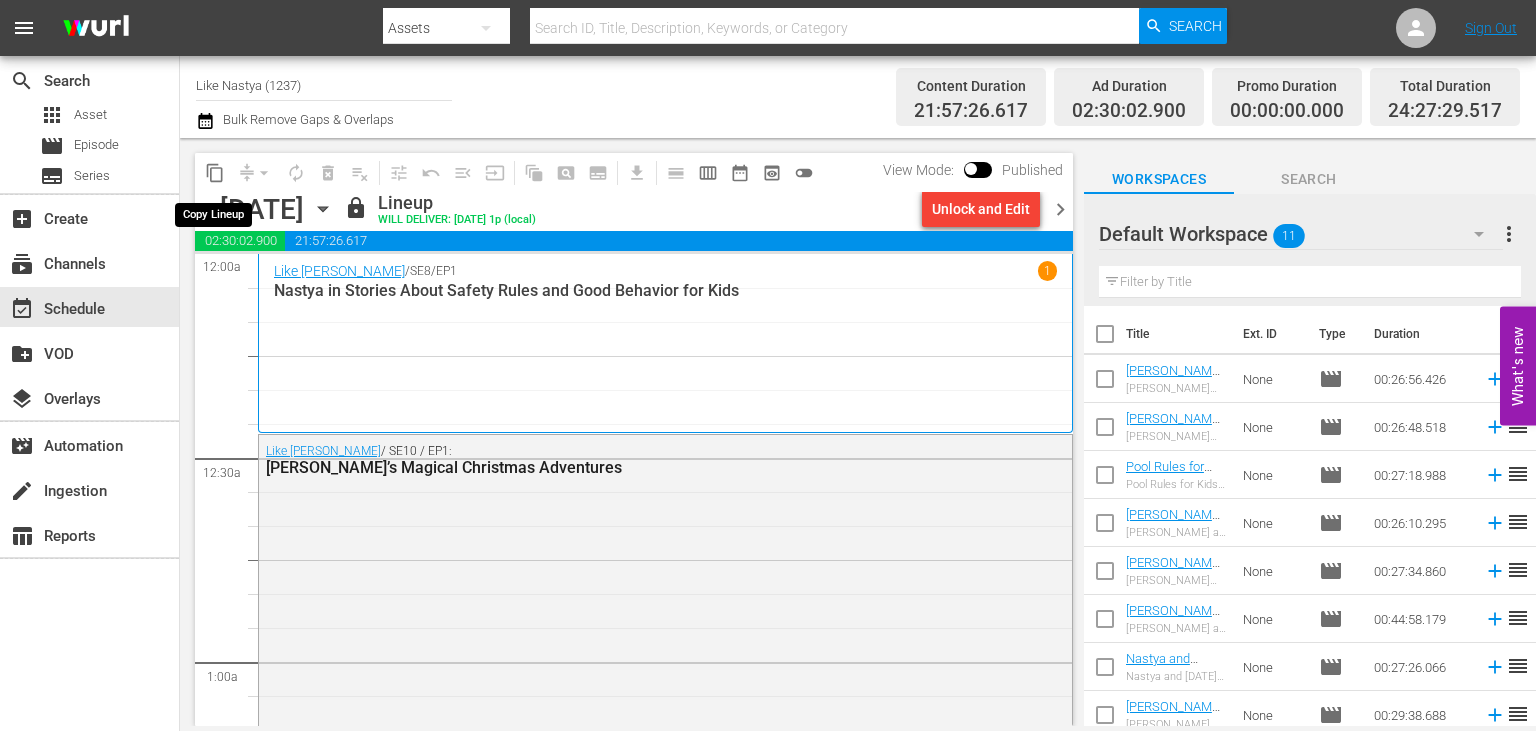 click on "content_copy" at bounding box center (215, 173) 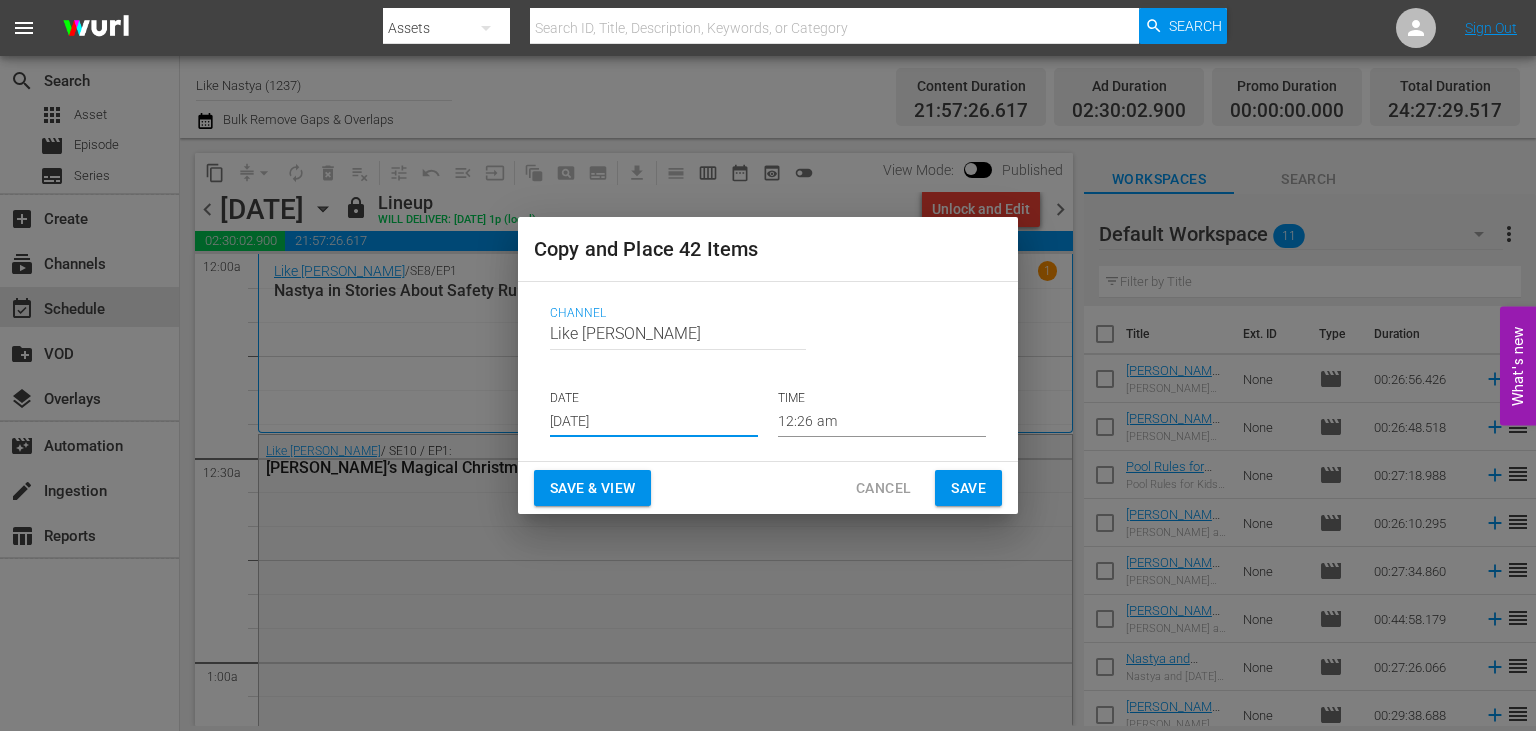 click on "[DATE]" at bounding box center (654, 422) 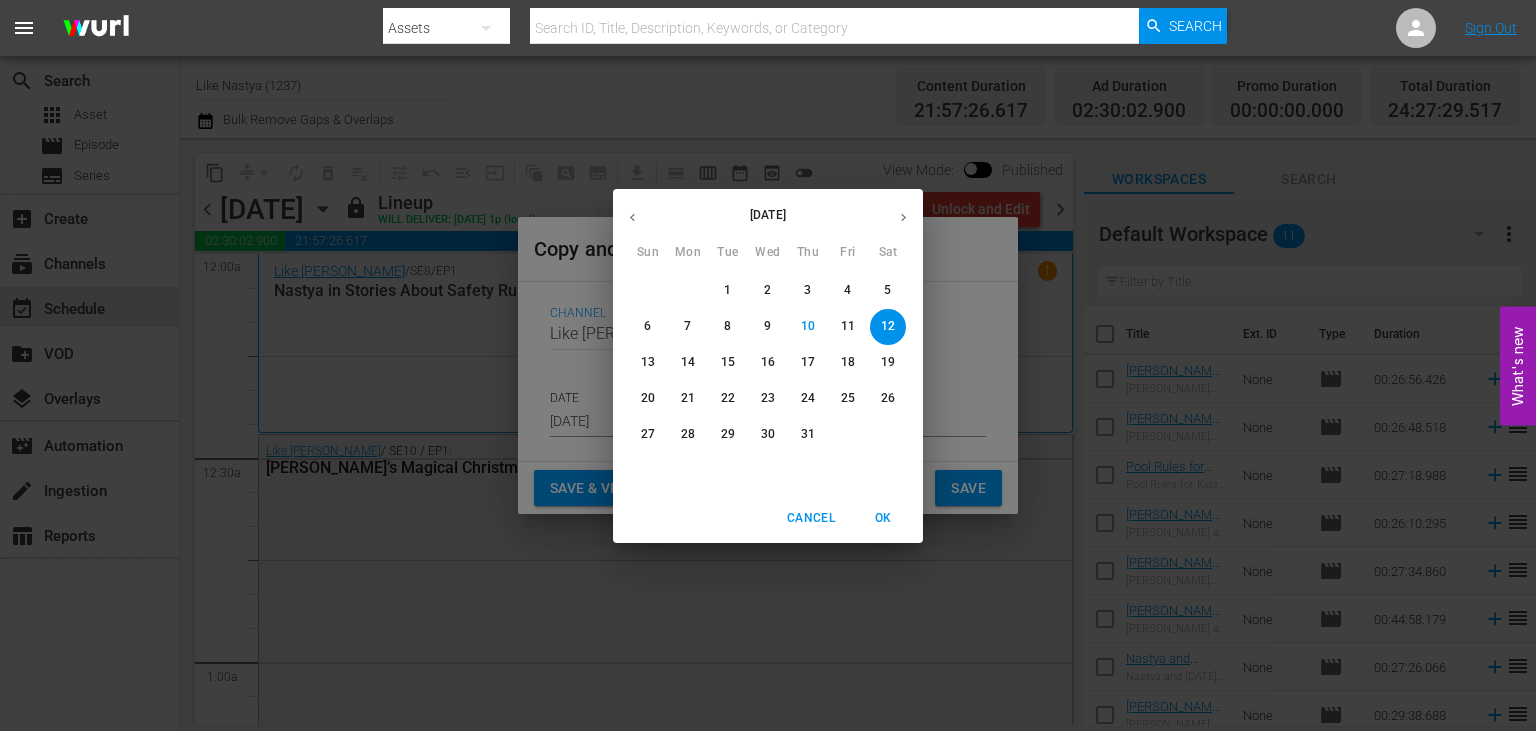 click on "25" at bounding box center [848, 398] 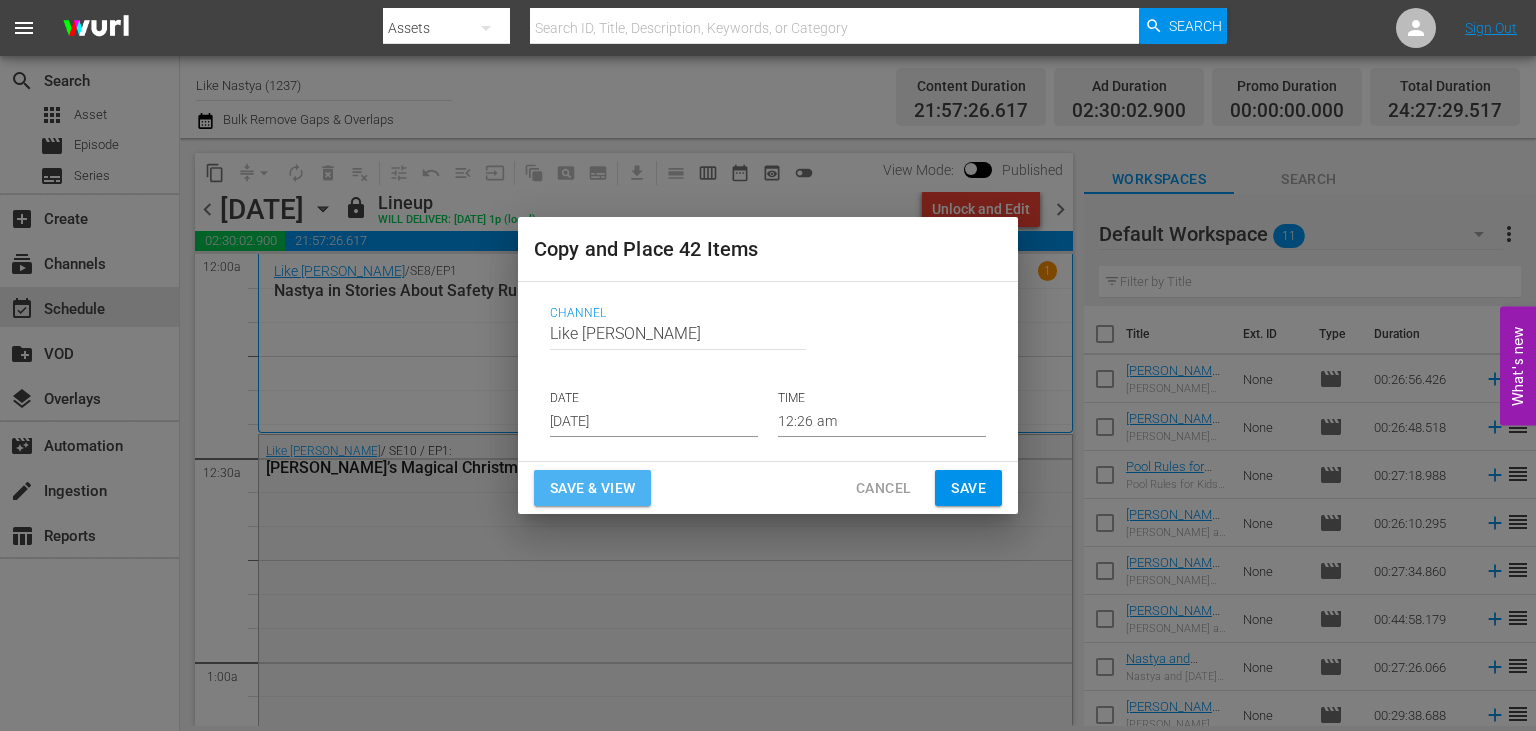 click on "Save & View" at bounding box center (592, 488) 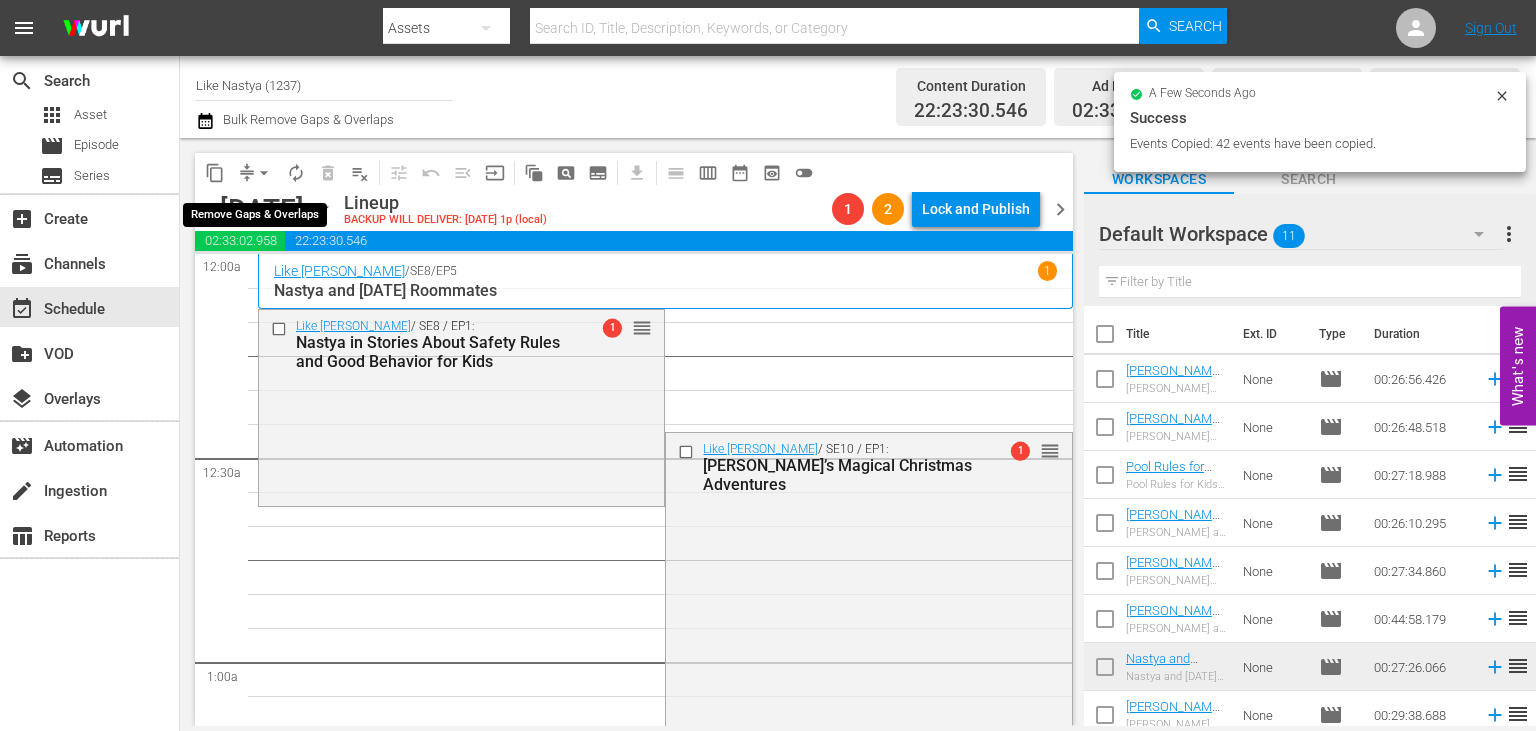 click on "arrow_drop_down" at bounding box center [264, 173] 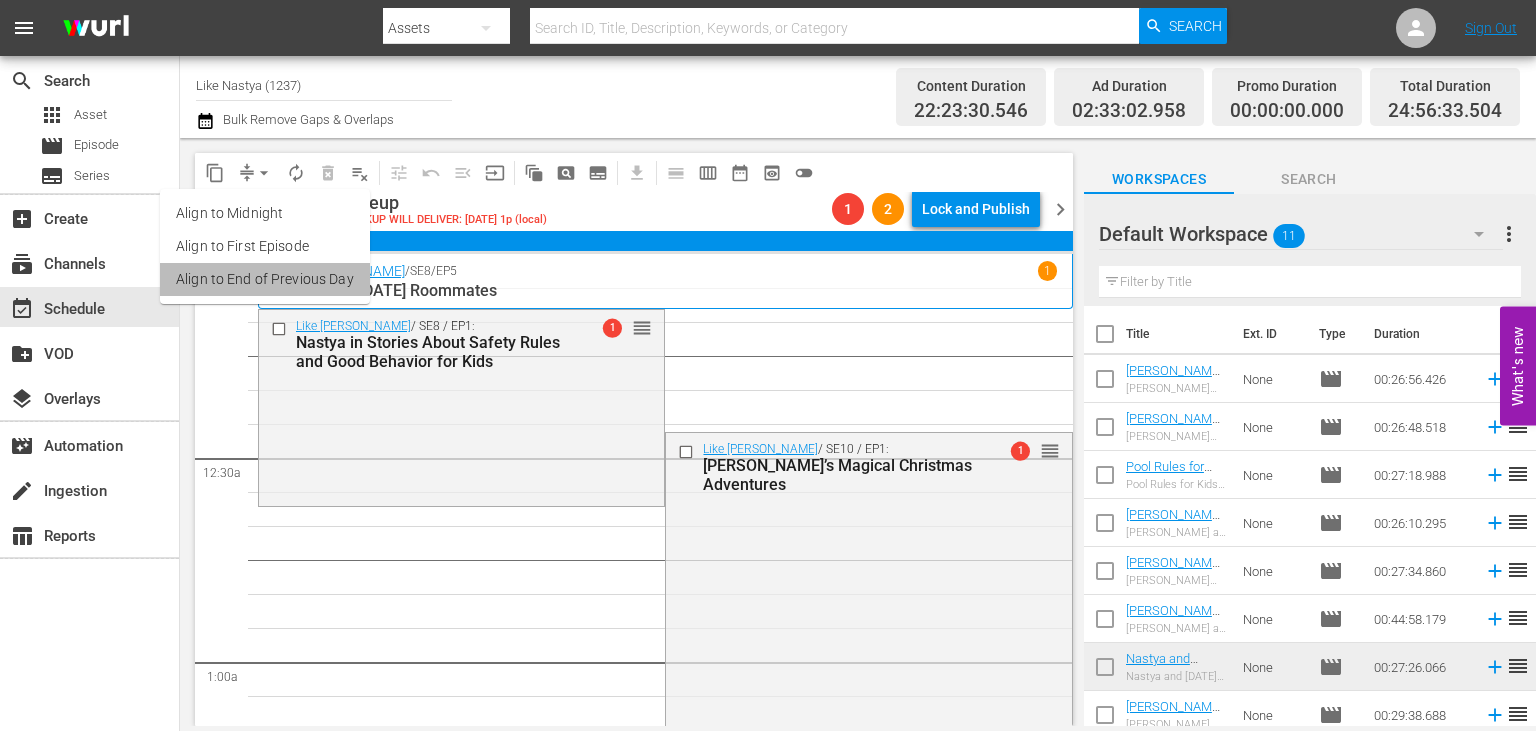 click on "Align to End of Previous Day" at bounding box center (265, 279) 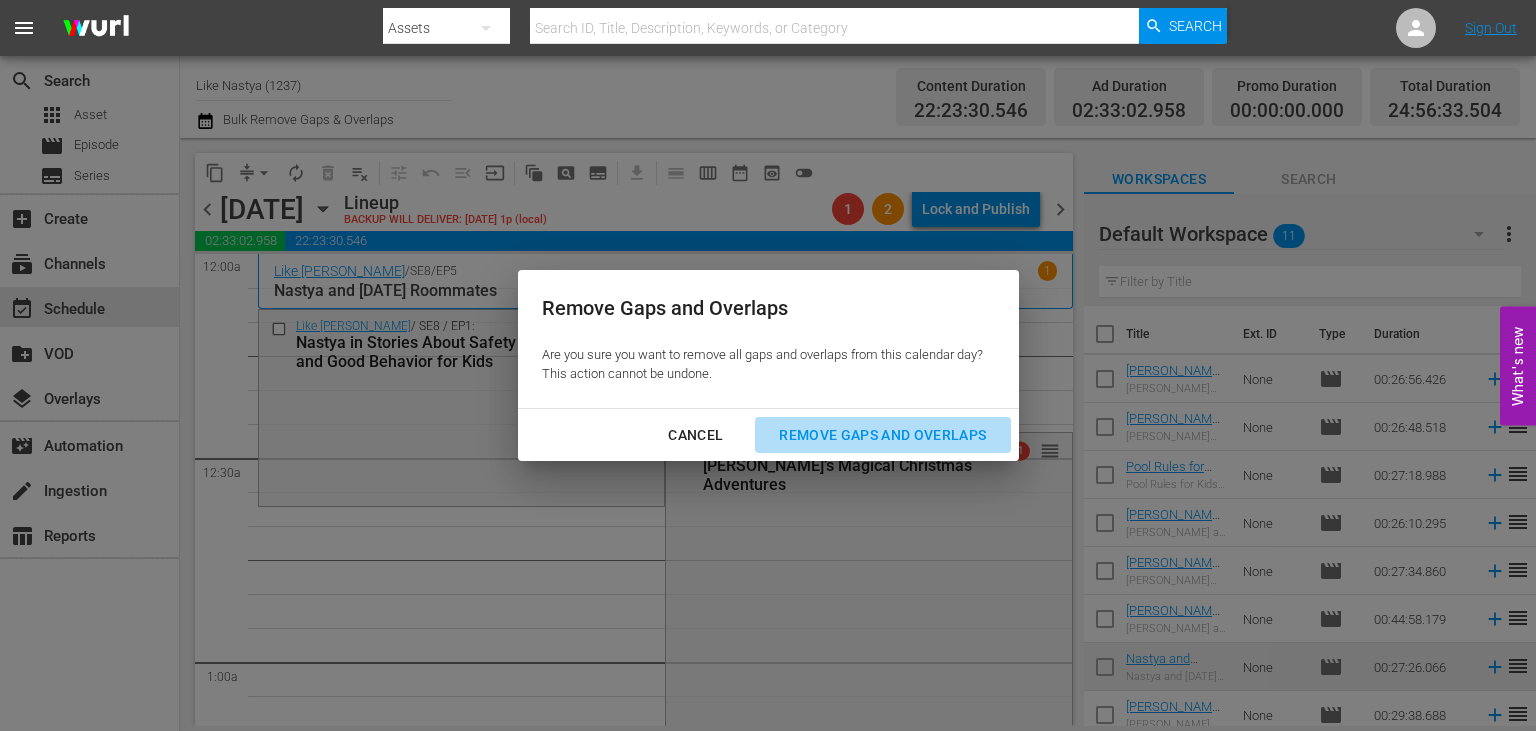 click on "Remove Gaps and Overlaps" at bounding box center [882, 435] 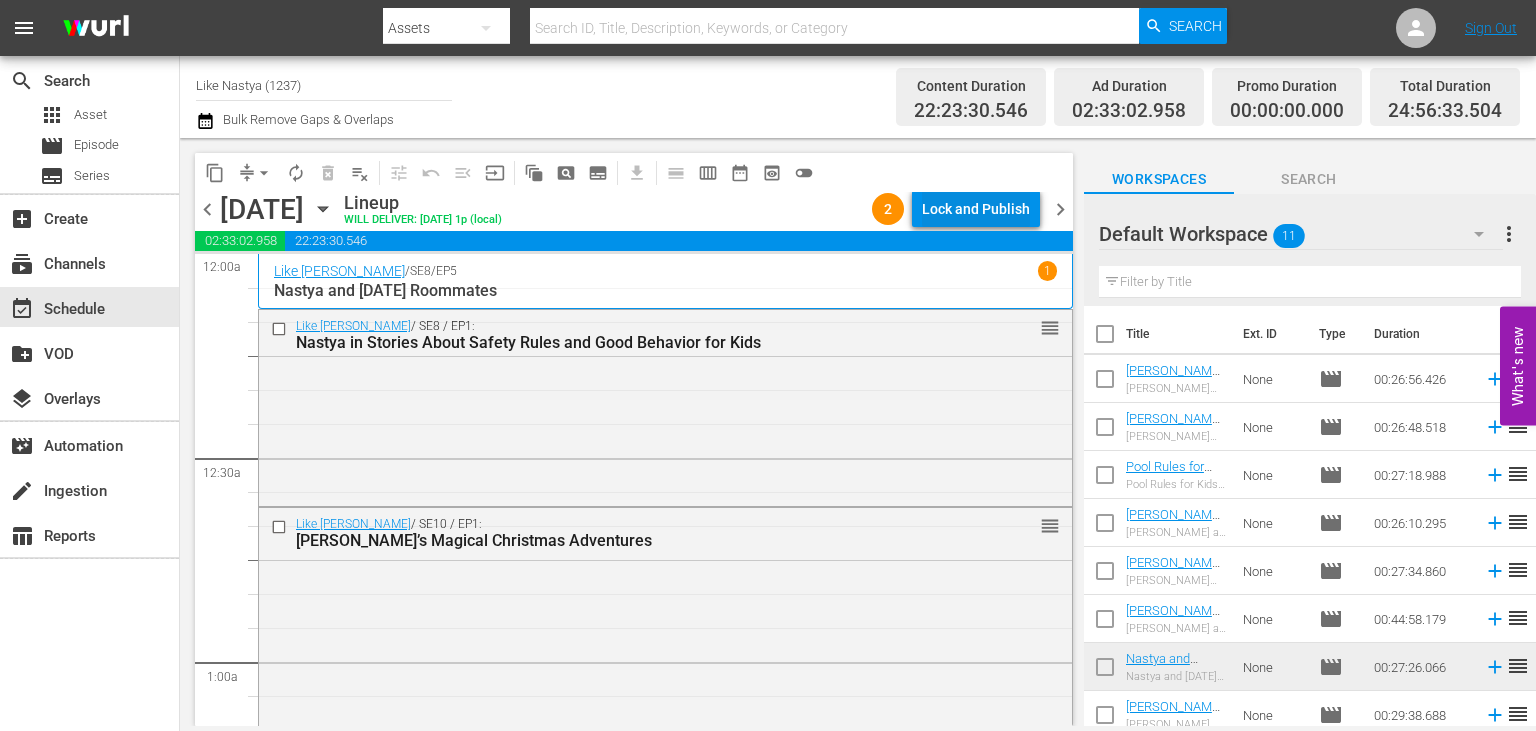 click on "Lock and Publish" at bounding box center [976, 209] 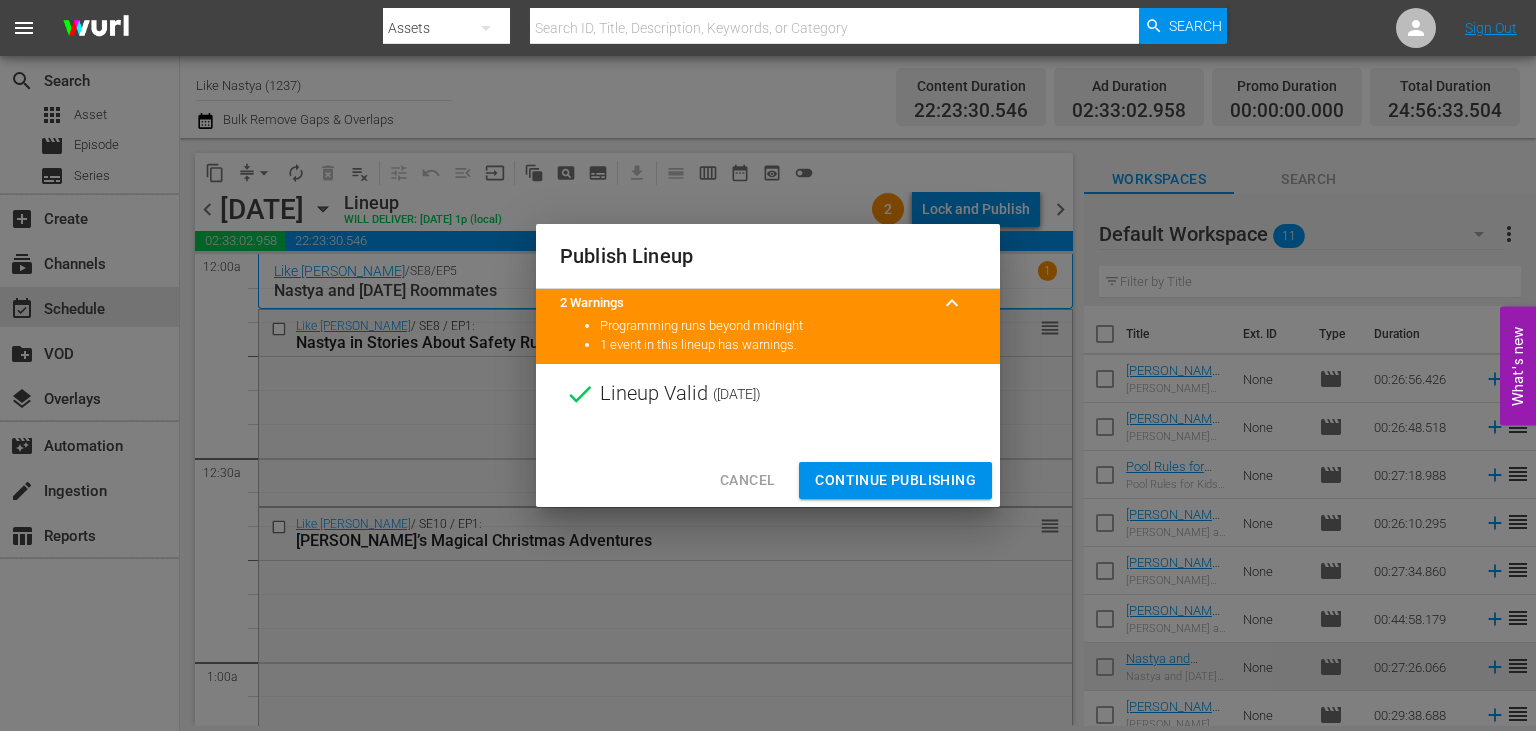 click on "Continue Publishing" at bounding box center (895, 480) 